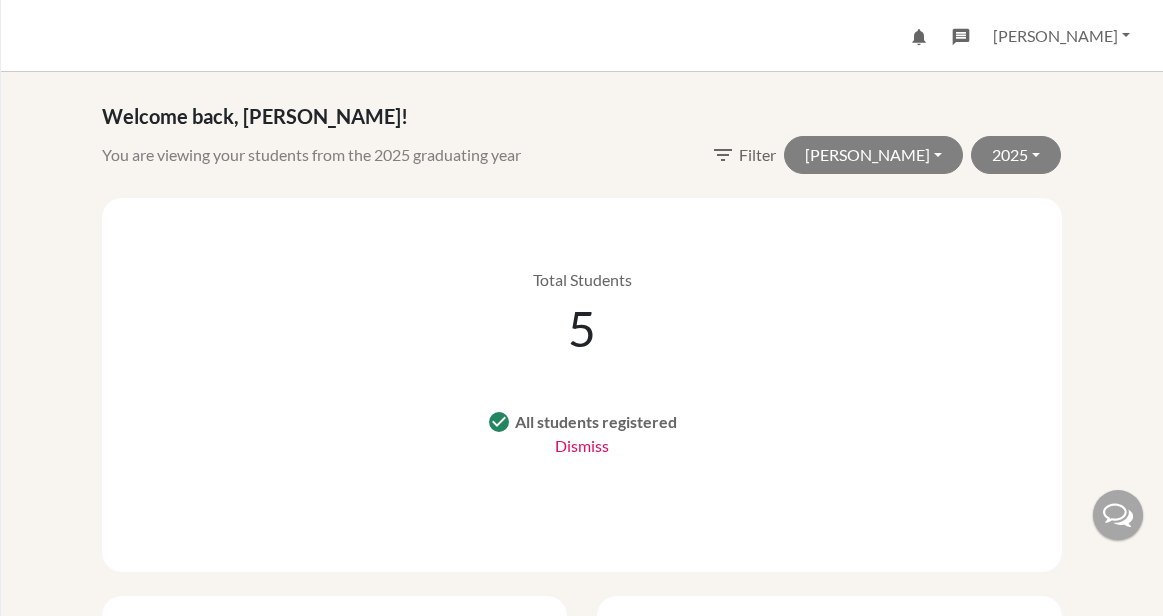 scroll, scrollTop: 0, scrollLeft: 0, axis: both 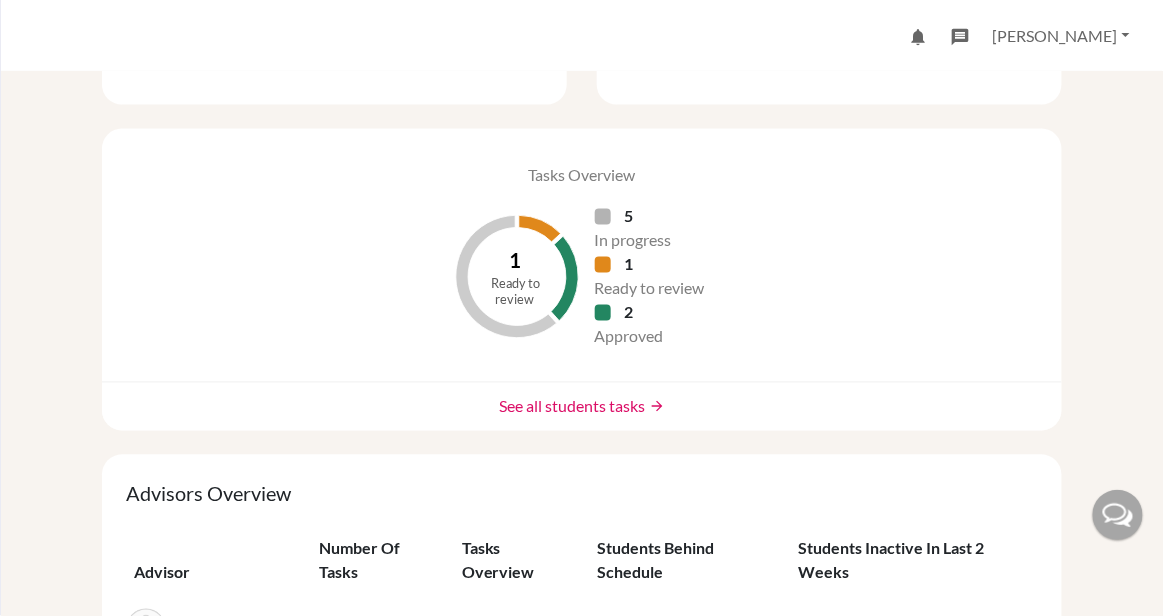 click on "See all students tasks arrow_forward" at bounding box center (582, 406) 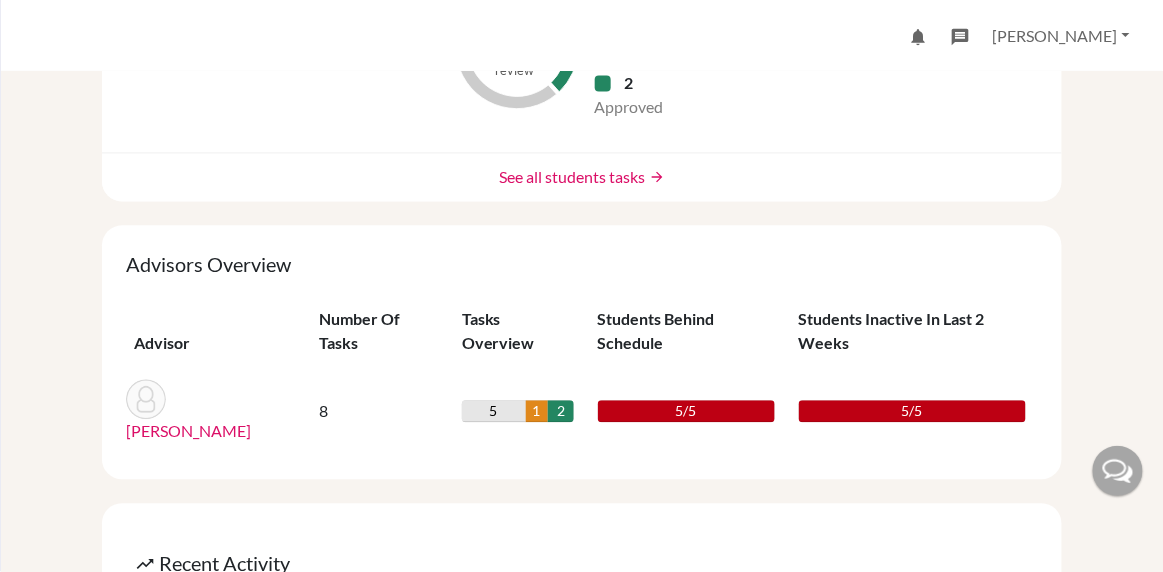 scroll, scrollTop: 557, scrollLeft: 0, axis: vertical 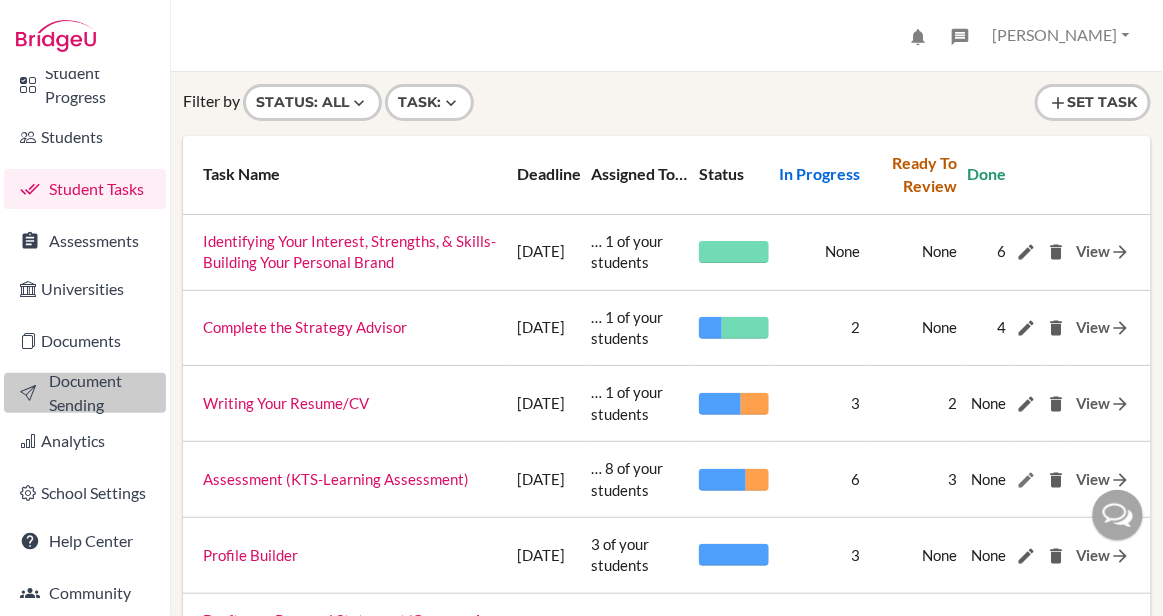 click on "Document Sending" at bounding box center (85, 393) 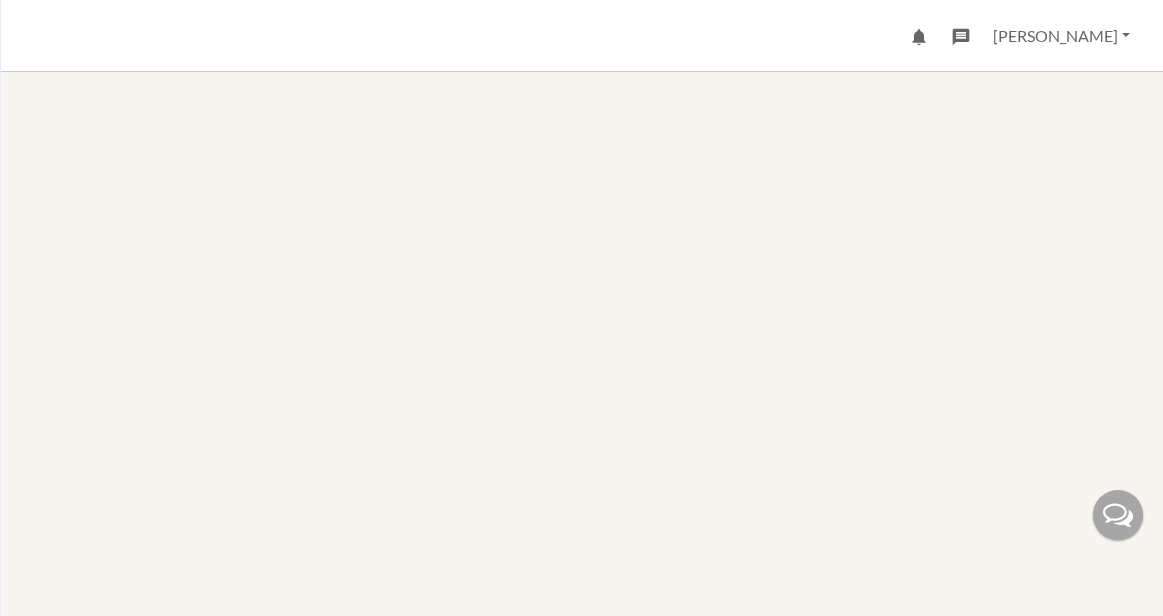 scroll, scrollTop: 0, scrollLeft: 0, axis: both 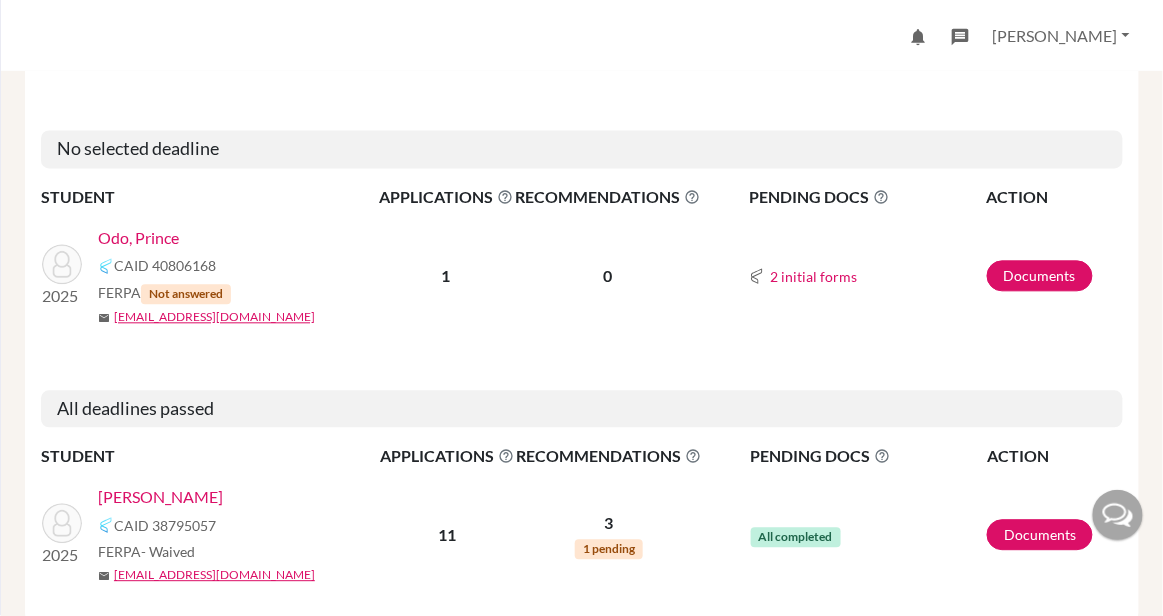 click on "[PERSON_NAME]" at bounding box center [160, 497] 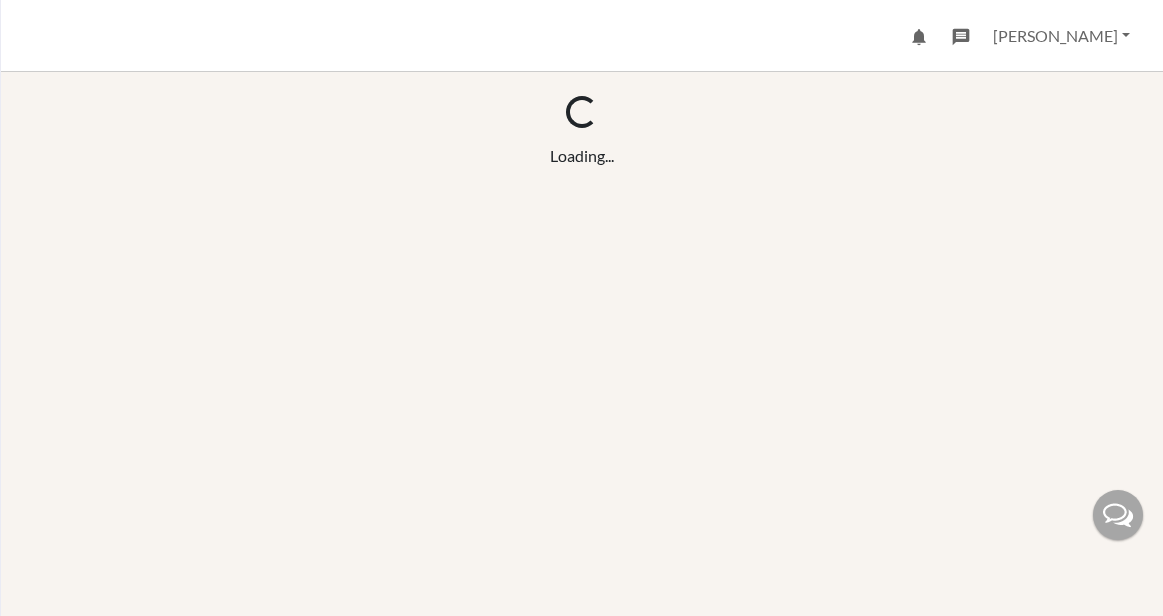 scroll, scrollTop: 0, scrollLeft: 0, axis: both 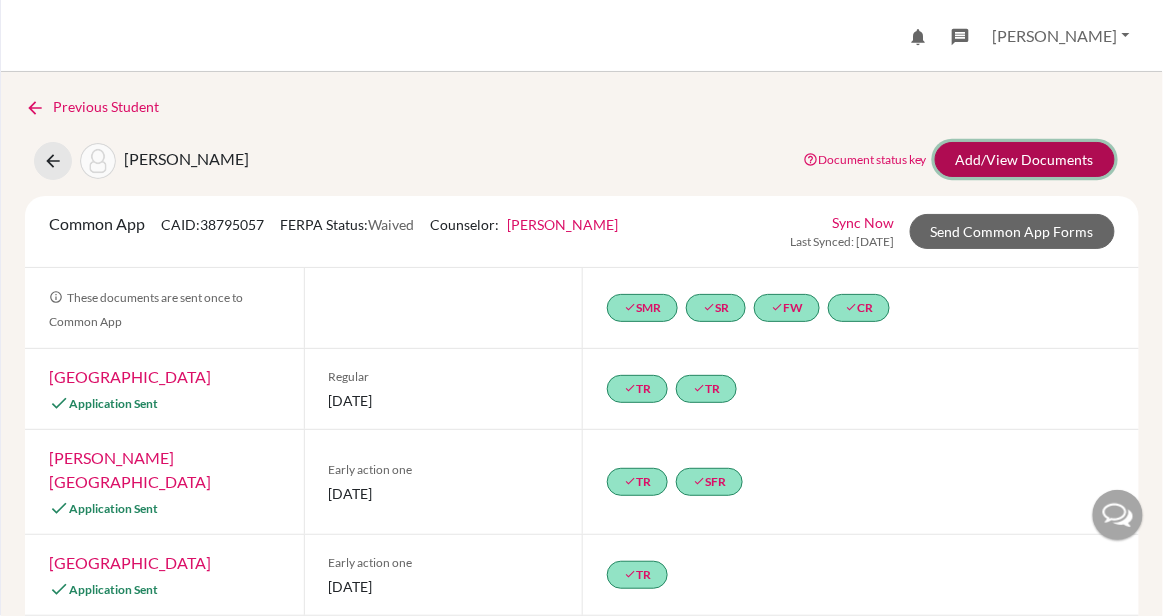 click on "Add/View Documents" at bounding box center (1025, 159) 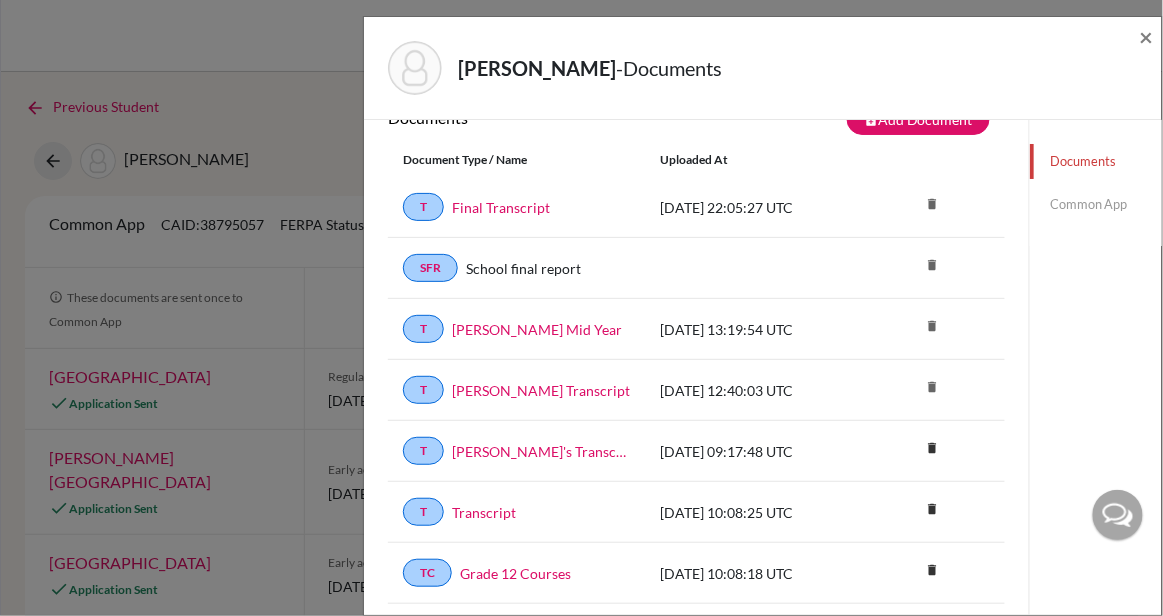 scroll, scrollTop: 47, scrollLeft: 0, axis: vertical 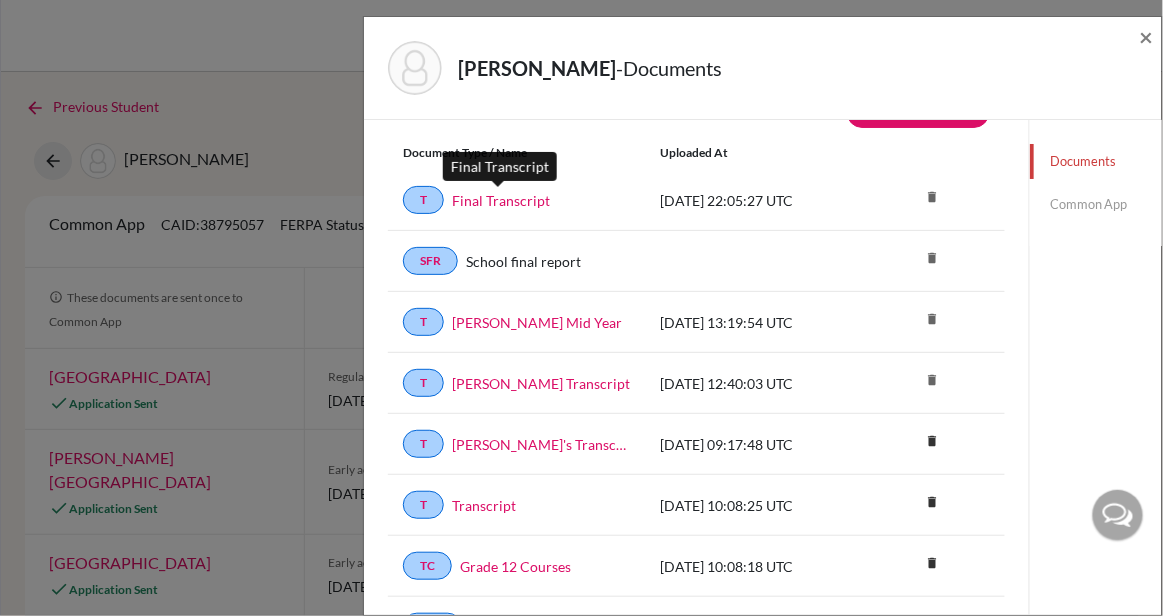 click on "Final Transcript" at bounding box center [501, 200] 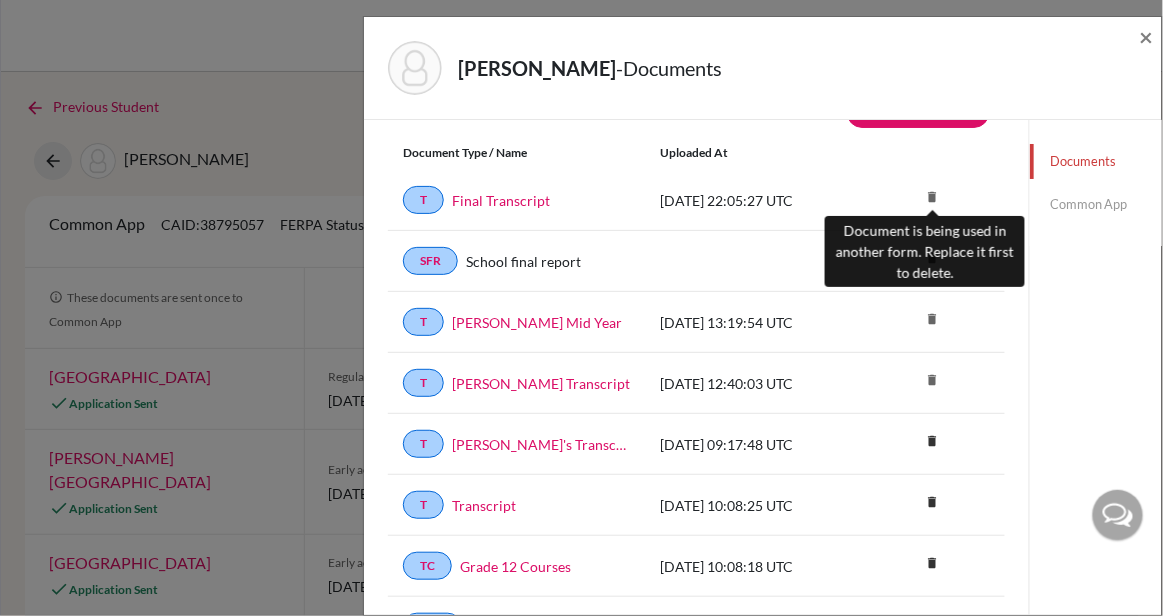 click on "delete" at bounding box center (932, 197) 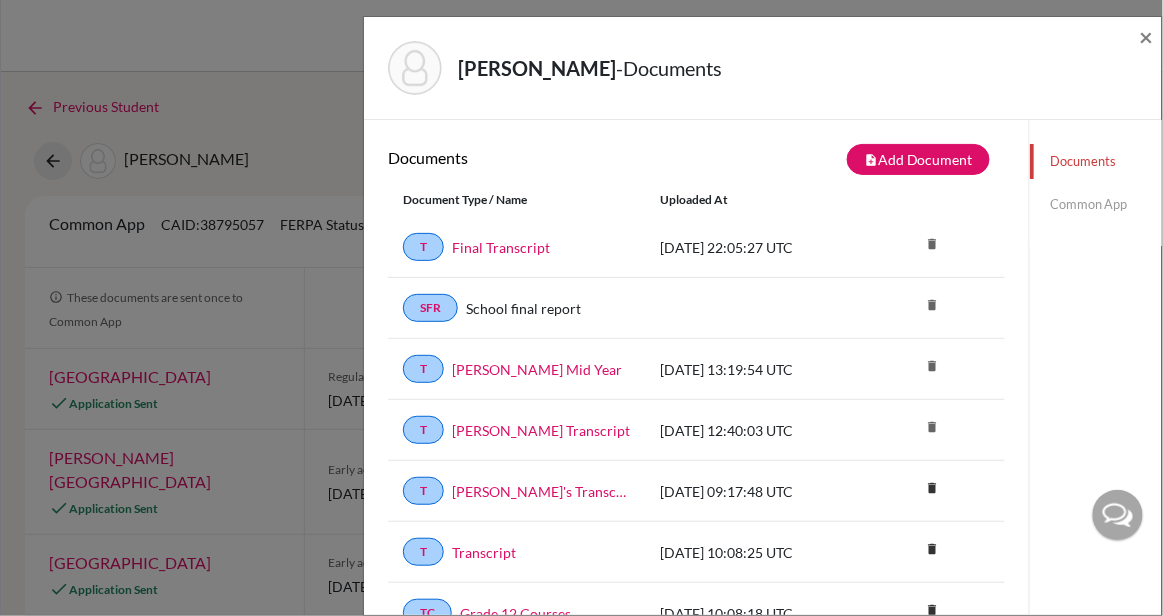 scroll, scrollTop: 0, scrollLeft: 0, axis: both 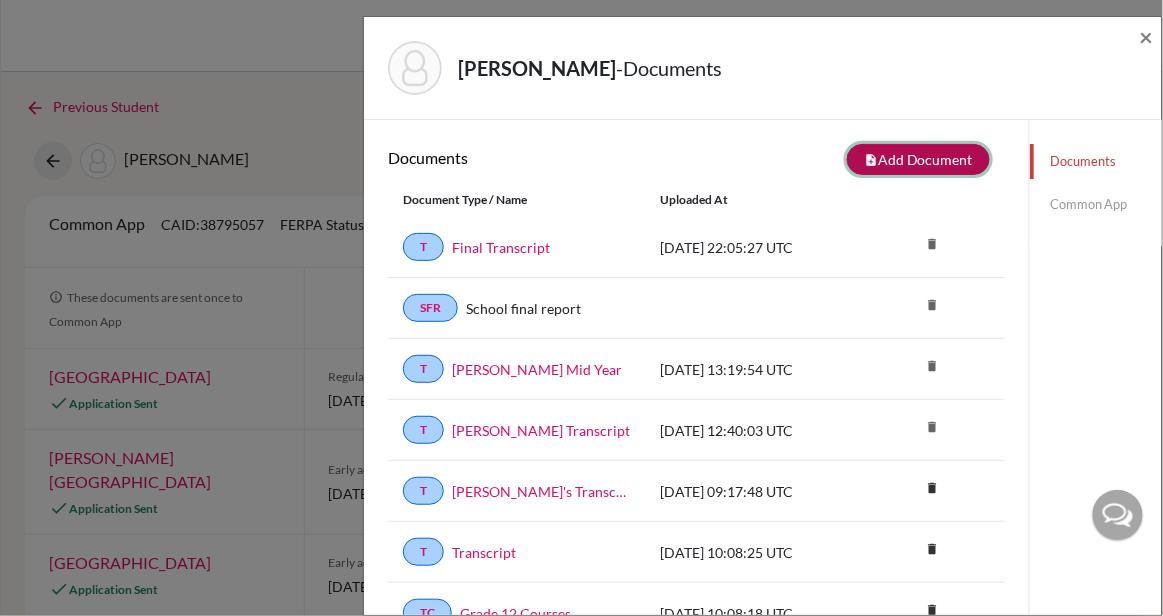 click on "note_add  Add Document" at bounding box center (918, 159) 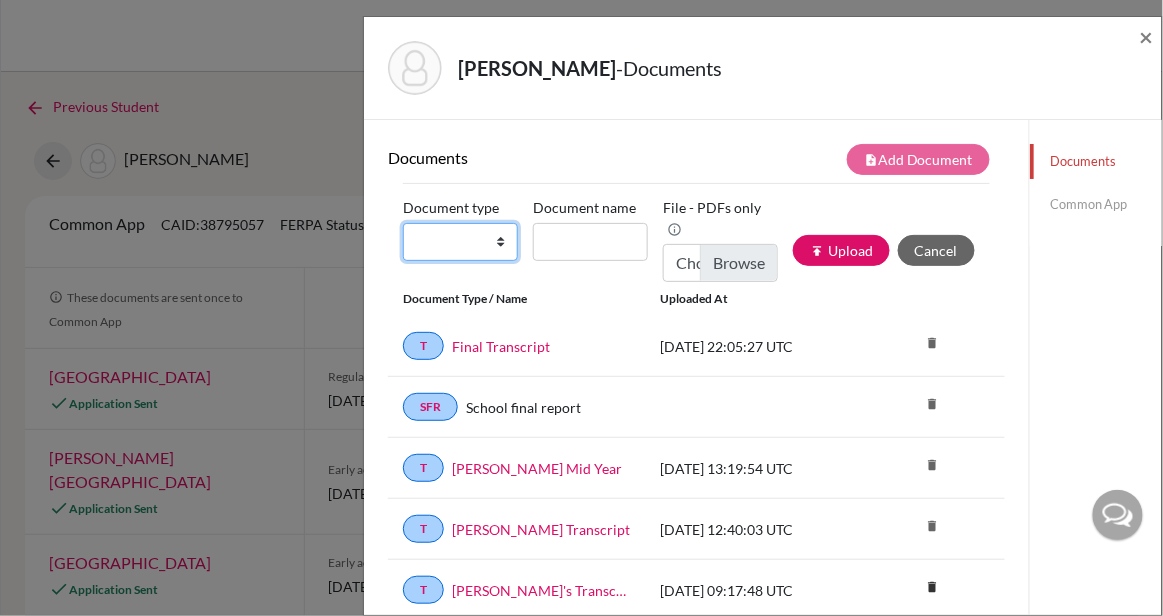 click on "Change explanation for Common App reports Counselor recommendation International official results School profile School report Teacher recommendation Transcript Transcript Courses Other" at bounding box center (460, 242) 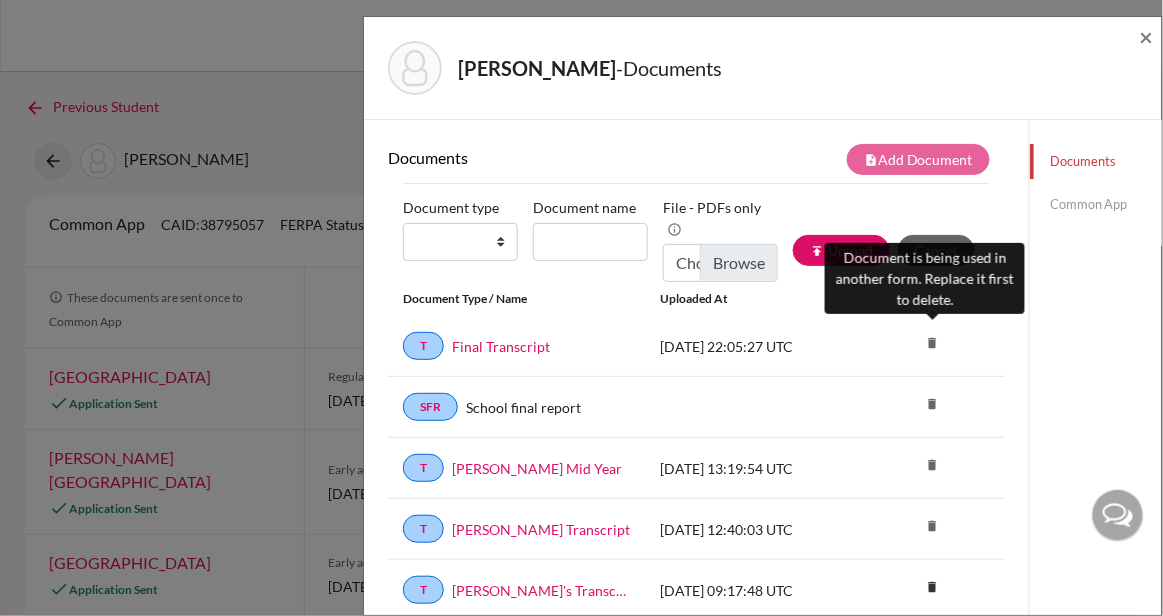 click on "delete" at bounding box center (932, 343) 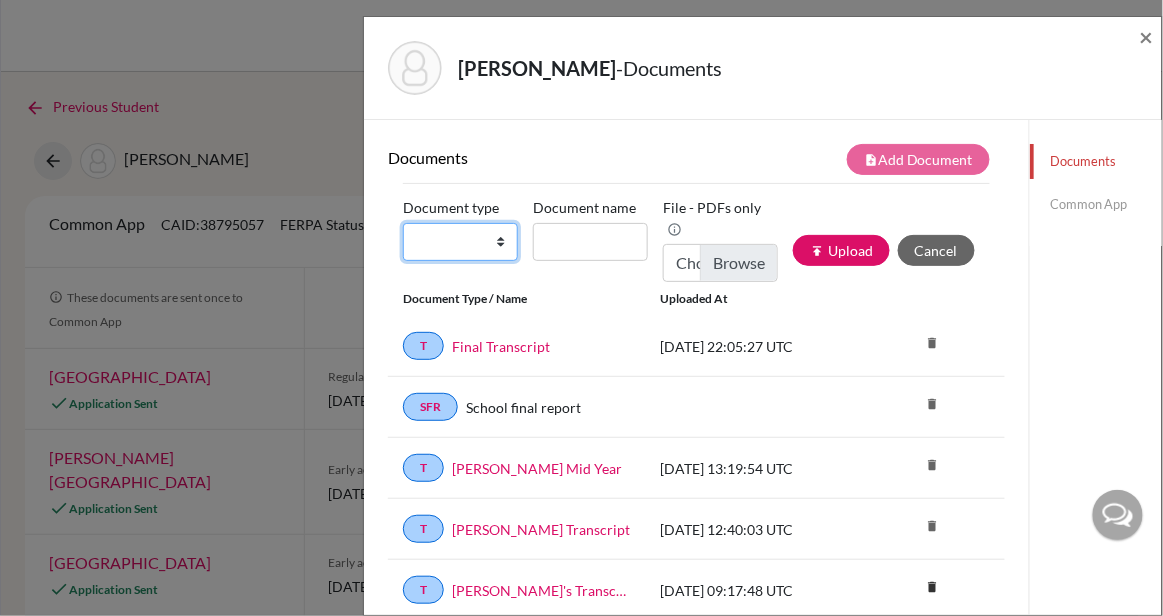 click on "Change explanation for Common App reports Counselor recommendation International official results School profile School report Teacher recommendation Transcript Transcript Courses Other" at bounding box center (460, 242) 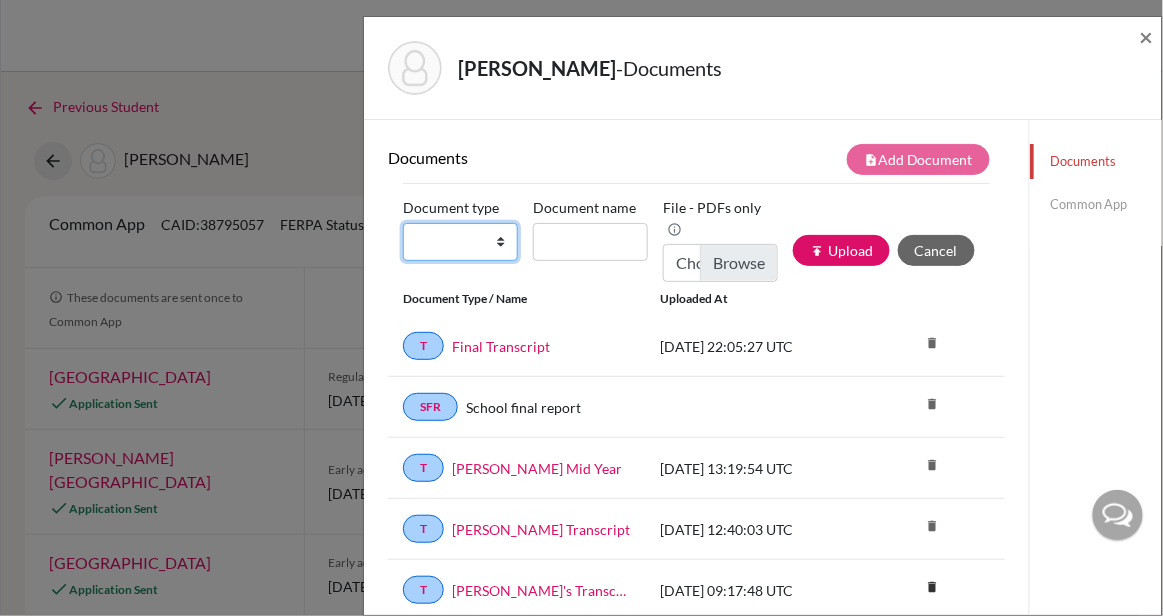 select on "2" 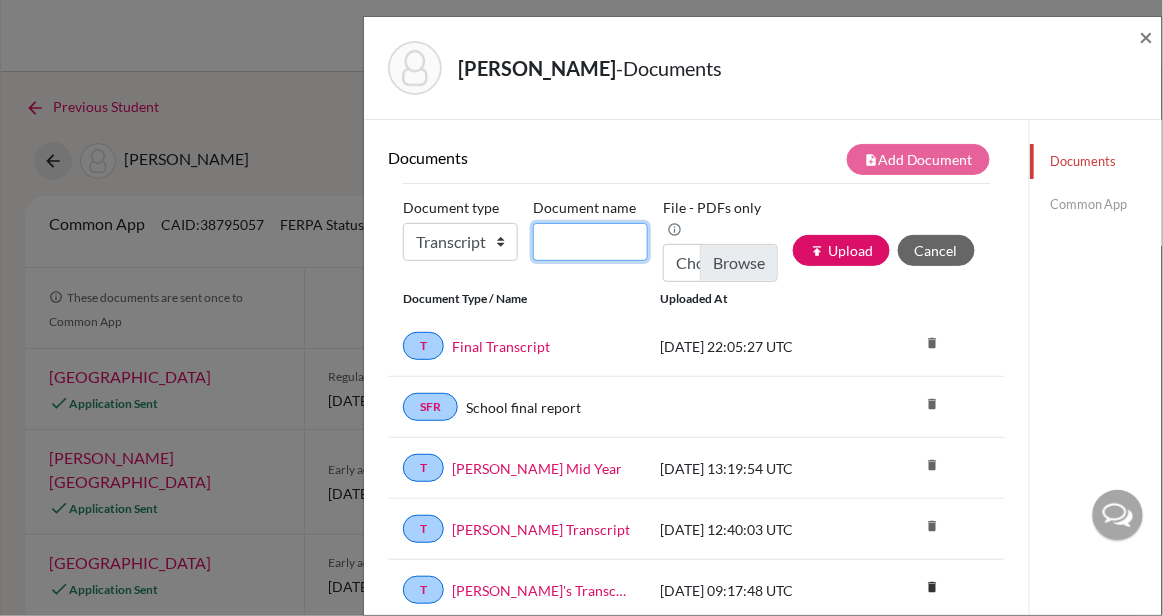 click on "Document name" 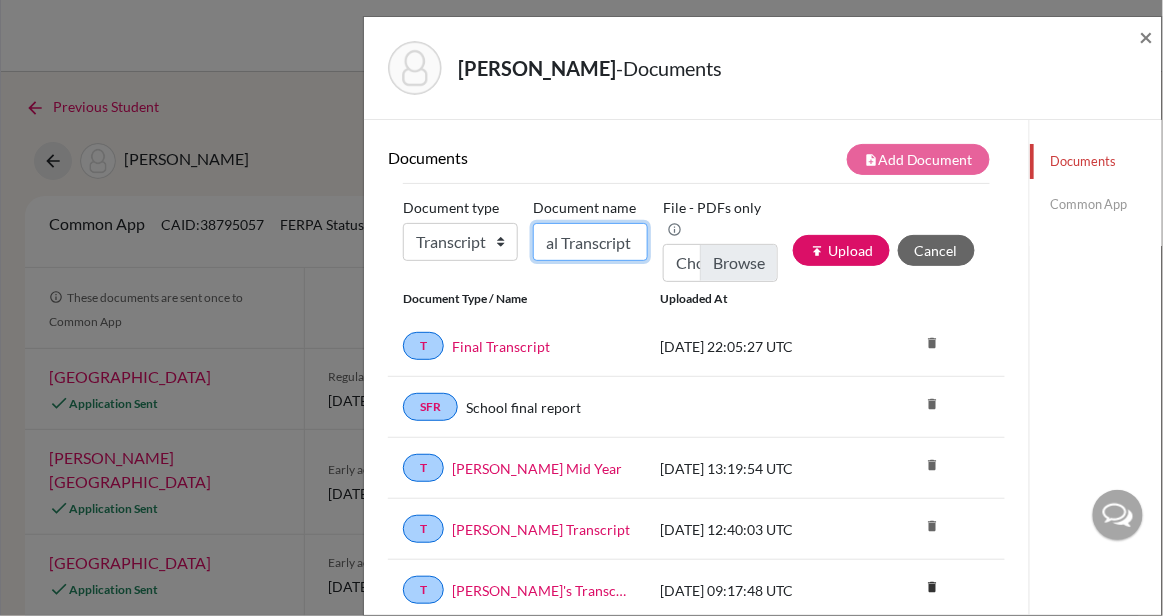 scroll, scrollTop: 0, scrollLeft: 31, axis: horizontal 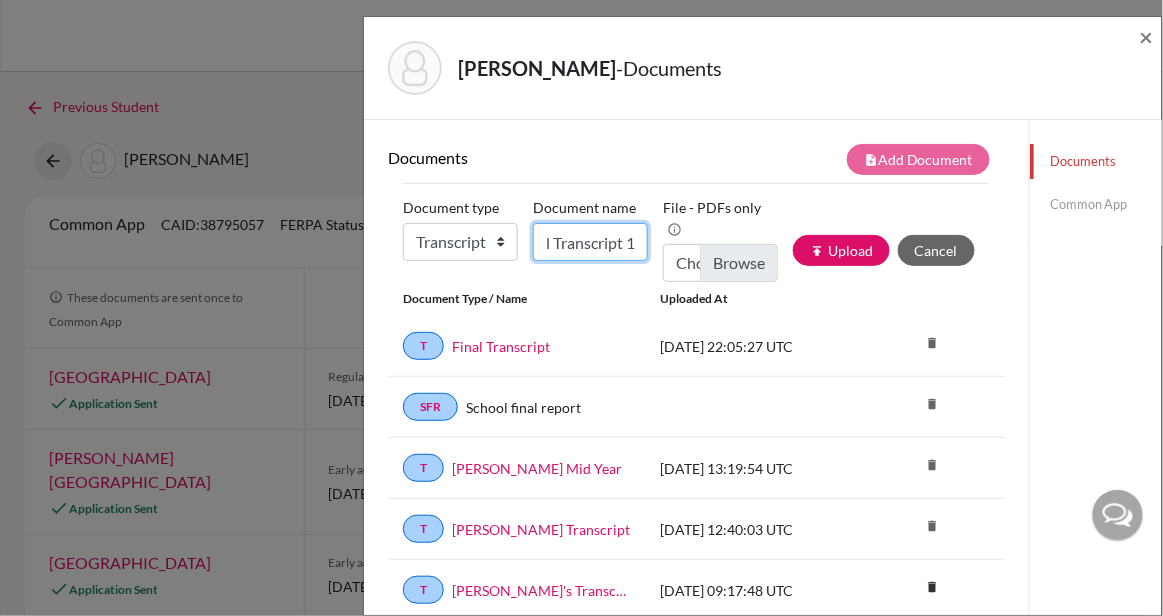 type on "Final Transcript 1" 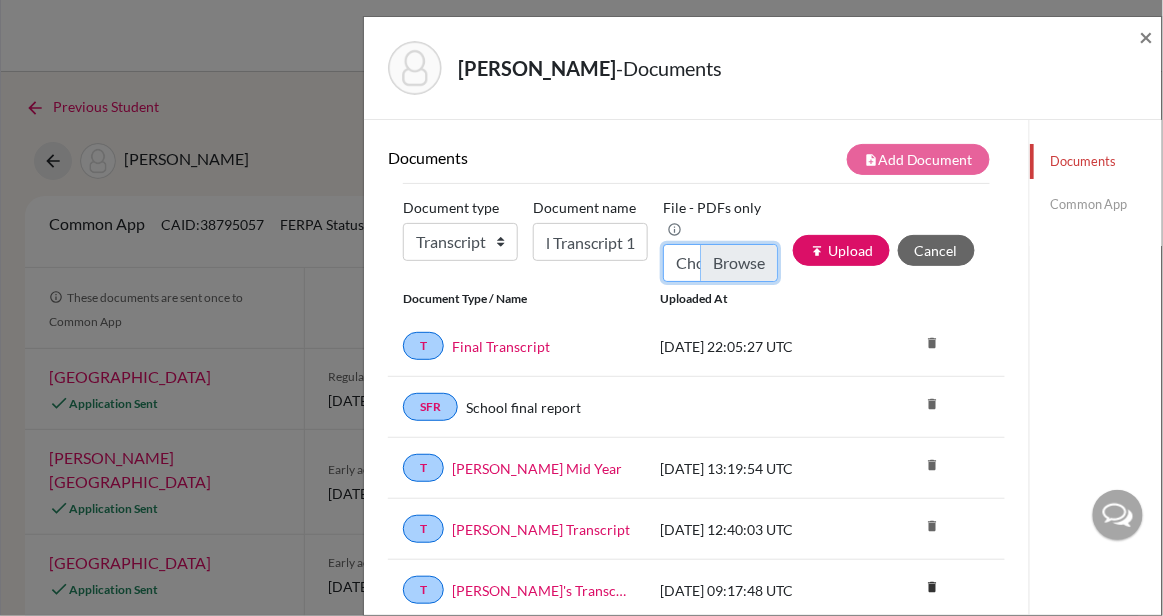 click on "Choose file" at bounding box center (720, 263) 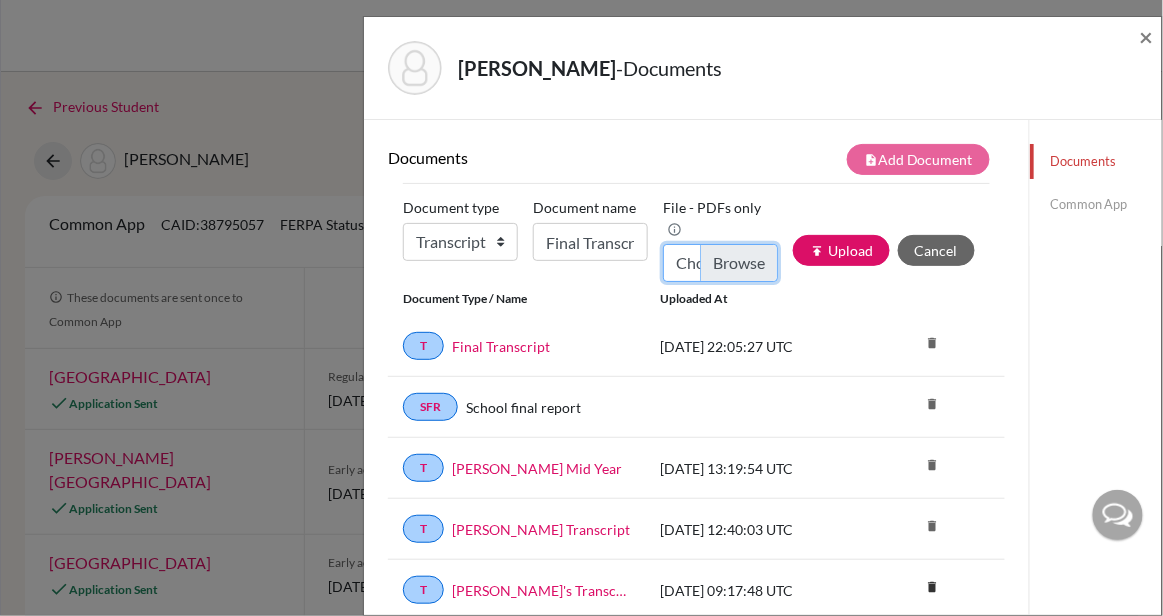 type on "C:\fakepath\[PERSON_NAME] Final Transcript.pdf" 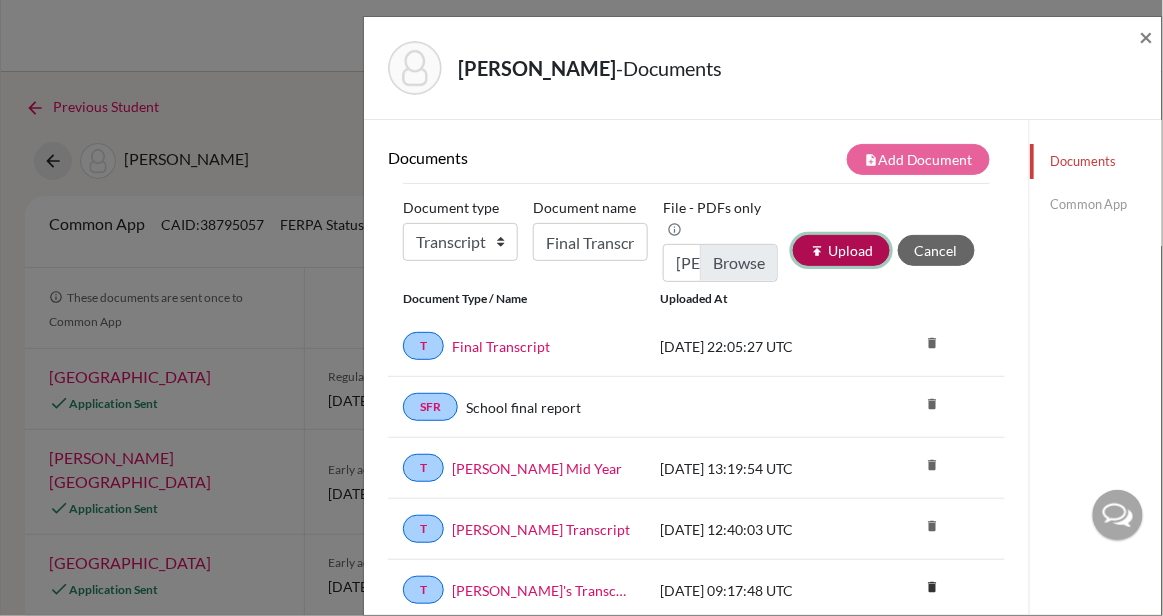 click on "publish  Upload" at bounding box center [841, 250] 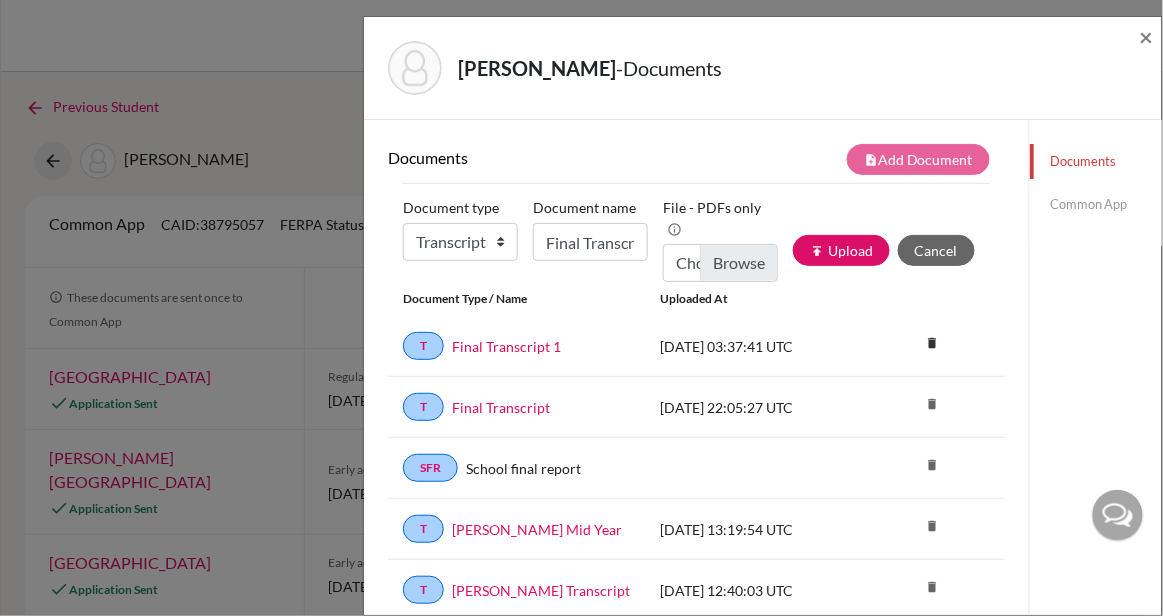 click on "Common App" 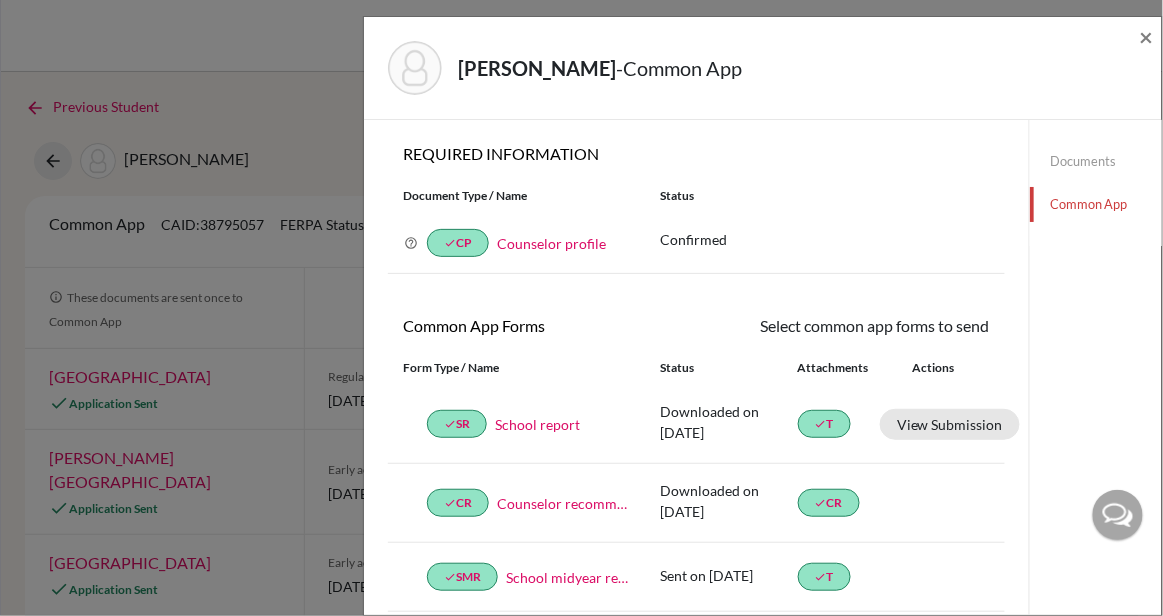 scroll, scrollTop: 0, scrollLeft: 0, axis: both 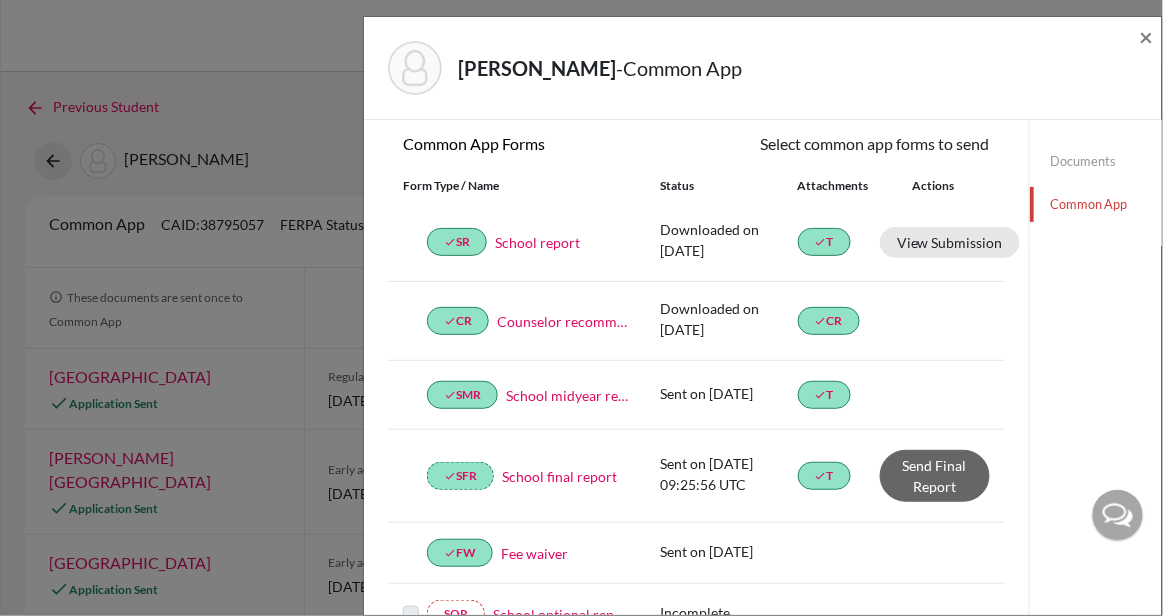 click on "School final report" at bounding box center (559, 476) 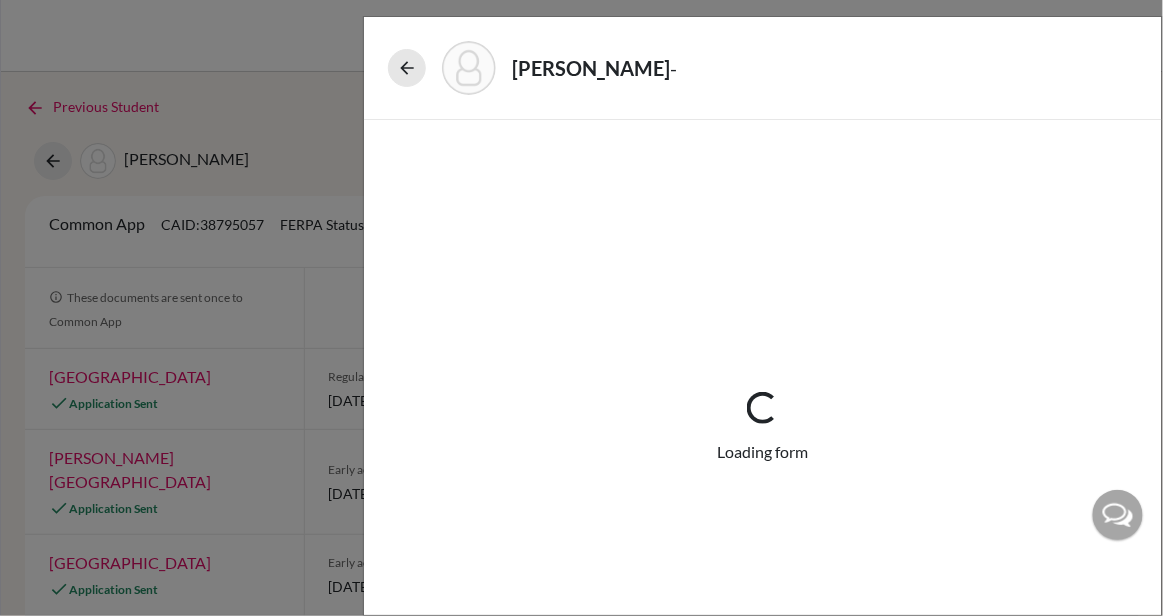 select on "1" 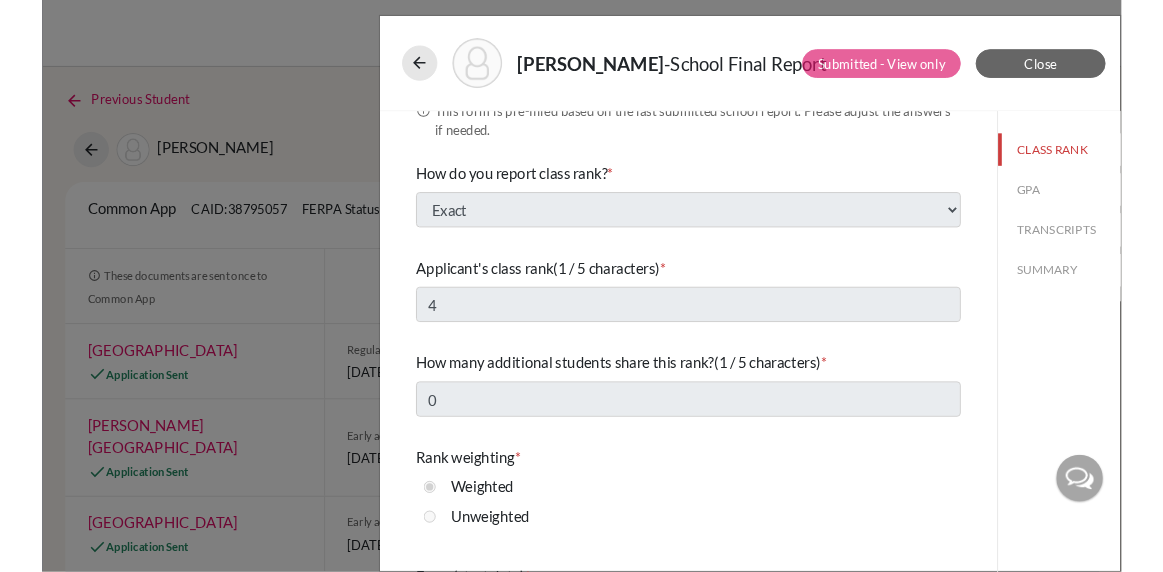scroll, scrollTop: 0, scrollLeft: 0, axis: both 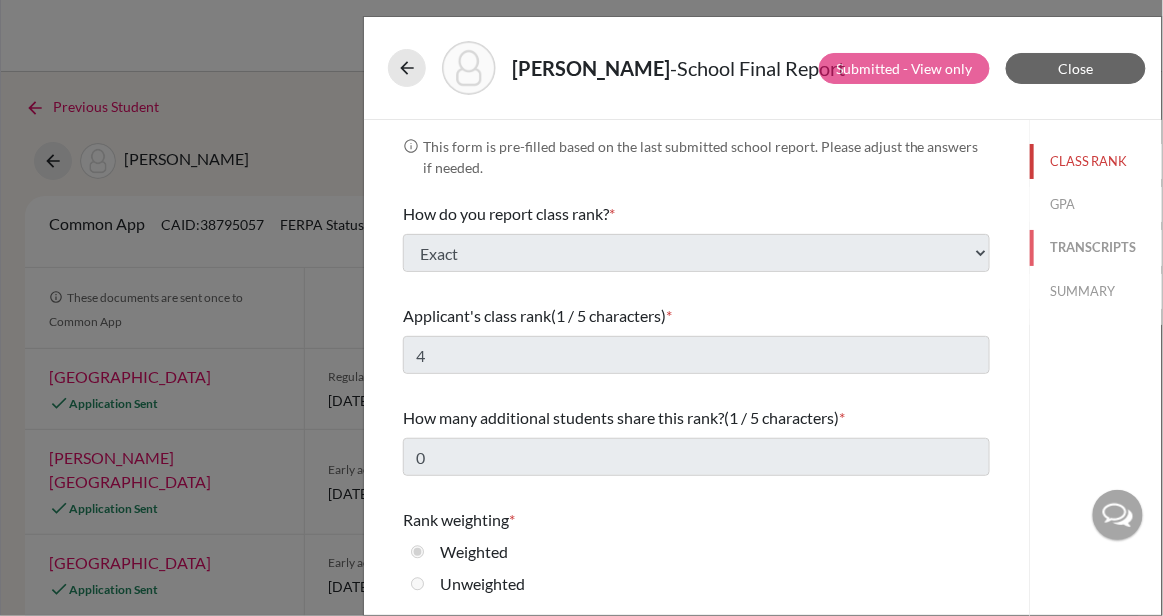 click on "TRANSCRIPTS" at bounding box center (1096, 247) 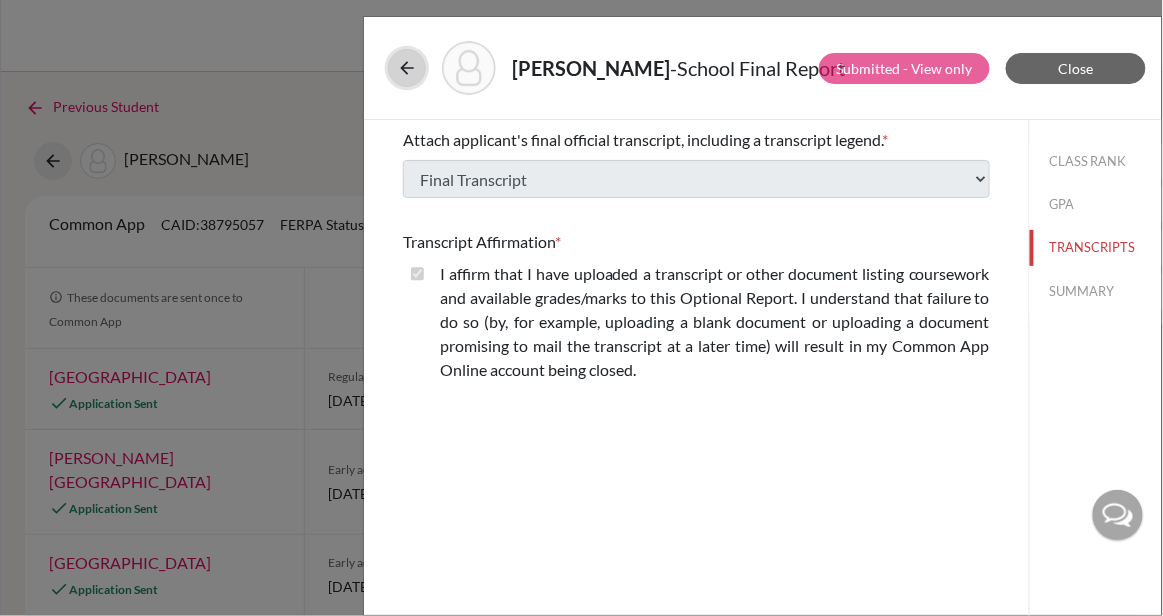 click at bounding box center [407, 68] 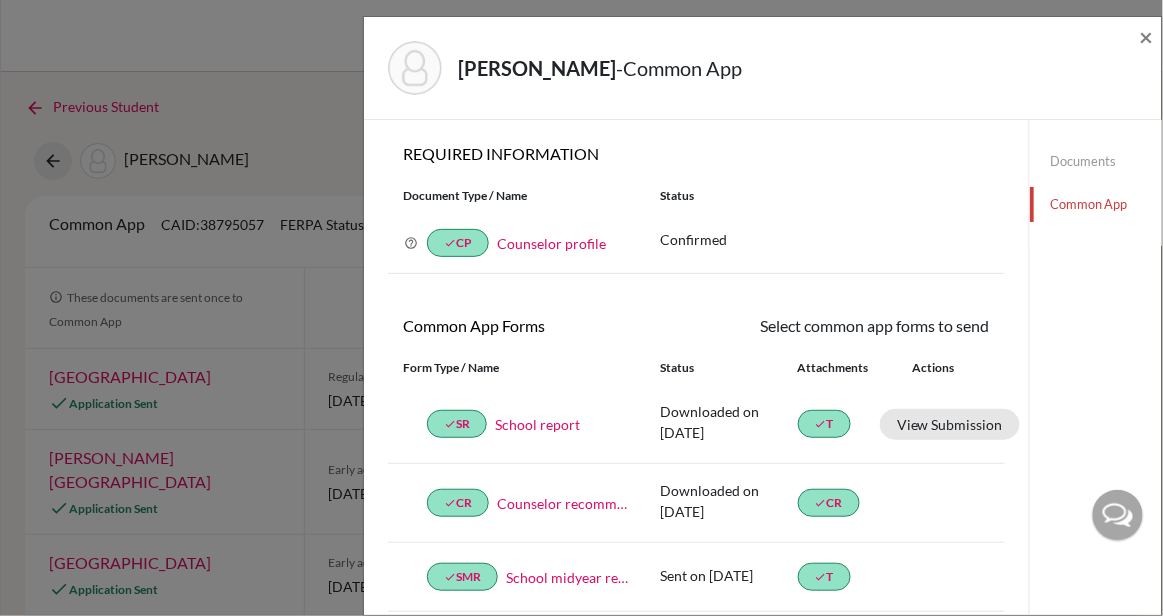 click on "Documents" 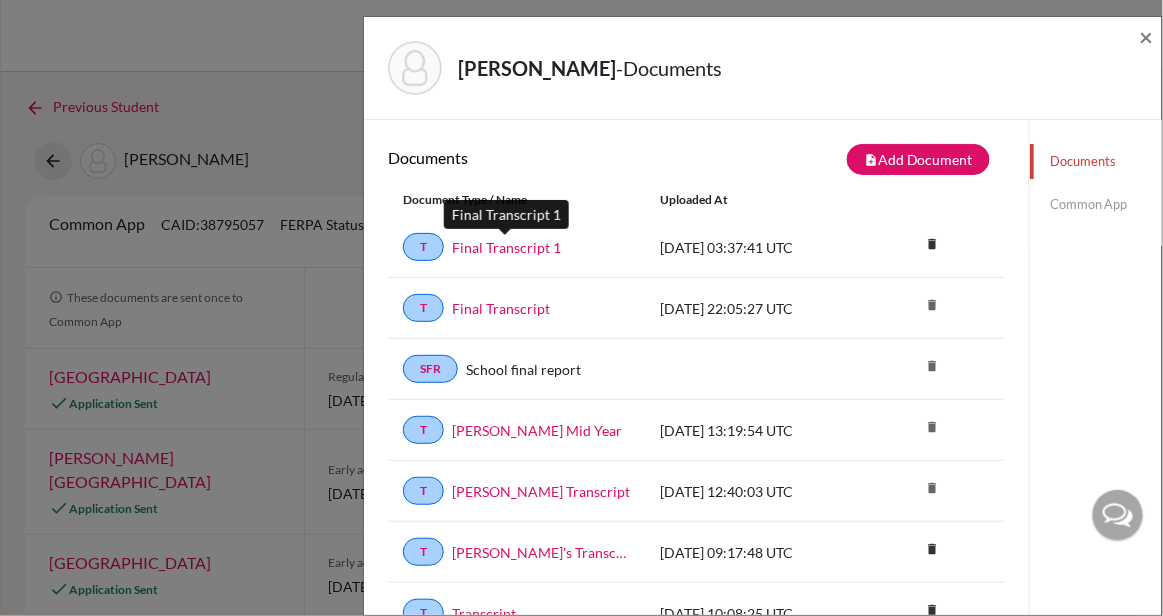 click on "Final Transcript 1" at bounding box center (506, 247) 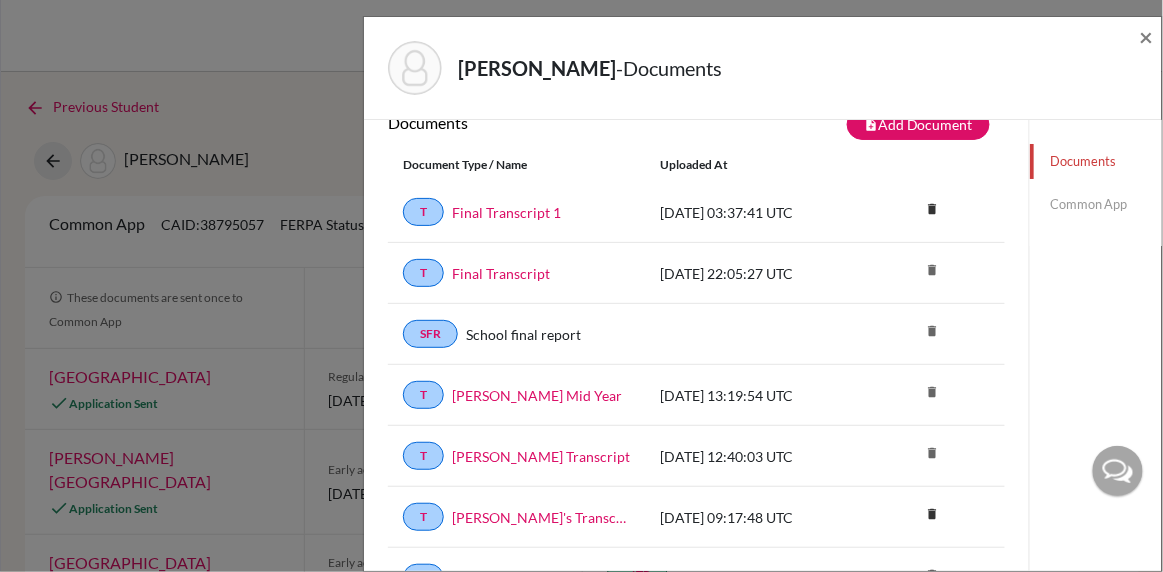 scroll, scrollTop: 32, scrollLeft: 0, axis: vertical 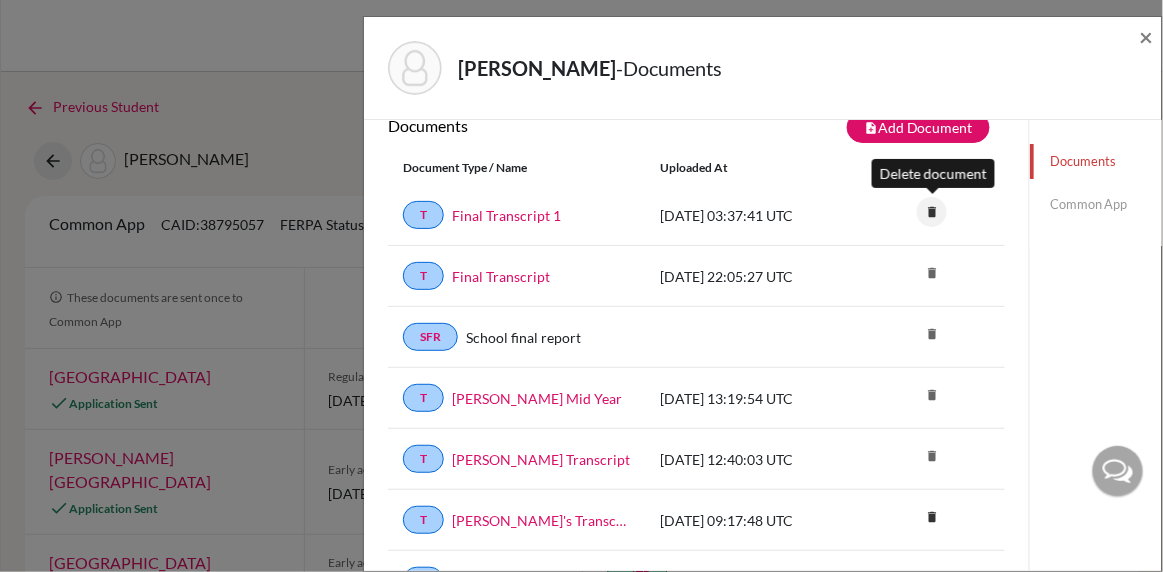 click on "delete" at bounding box center [932, 212] 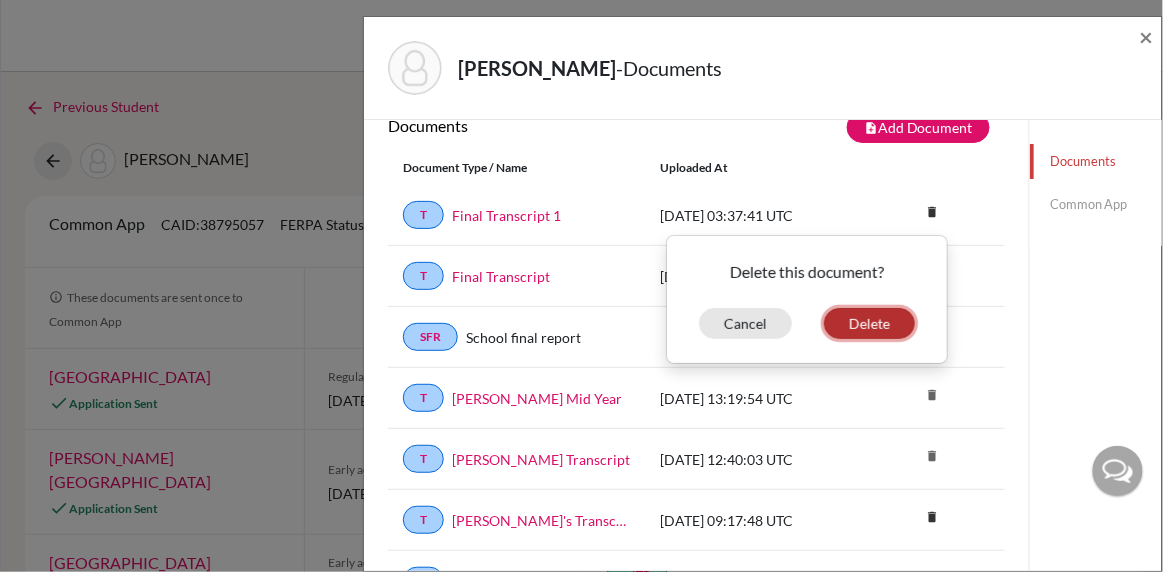click on "Delete" at bounding box center (869, 323) 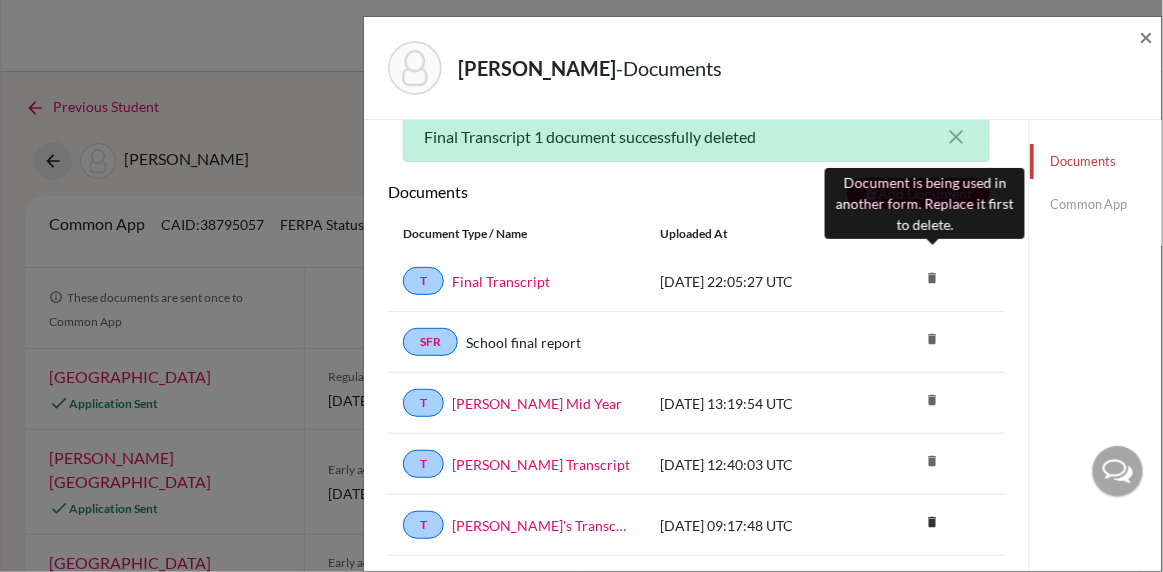 scroll, scrollTop: 47, scrollLeft: 0, axis: vertical 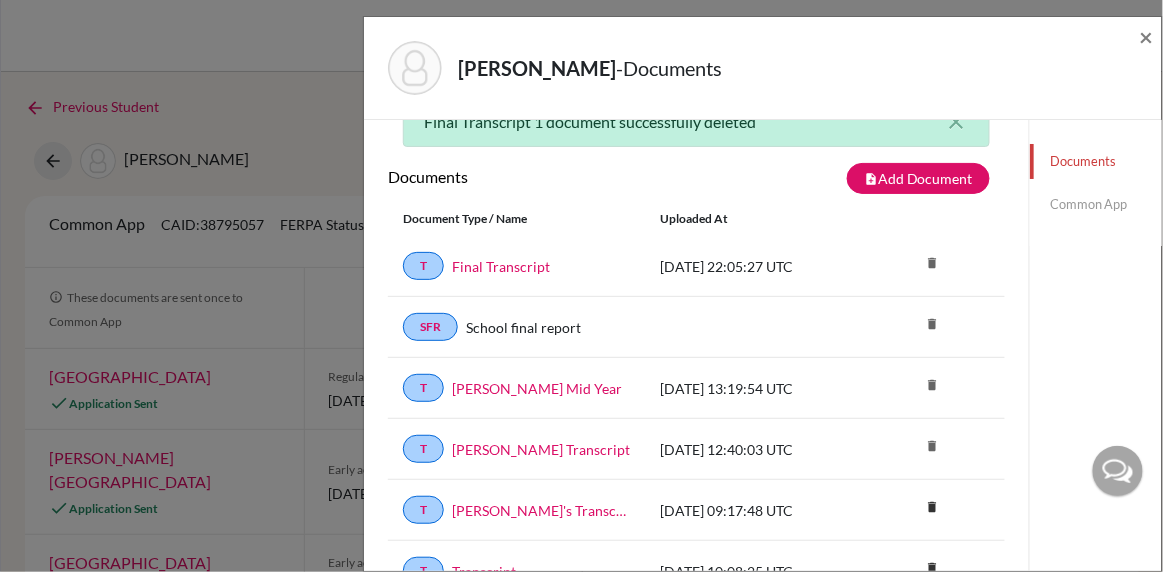 click on "Common App" 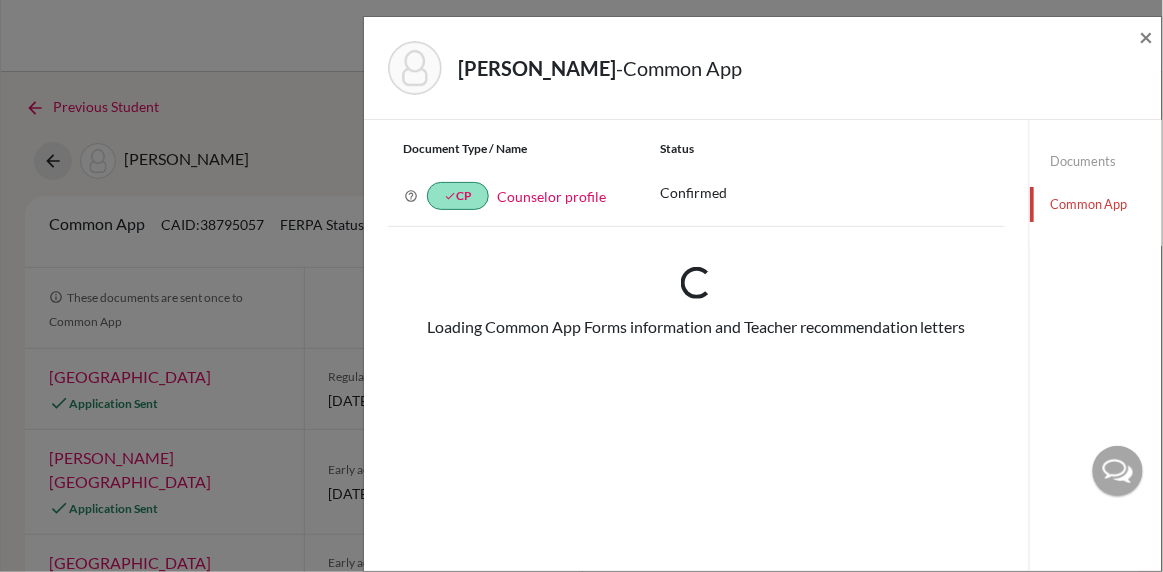 scroll, scrollTop: 0, scrollLeft: 0, axis: both 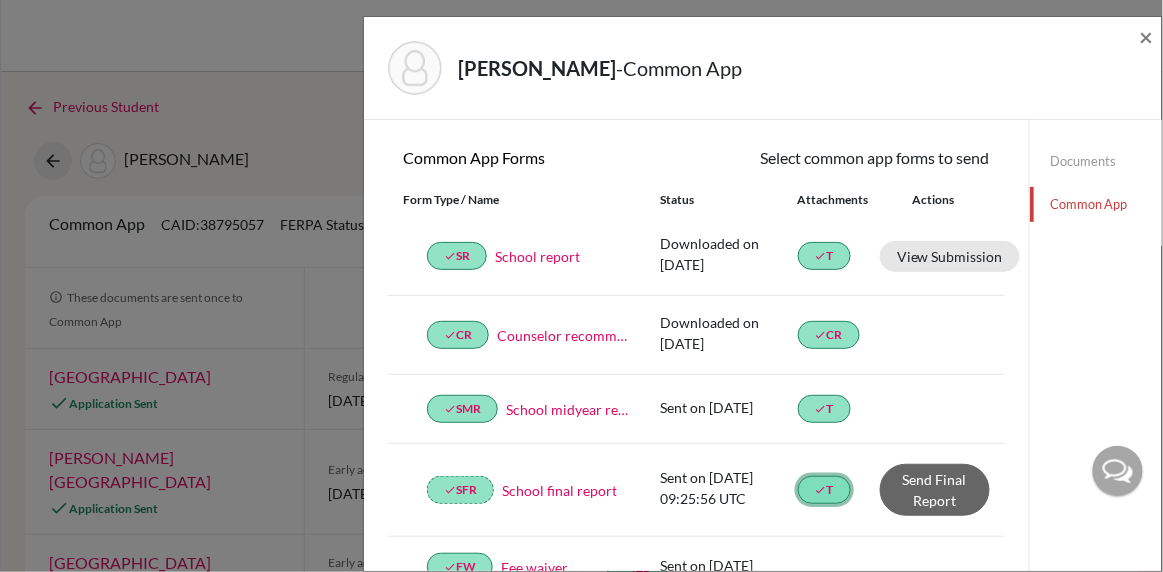 click on "done  T" 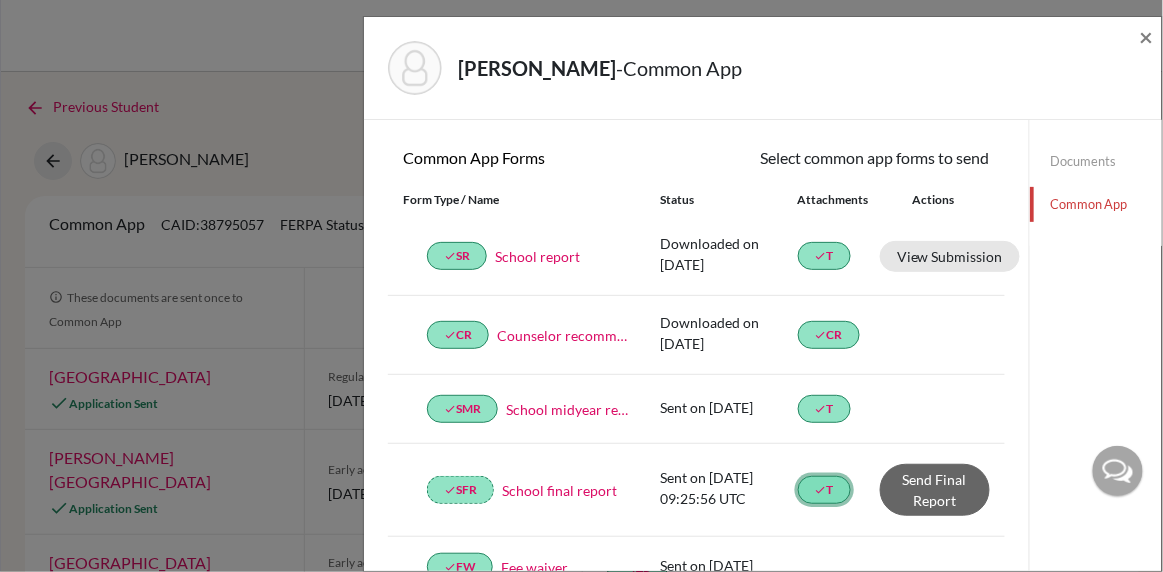 click on "done  T" 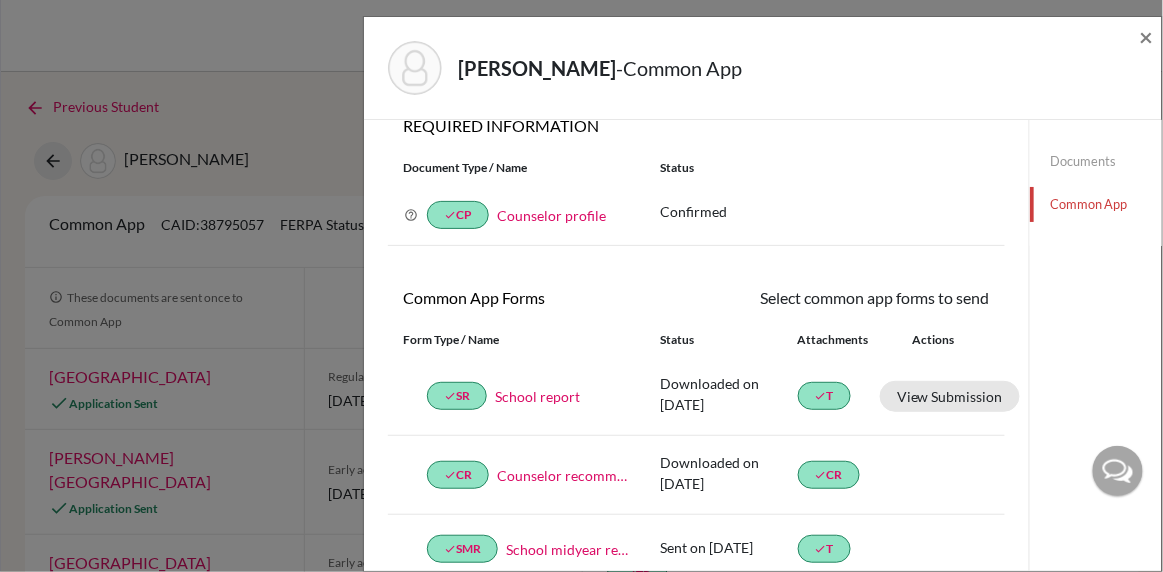 scroll, scrollTop: 0, scrollLeft: 0, axis: both 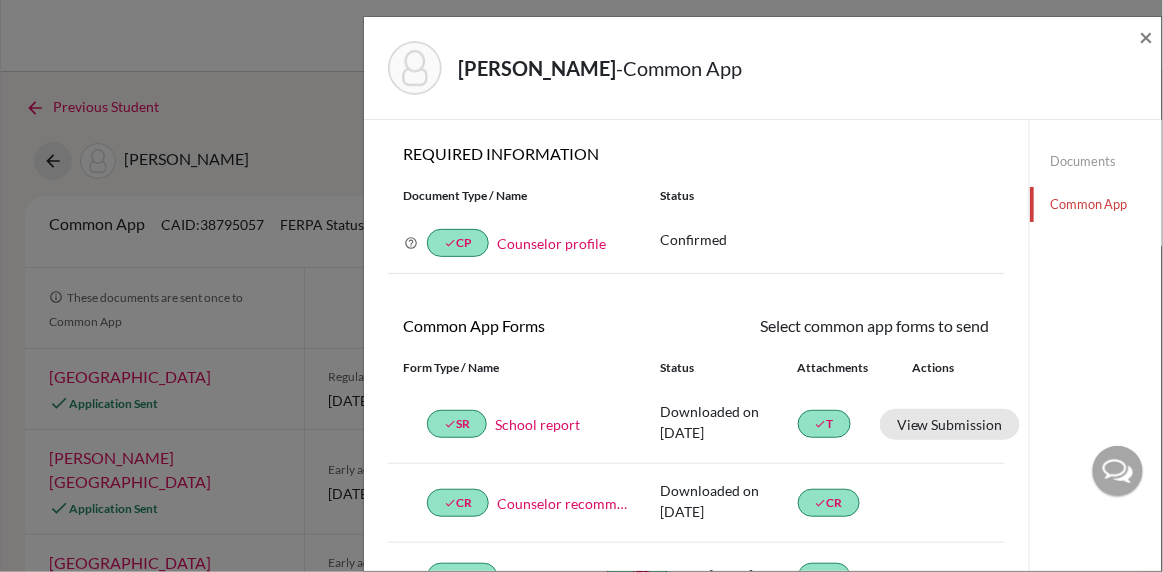 click on "Documents" 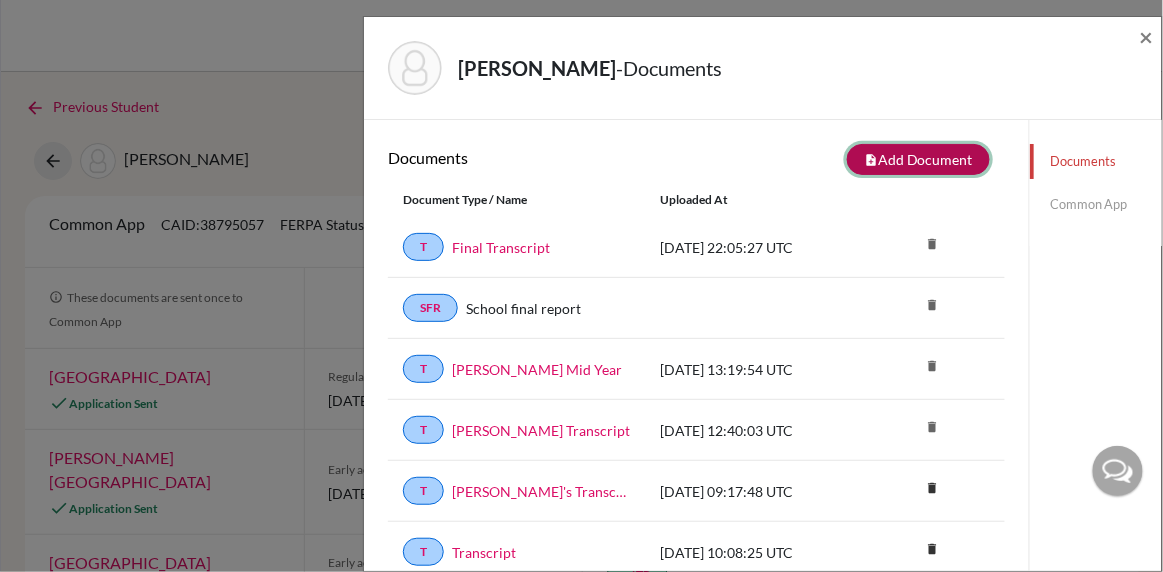 click on "note_add  Add Document" at bounding box center [918, 159] 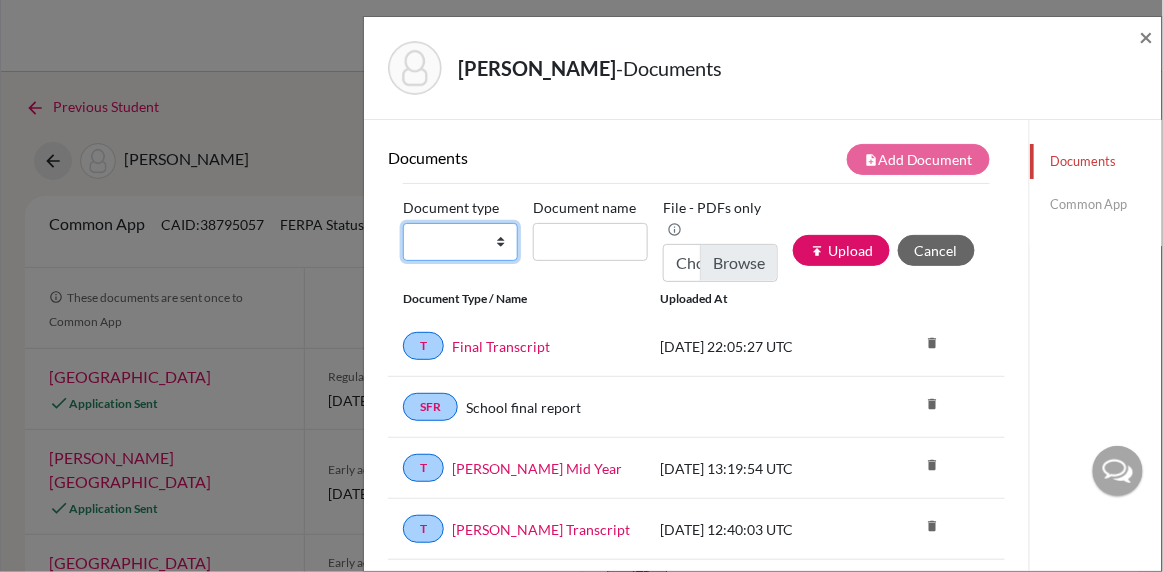 click on "Change explanation for Common App reports Counselor recommendation International official results School profile School report Teacher recommendation Transcript Transcript Courses Other" at bounding box center [460, 242] 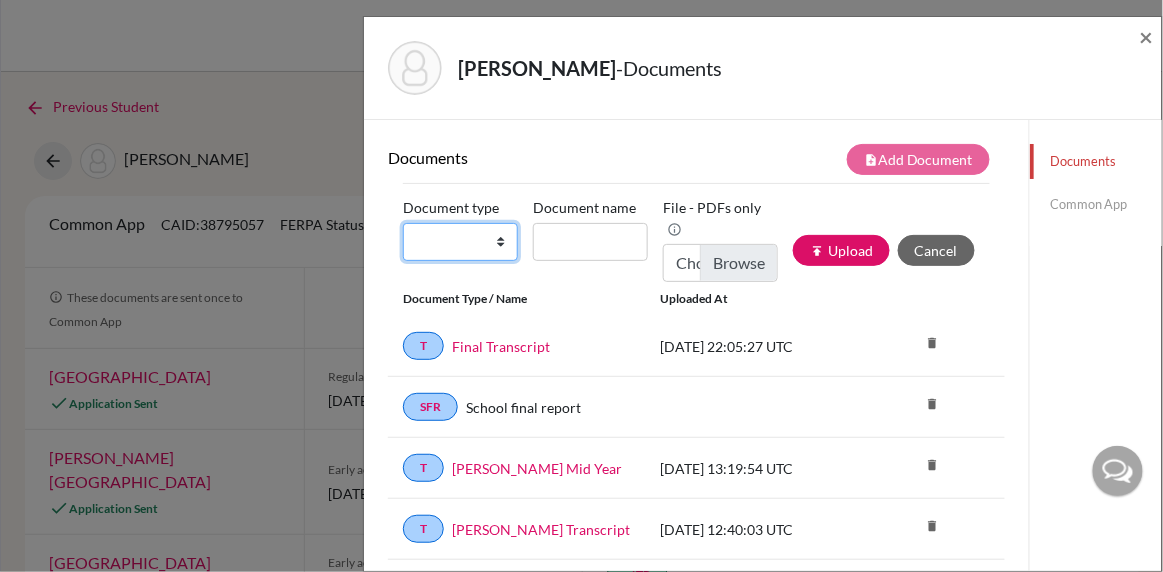 select on "2" 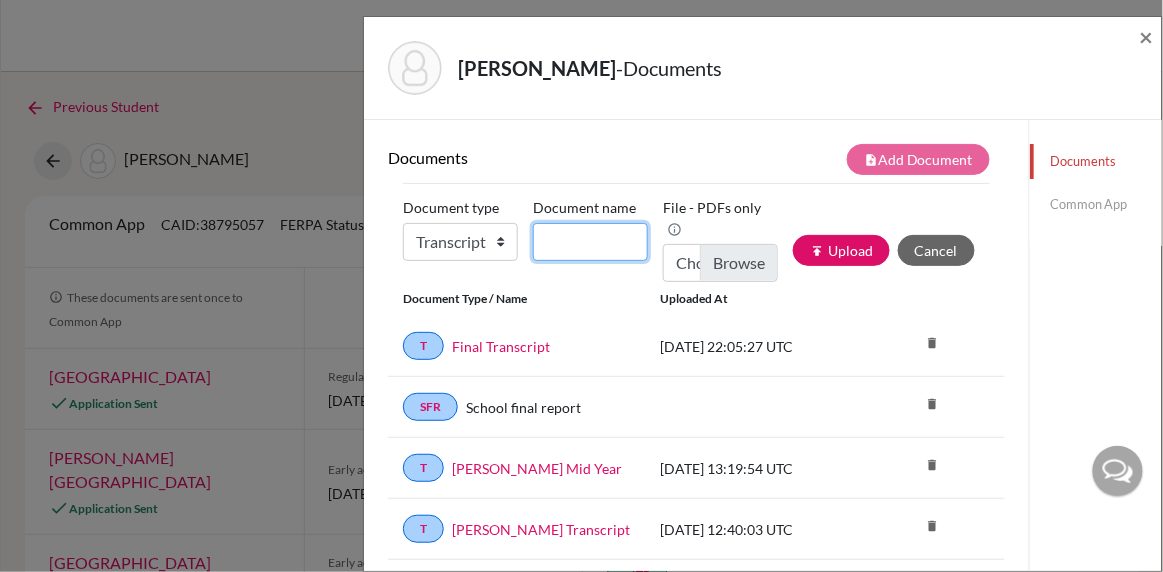 click on "Document name" 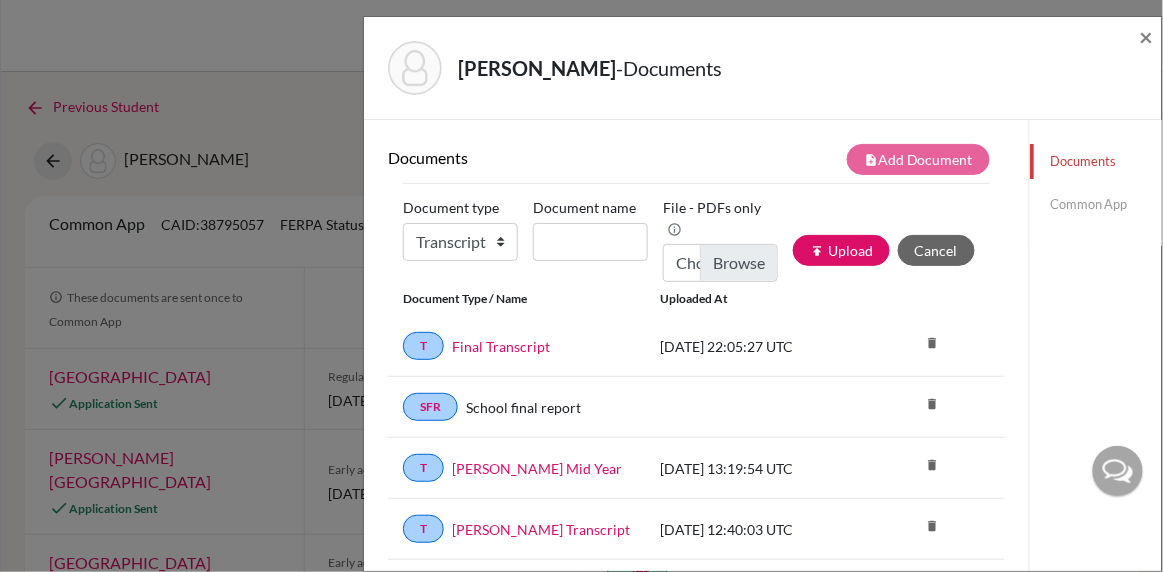 click on "Documents" at bounding box center (542, 157) 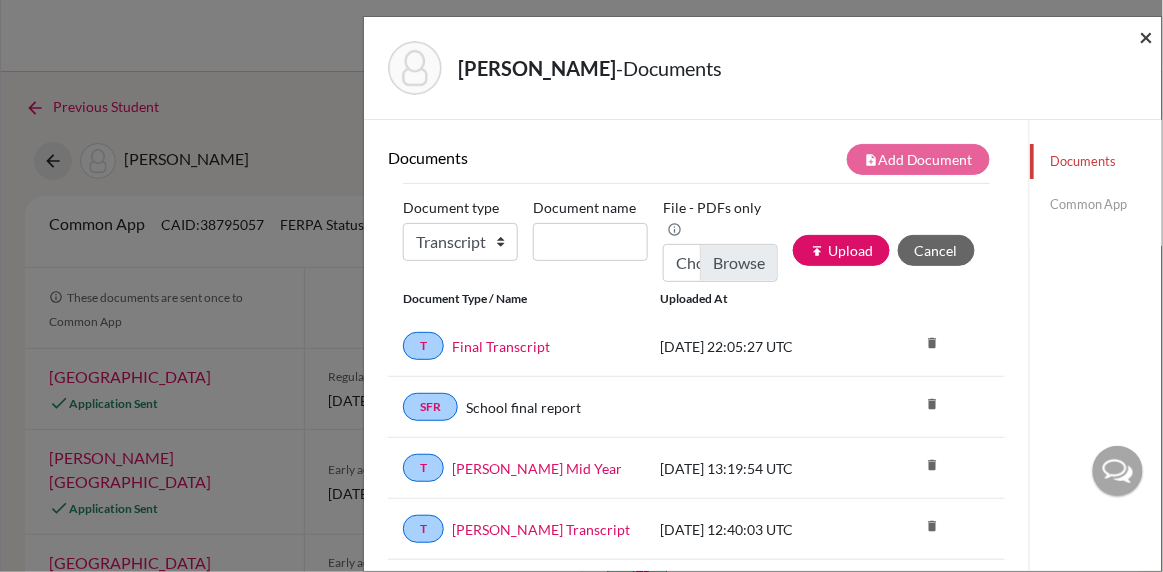 click on "×" at bounding box center (1147, 36) 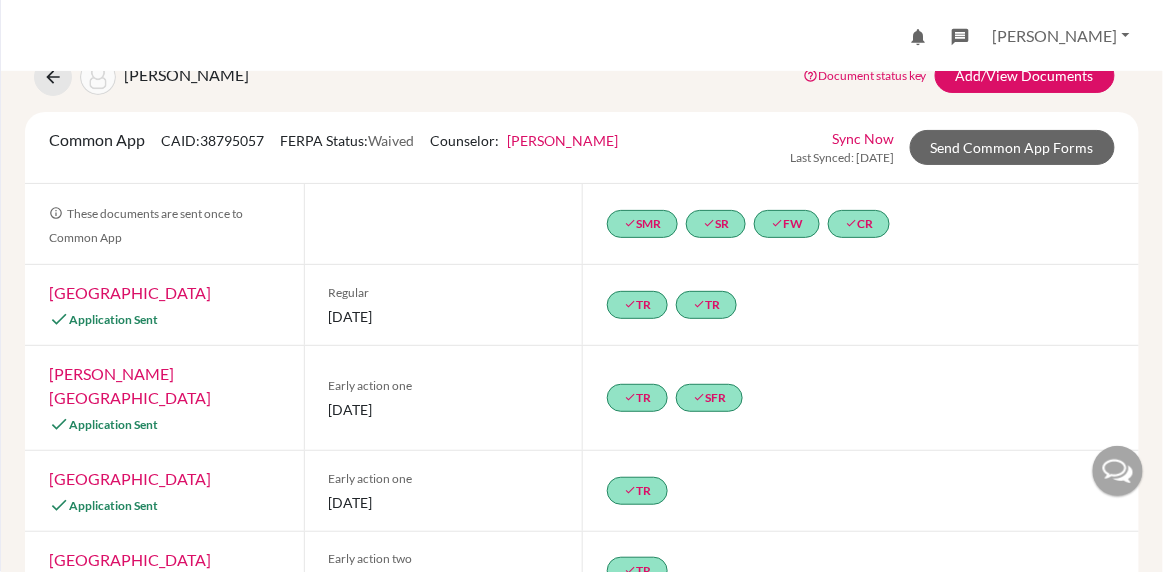 scroll, scrollTop: 0, scrollLeft: 0, axis: both 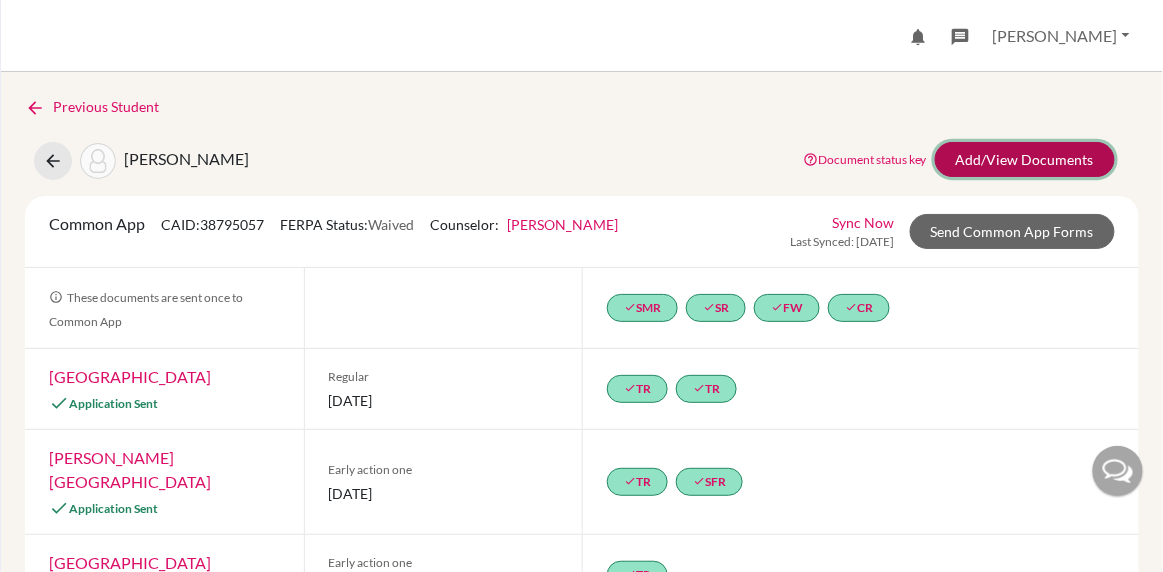 click on "Add/View Documents" at bounding box center [1025, 159] 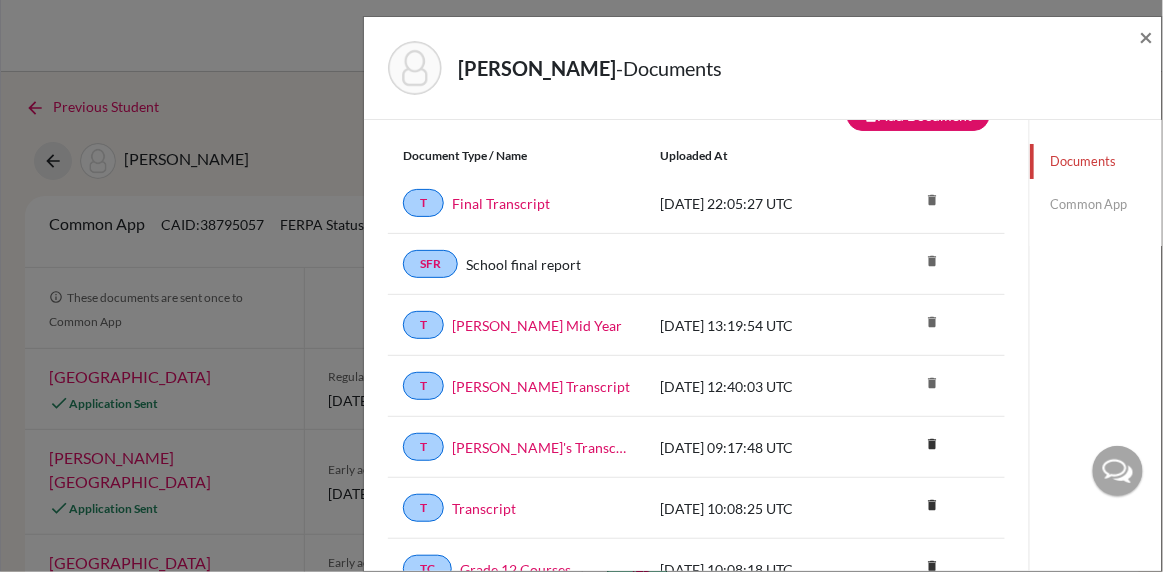scroll, scrollTop: 47, scrollLeft: 0, axis: vertical 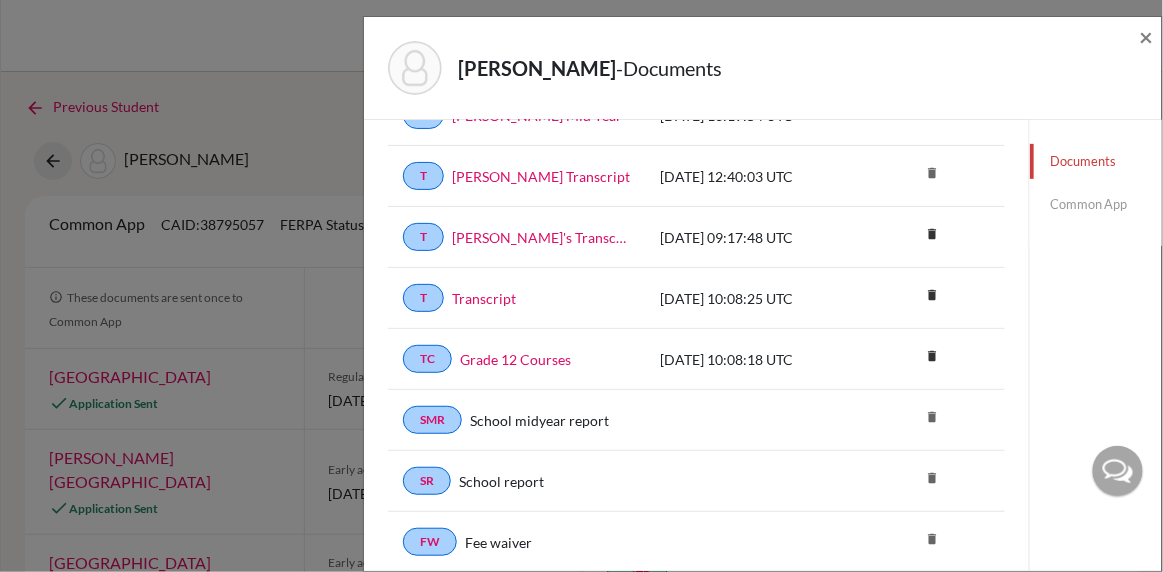 click on "[PERSON_NAME]  -  Documents × Documents note_add  Add Document Document type Change explanation for Common App reports Counselor recommendation International official results School profile School report Teacher recommendation Transcript Transcript Courses Other Document name File - PDFs only Choose file publish  Upload Cancel Document Type / Name Uploaded at T Final Transcript [DATE] 22:05:27 UTC delete SFR School final report delete T [PERSON_NAME] Mid Year [DATE] 13:19:54 UTC delete T [PERSON_NAME] Transcript [DATE] 12:40:03 UTC delete T TIffany's Transcript [DATE] 09:17:48 UTC delete [GEOGRAPHIC_DATA] this document? Cancel Delete T Transcript [DATE] 10:08:25 UTC delete [GEOGRAPHIC_DATA] this document? Cancel Delete TC Grade 12 Courses [DATE] 10:08:18 UTC delete [GEOGRAPHIC_DATA] this document? Cancel Delete SMR School midyear report delete SR School report delete FW Fee waiver delete CR Counselor Recommendation Letter [DATE] 20:54:19 UTC delete SP [DATE]-[DATE] HS School [DOMAIN_NAME]_wide delete Cancel" 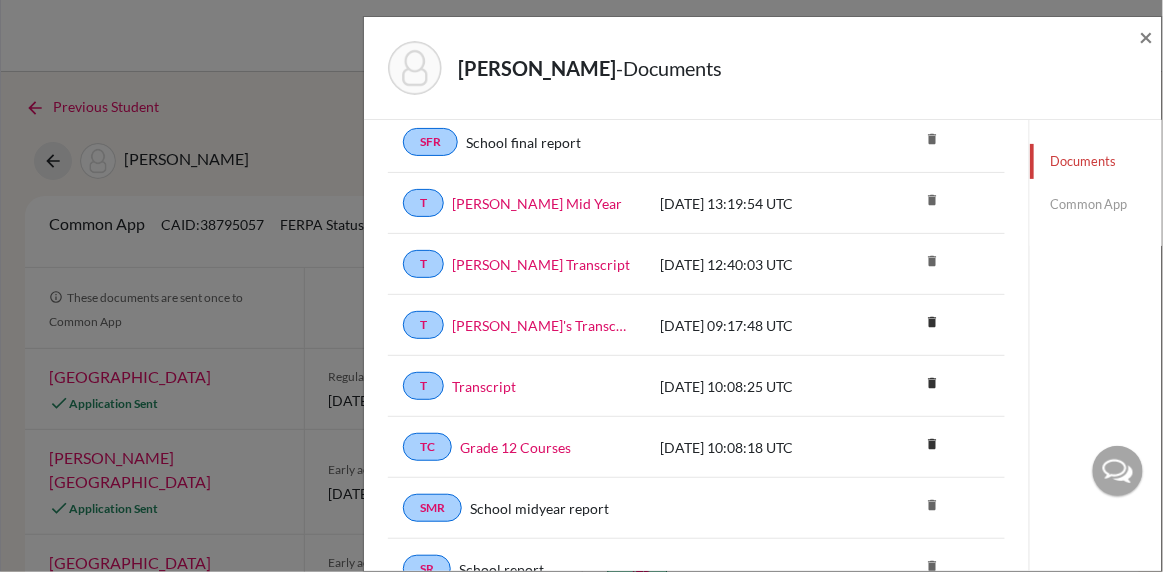 scroll, scrollTop: 0, scrollLeft: 0, axis: both 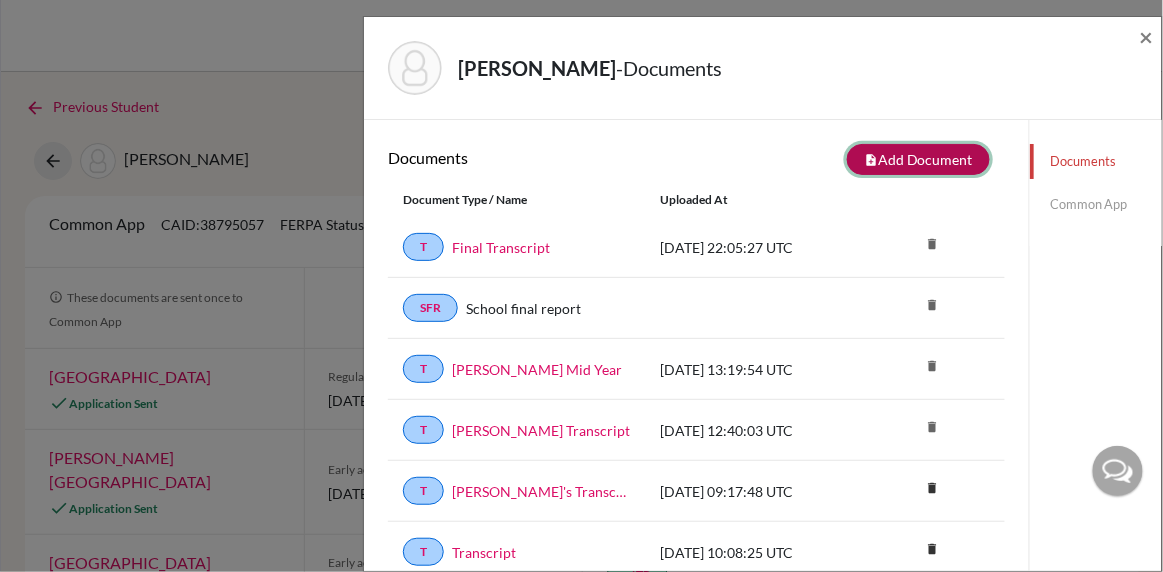 click on "note_add  Add Document" at bounding box center [918, 159] 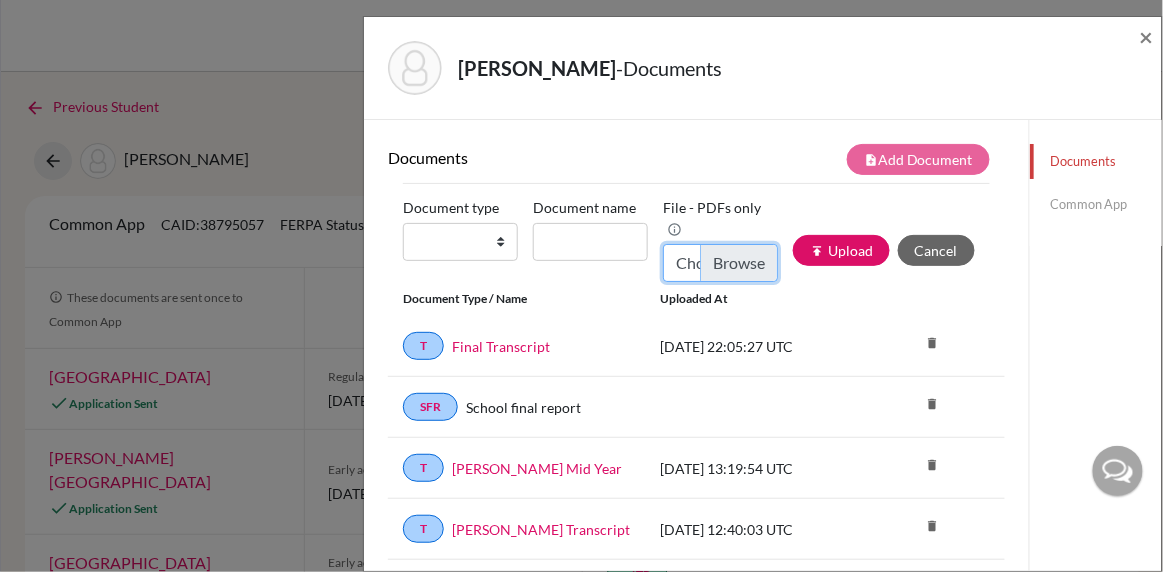 click on "Choose file" at bounding box center [720, 263] 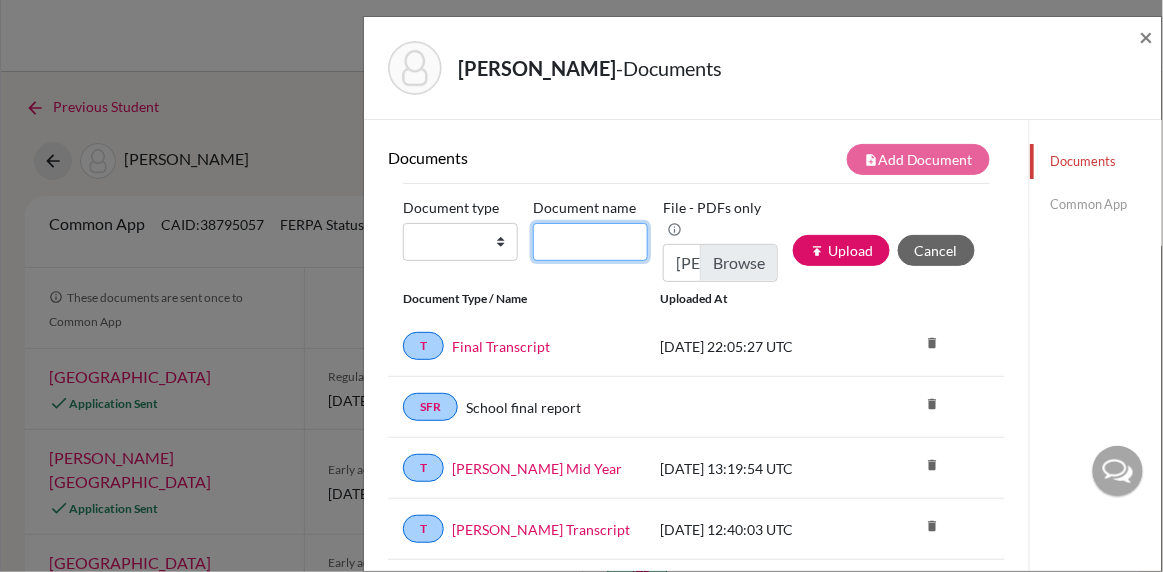 click on "Document name" 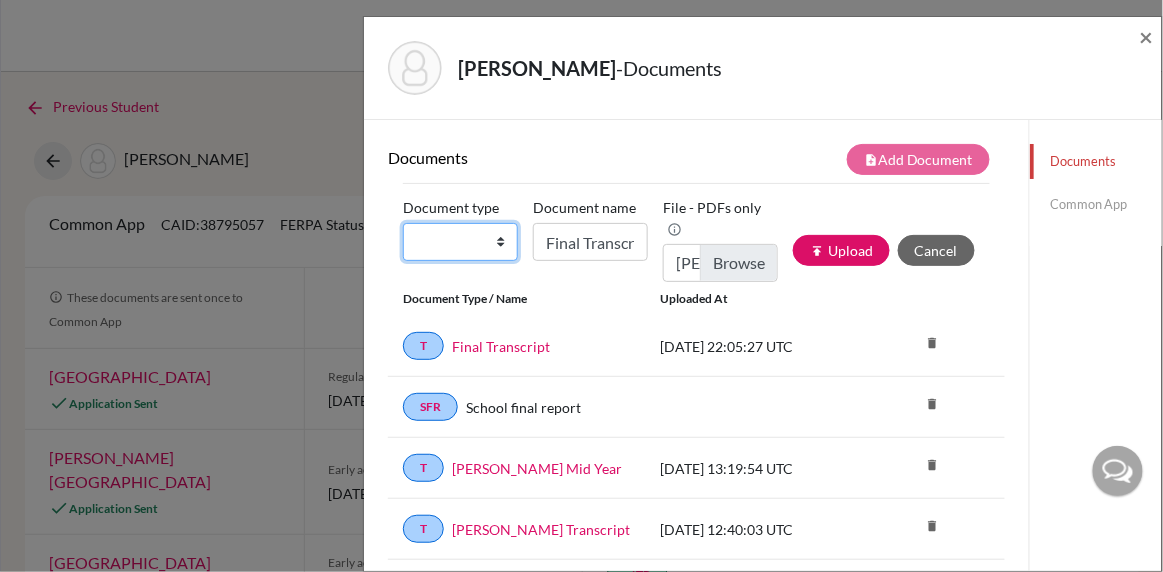 click on "Change explanation for Common App reports Counselor recommendation International official results School profile School report Teacher recommendation Transcript Transcript Courses Other" at bounding box center [460, 242] 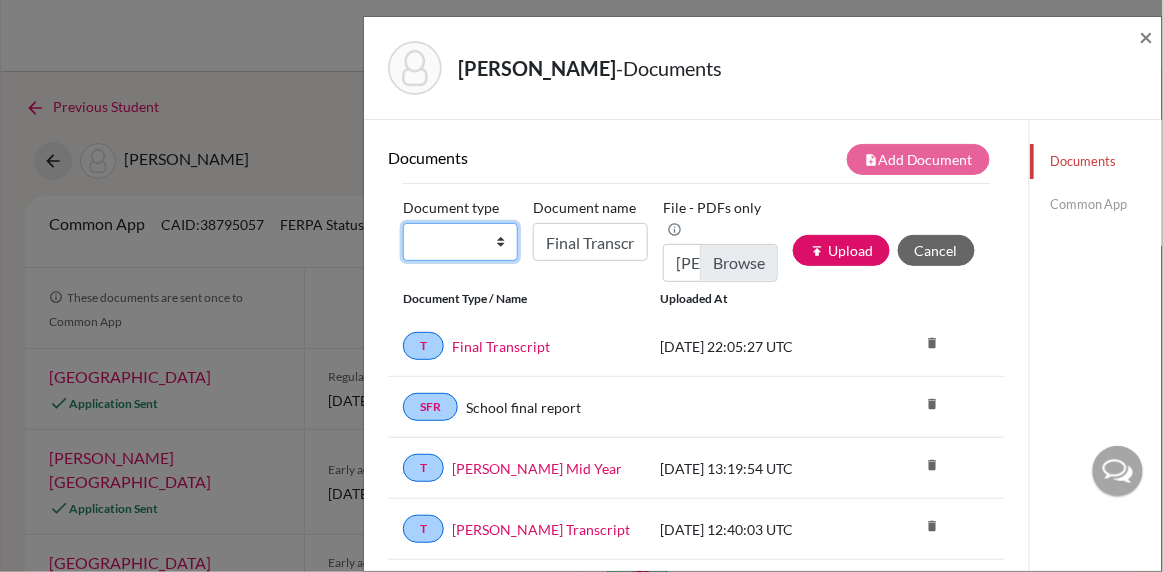 select on "2" 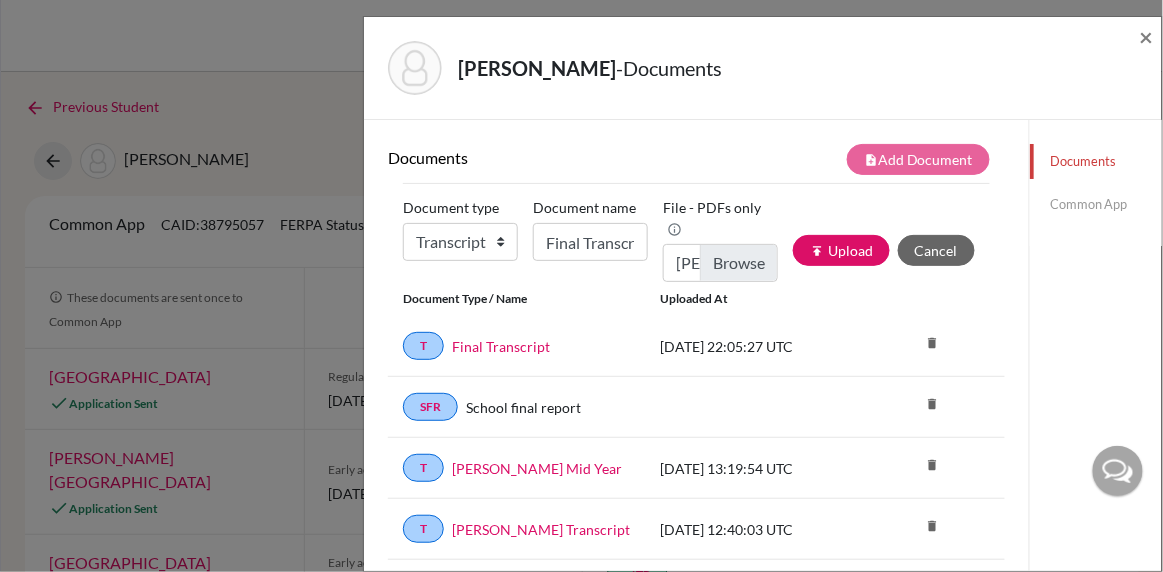 click on "[PERSON_NAME]  -  Documents" 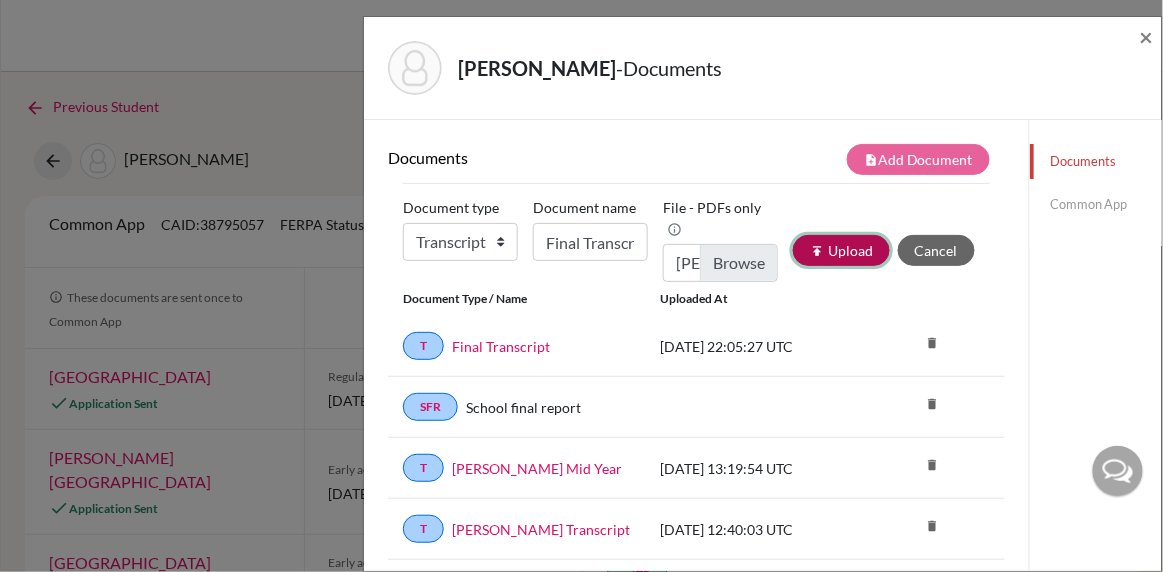 click on "publish  Upload" at bounding box center [841, 250] 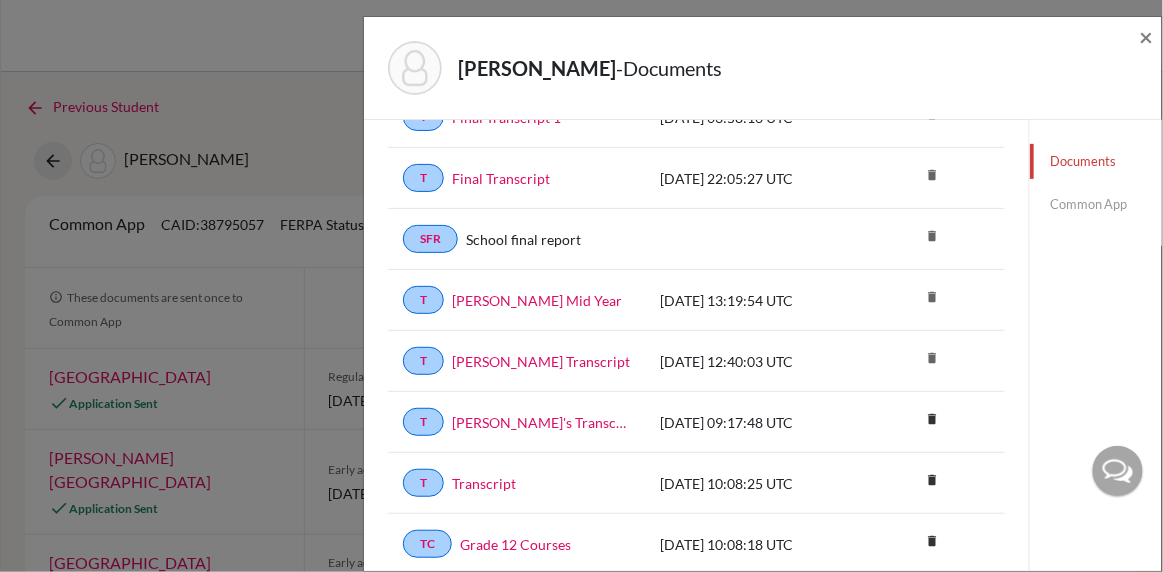 scroll, scrollTop: 230, scrollLeft: 0, axis: vertical 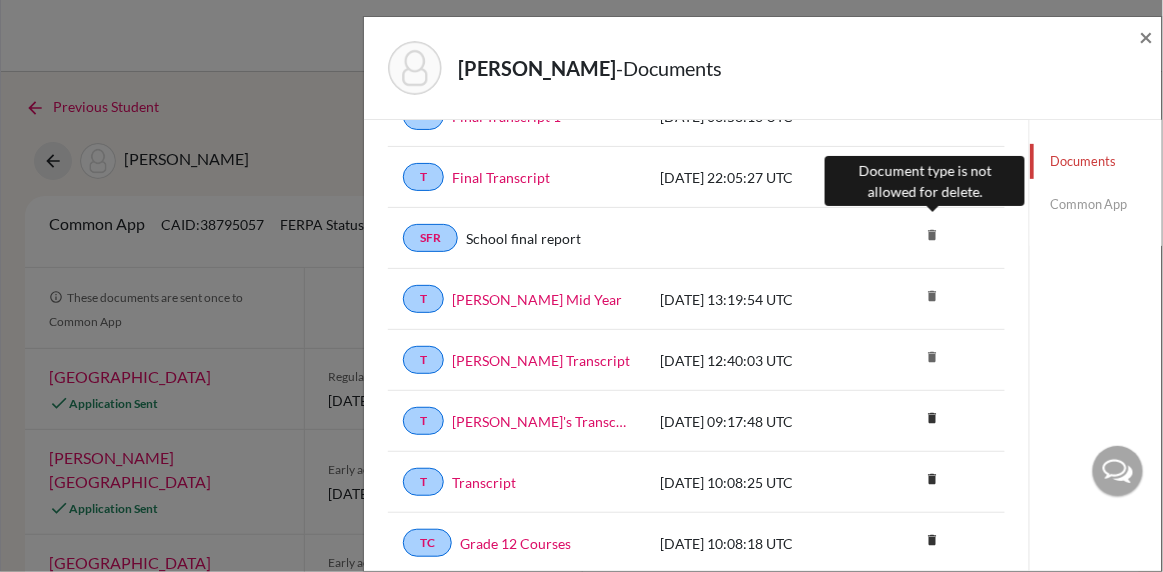 click on "delete" at bounding box center [932, 235] 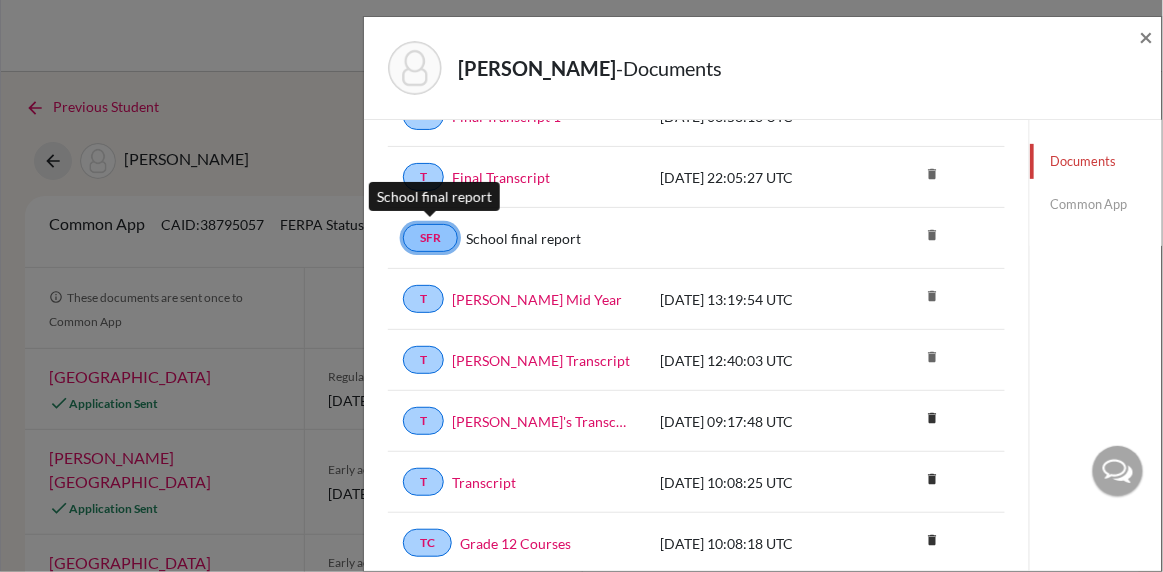 click on "SFR" at bounding box center (430, 238) 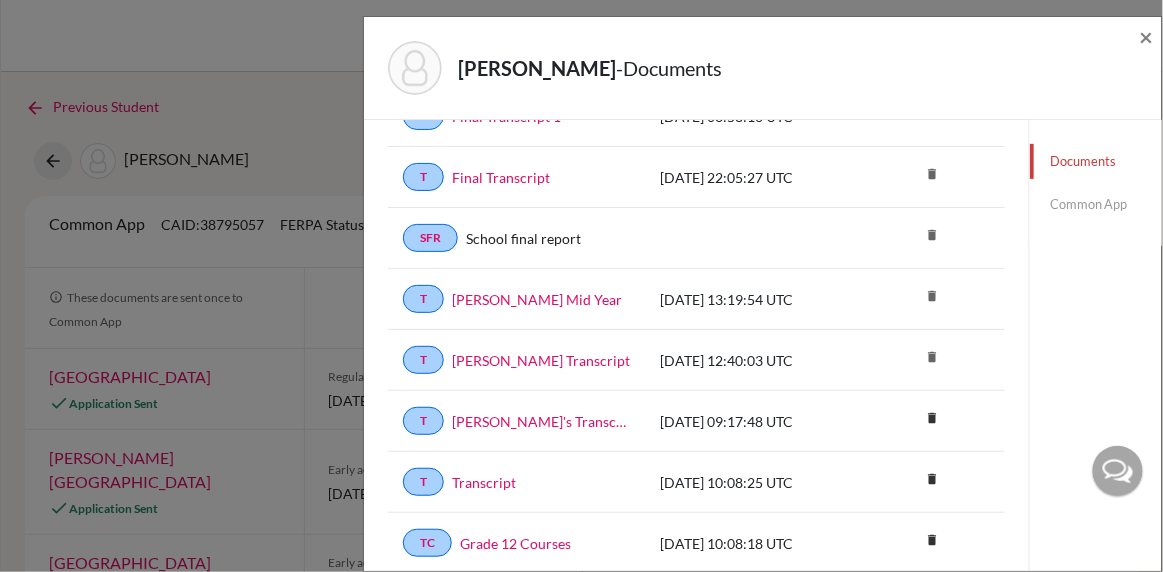 click on "Common App" 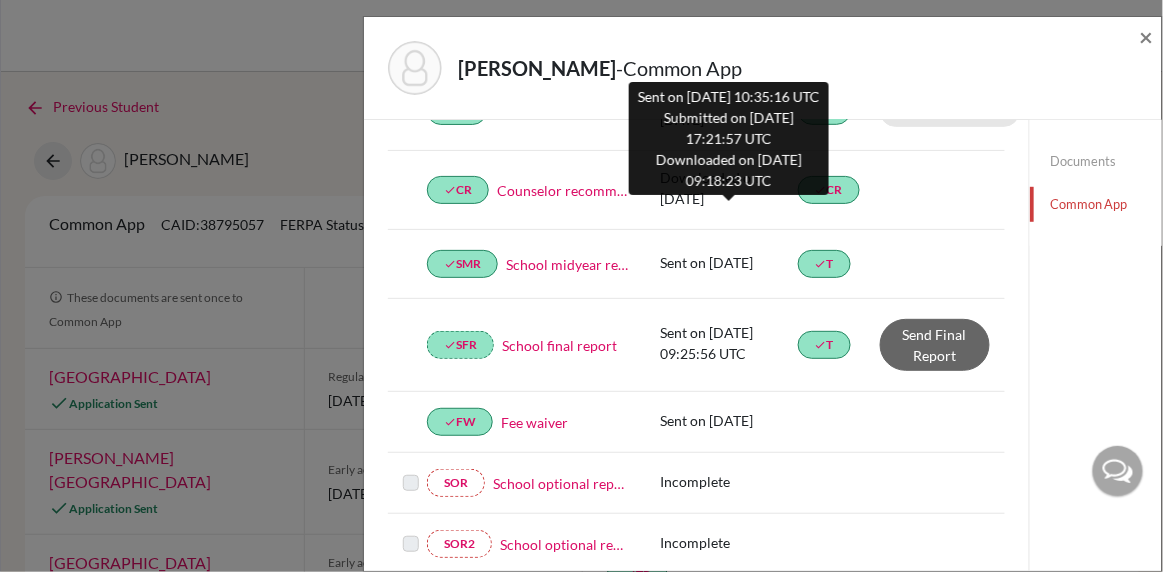 scroll, scrollTop: 346, scrollLeft: 0, axis: vertical 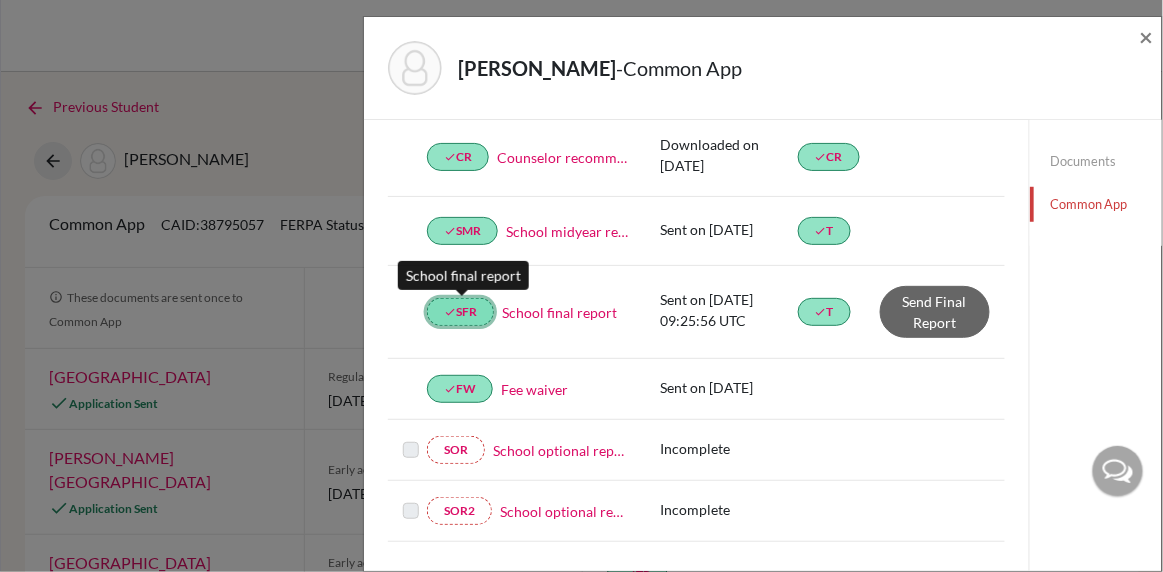 click on "done  SFR" at bounding box center [460, 312] 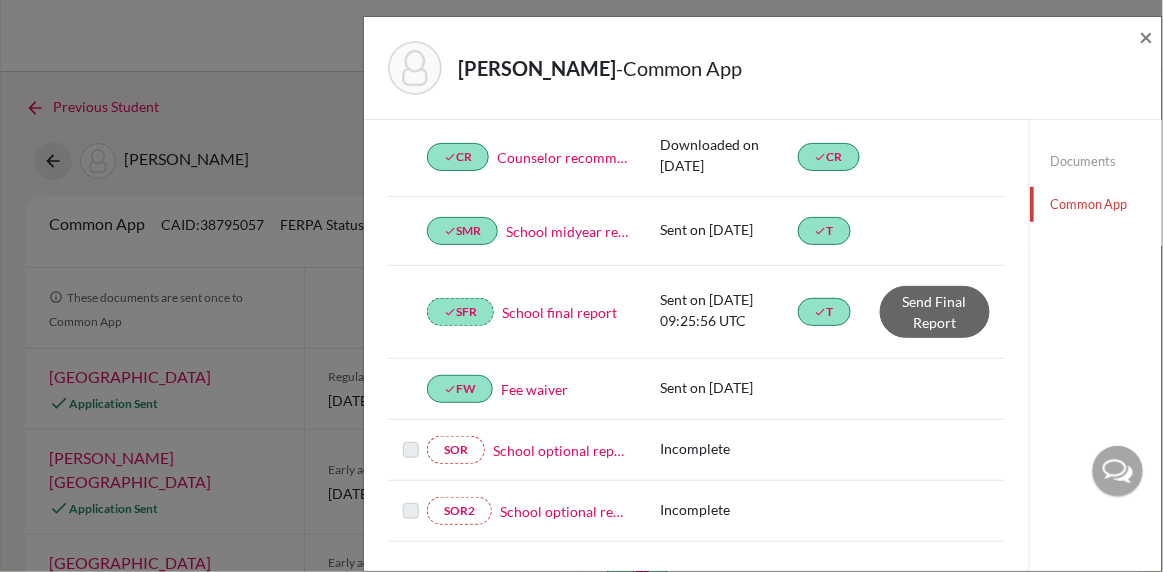click on "School final report" at bounding box center [559, 312] 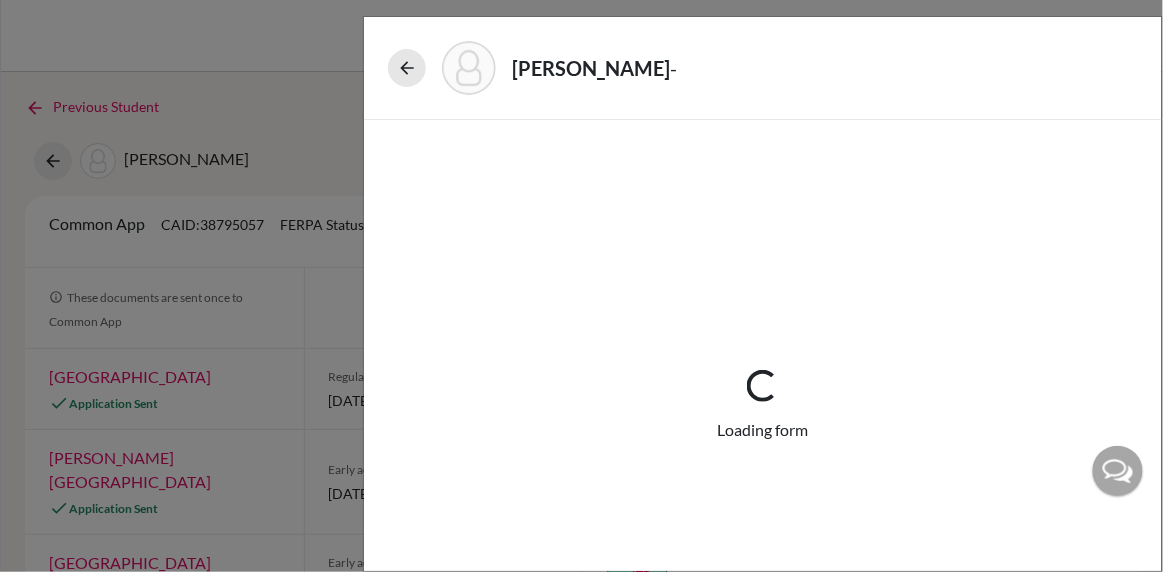 select on "1" 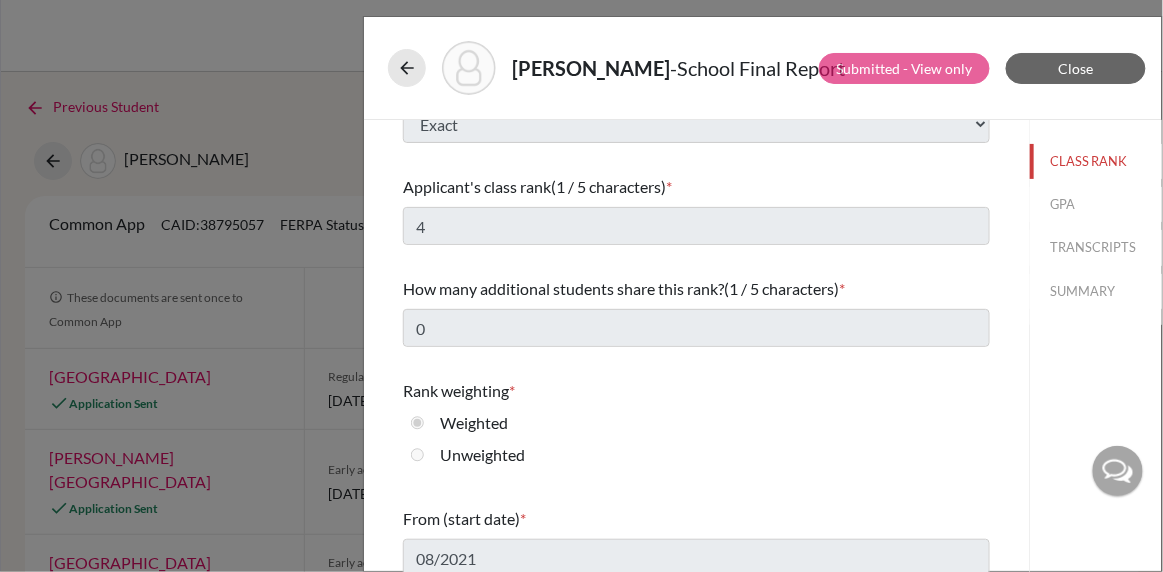 scroll, scrollTop: 130, scrollLeft: 0, axis: vertical 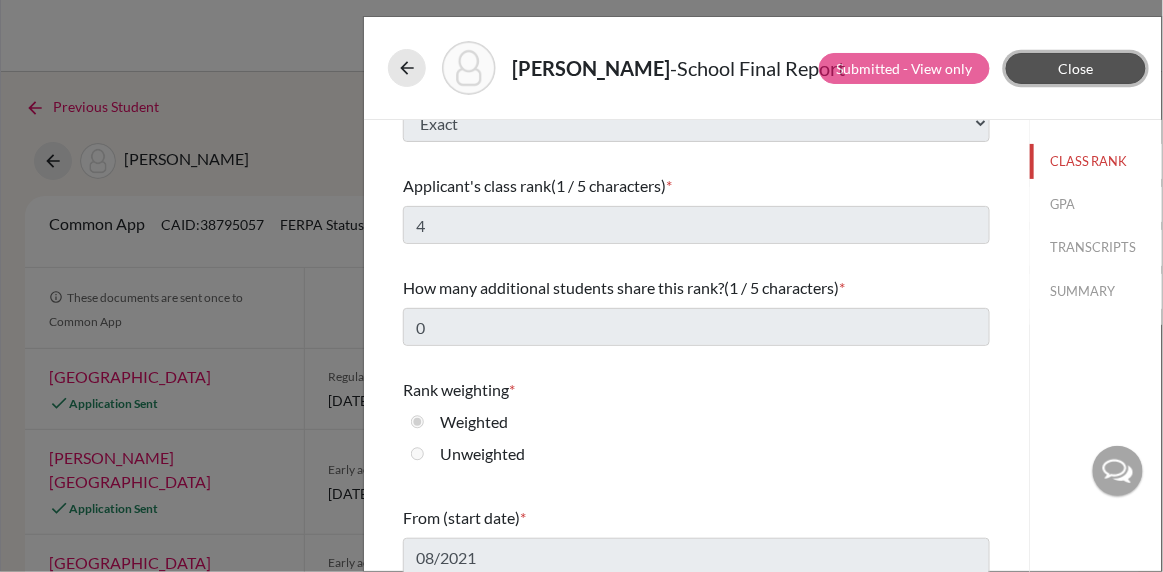click on "Close" at bounding box center (1076, 68) 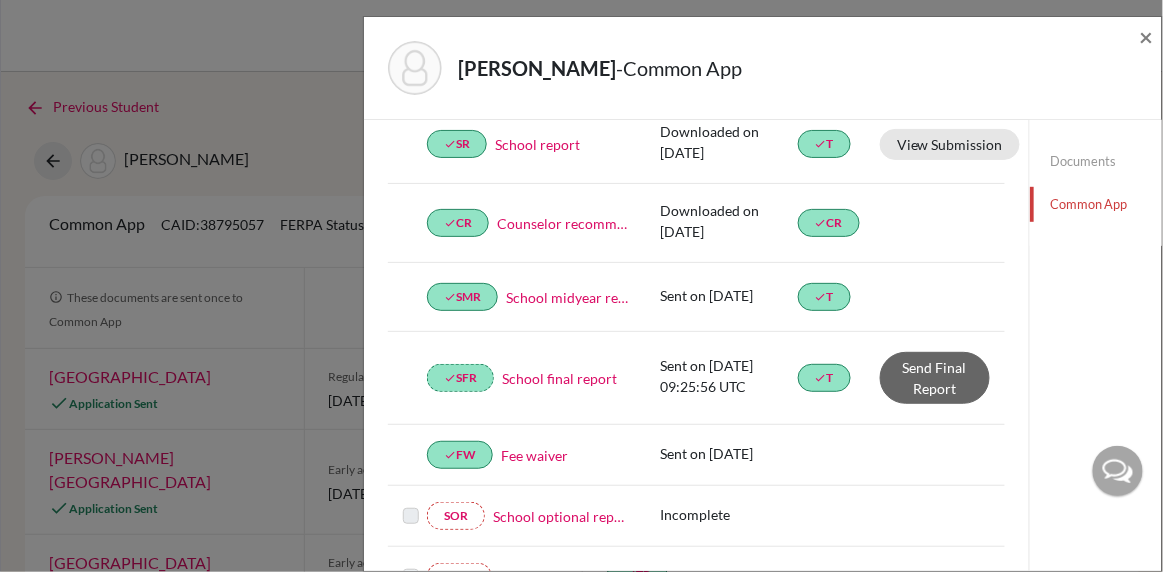 scroll, scrollTop: 282, scrollLeft: 0, axis: vertical 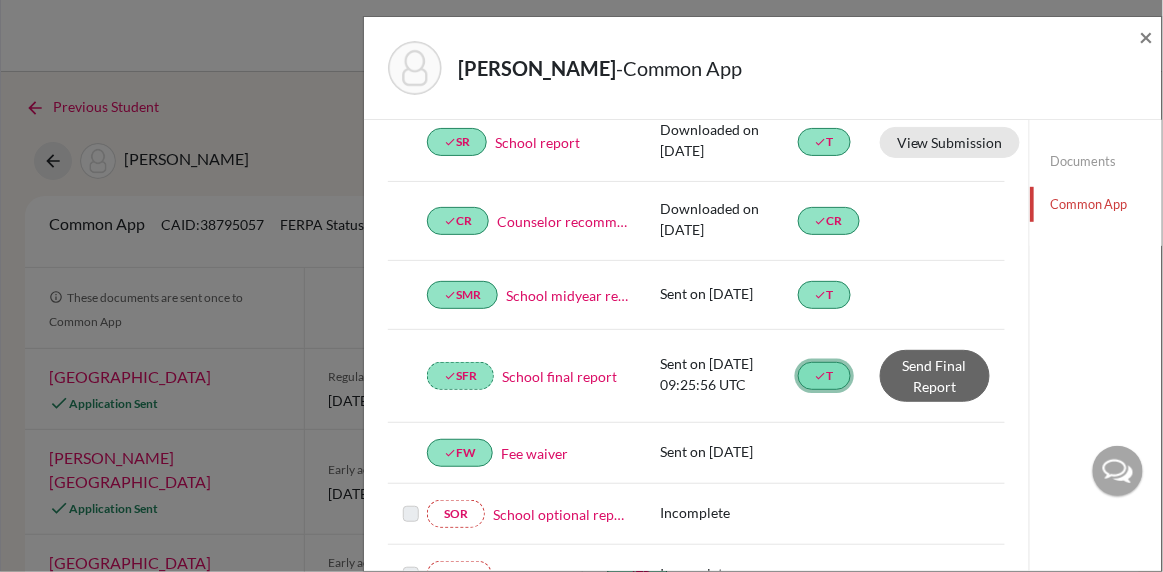 click on "done" 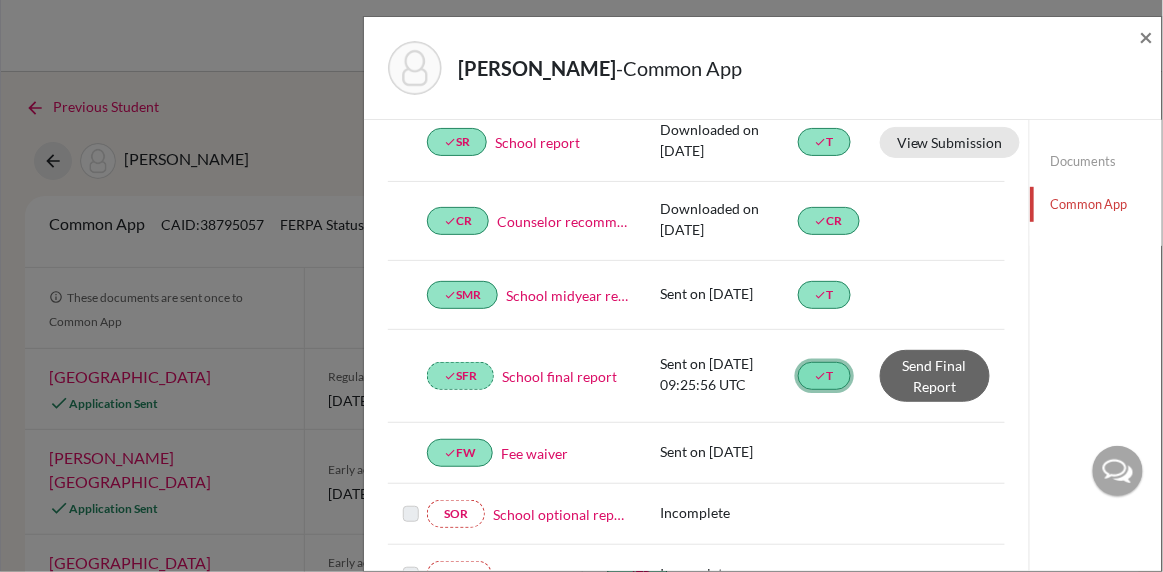click on "done  T" 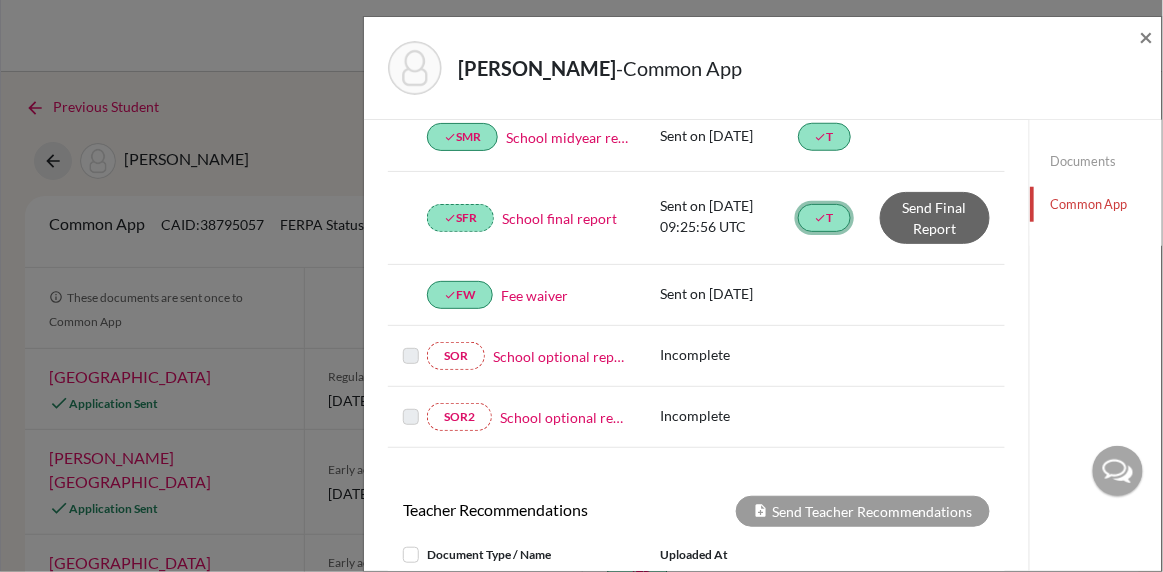 scroll, scrollTop: 435, scrollLeft: 0, axis: vertical 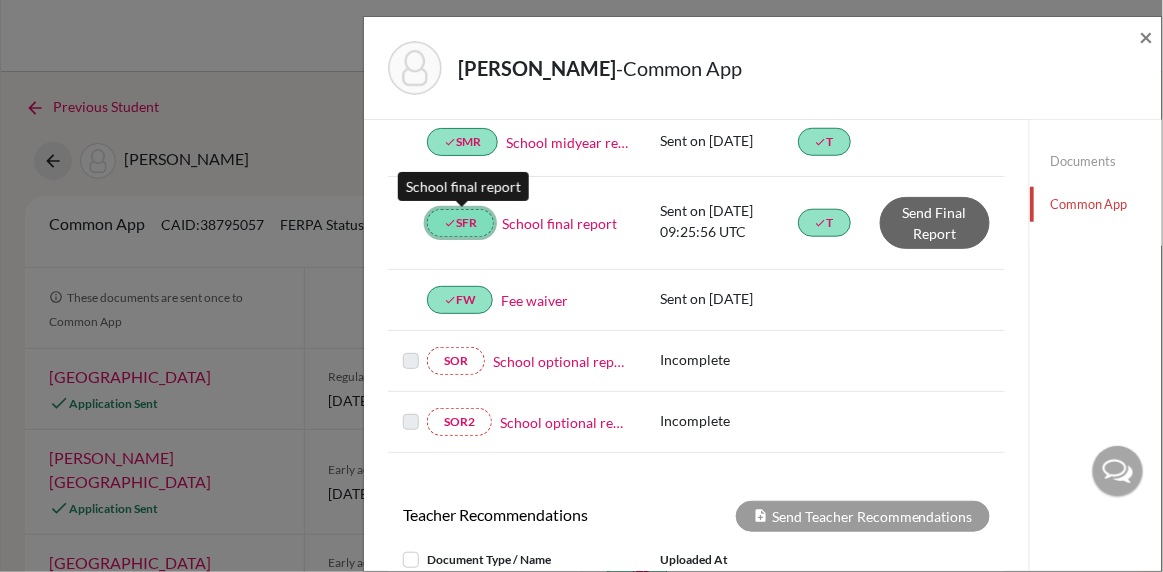 click on "done  SFR" at bounding box center (460, 223) 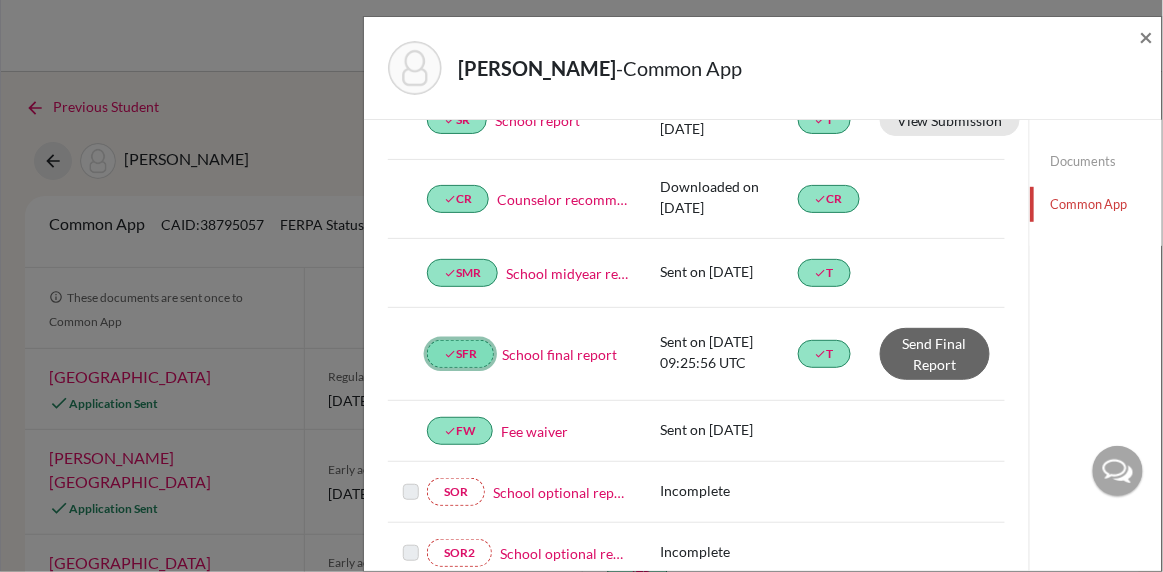 scroll, scrollTop: 238, scrollLeft: 0, axis: vertical 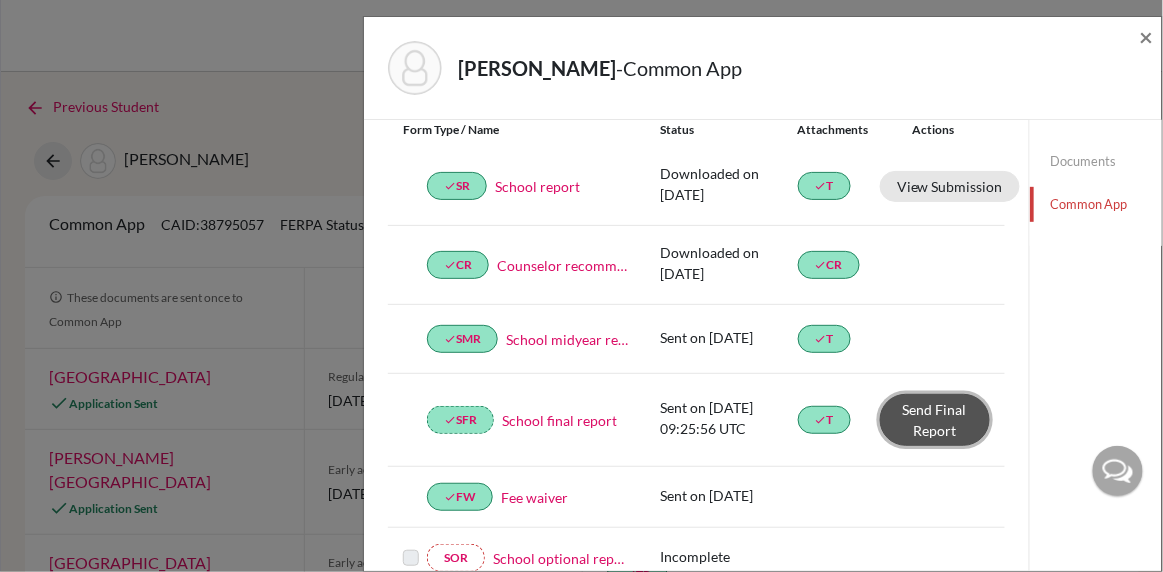 click on "Send Final Report" at bounding box center [935, 420] 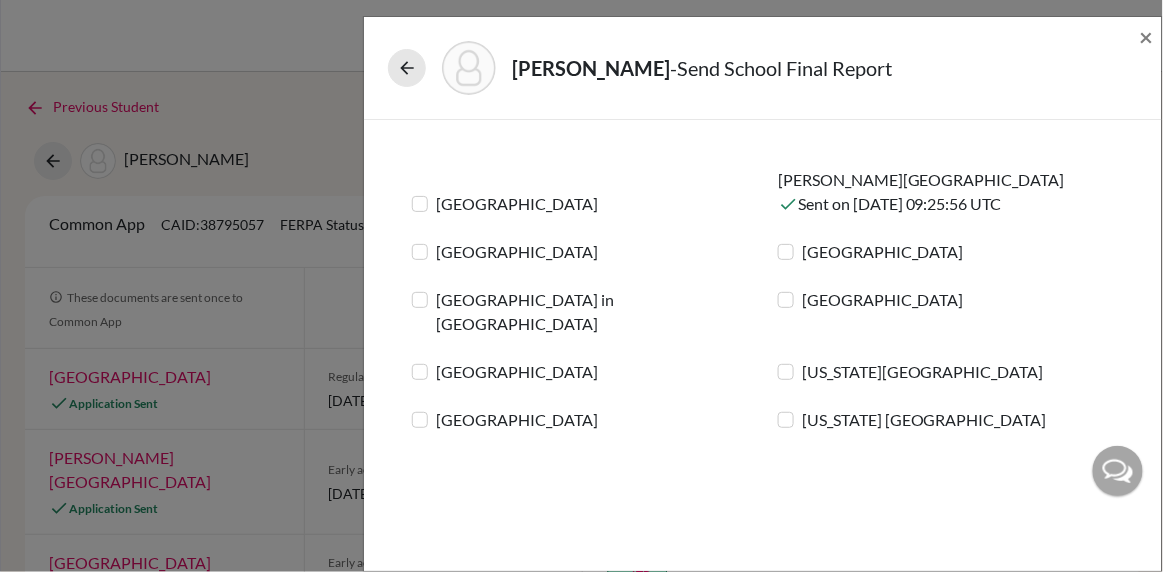 click at bounding box center (788, 204) 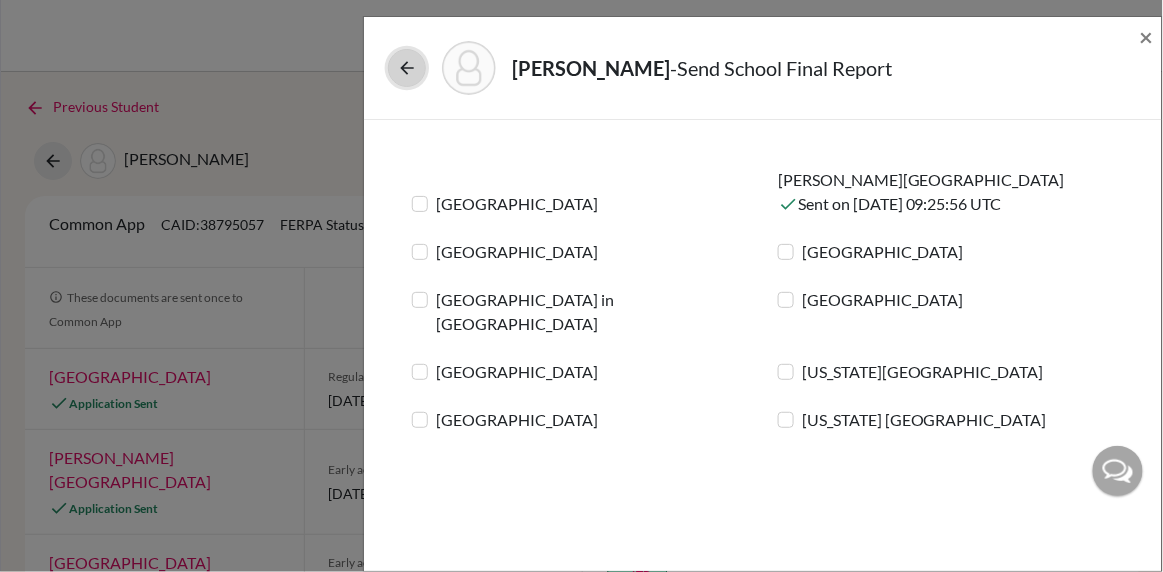 click at bounding box center [407, 68] 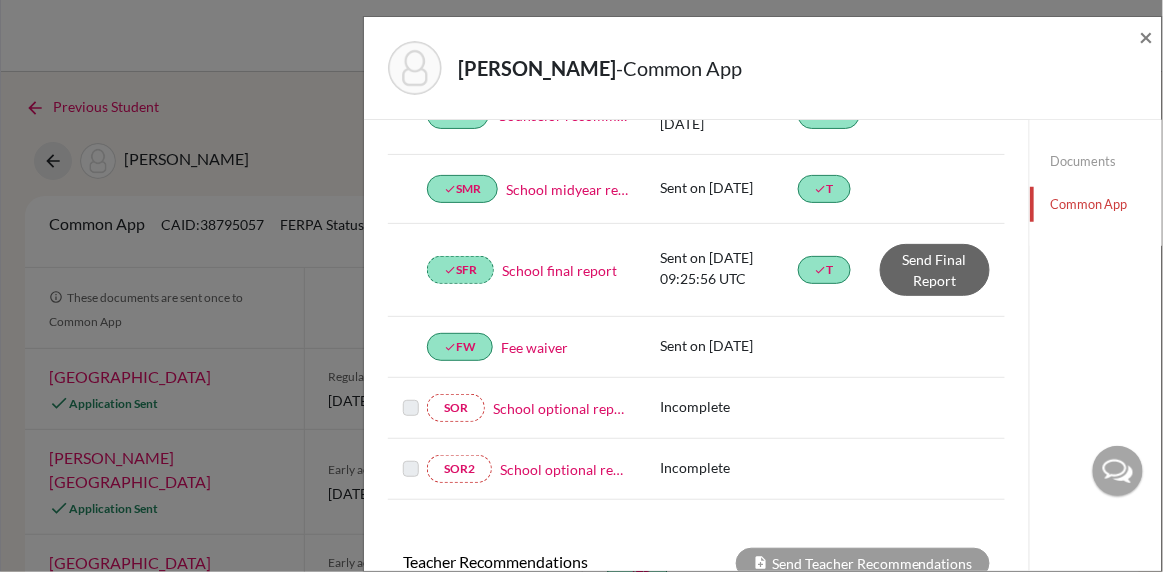 scroll, scrollTop: 396, scrollLeft: 0, axis: vertical 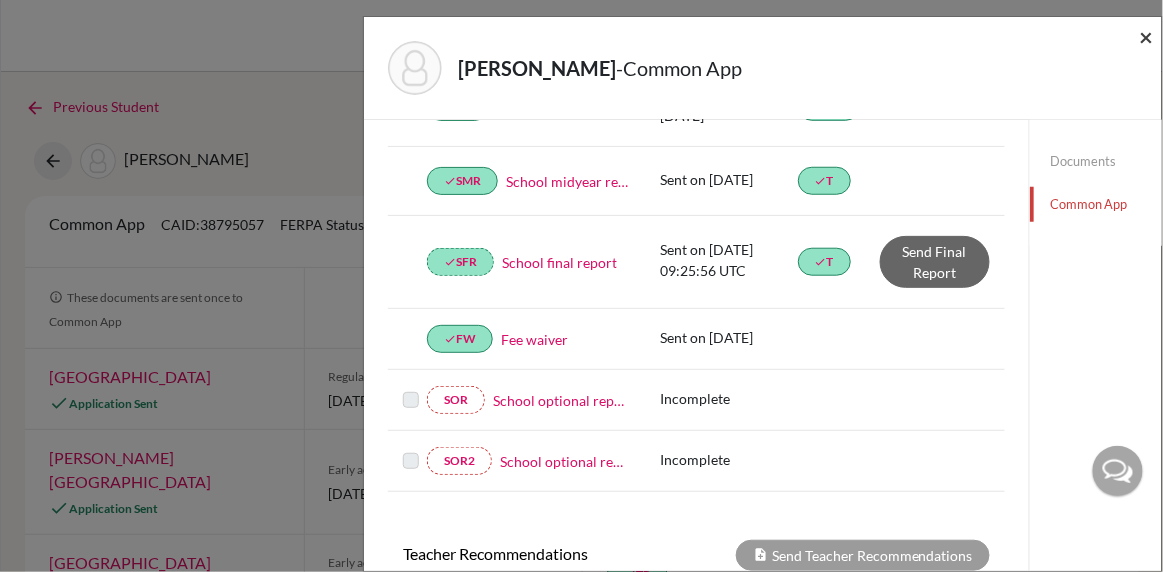 click on "×" at bounding box center (1147, 36) 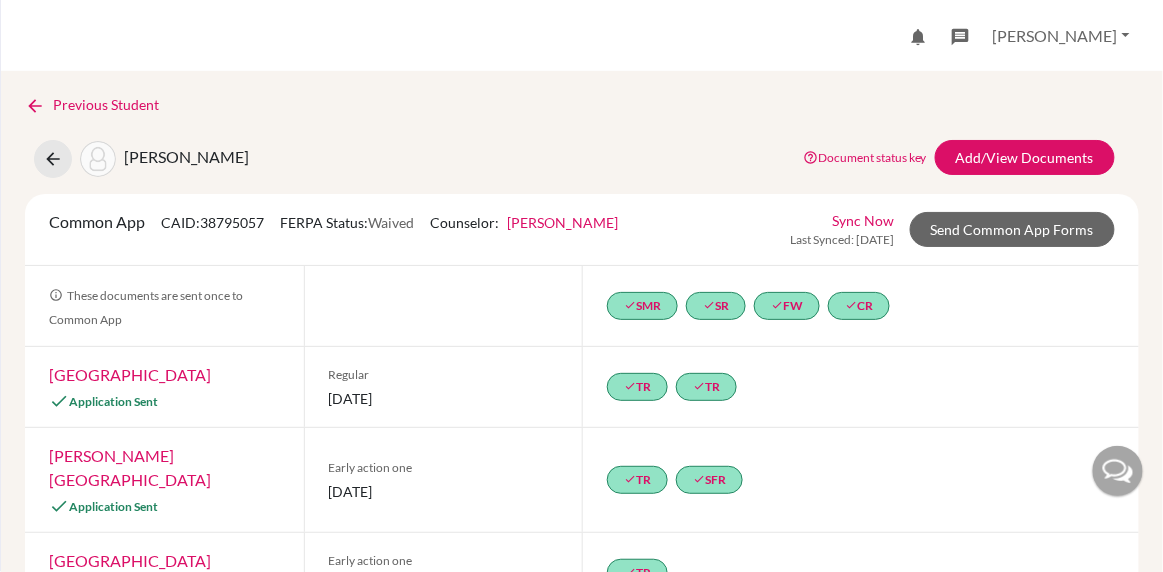 scroll, scrollTop: 0, scrollLeft: 0, axis: both 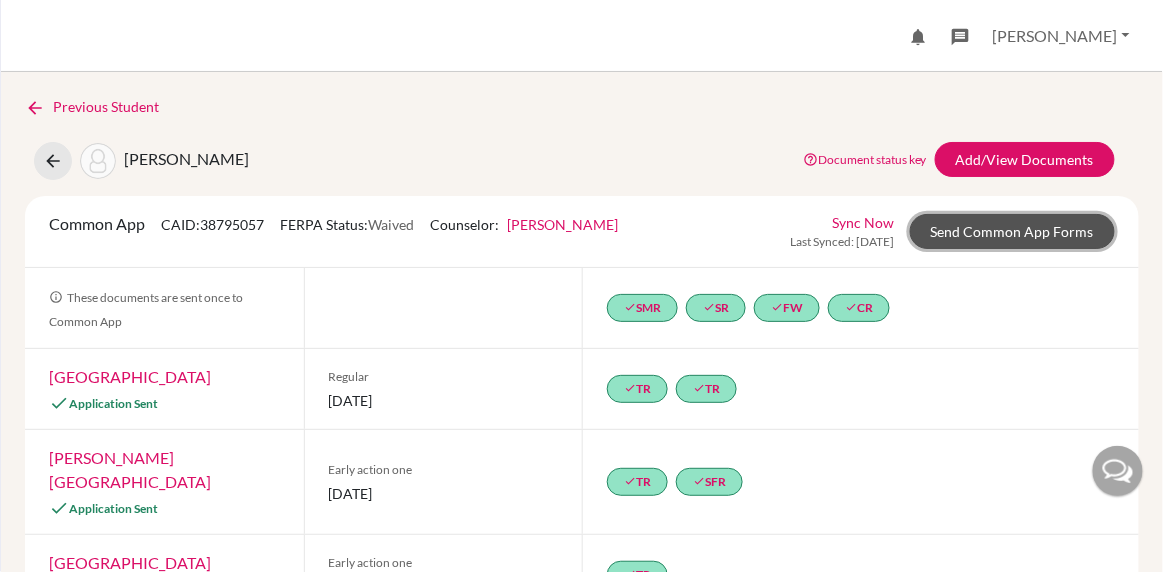 click on "Send Common App Forms" at bounding box center (1012, 231) 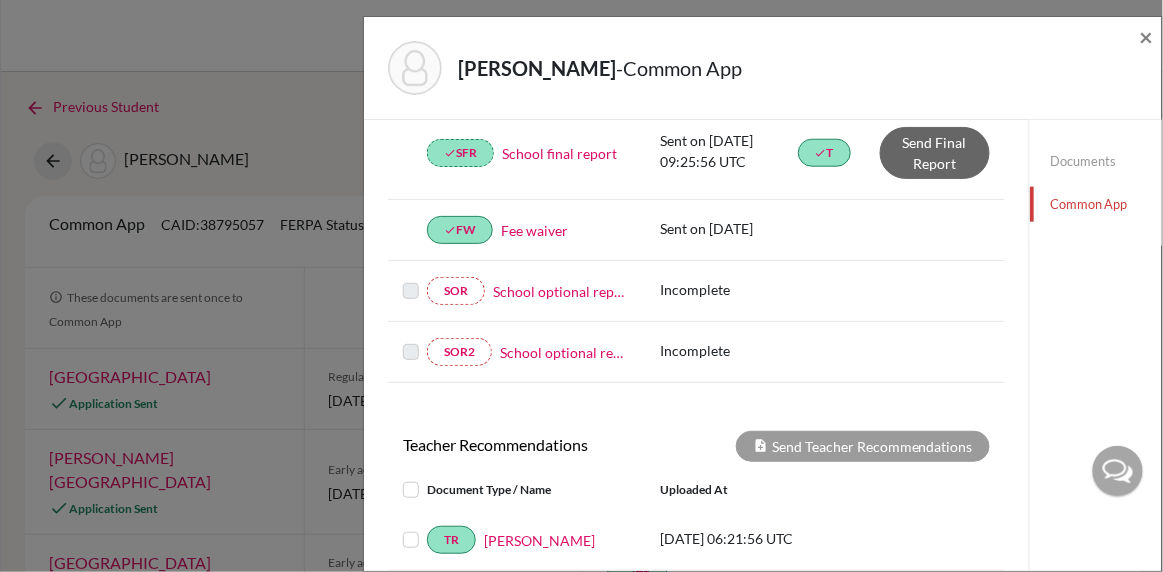 scroll, scrollTop: 385, scrollLeft: 0, axis: vertical 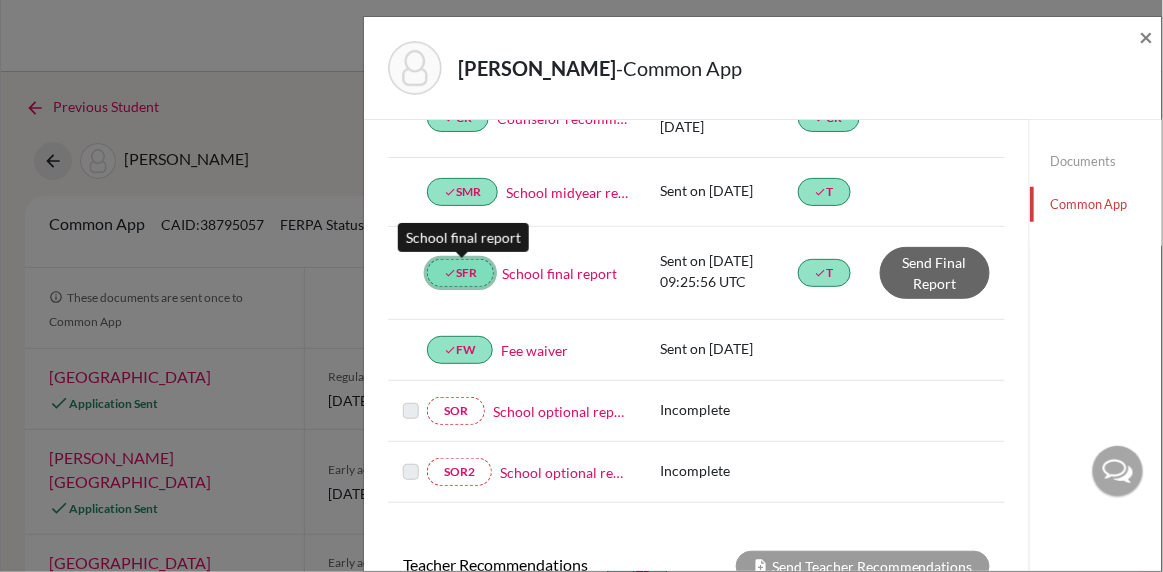 click on "done  SFR" at bounding box center (460, 273) 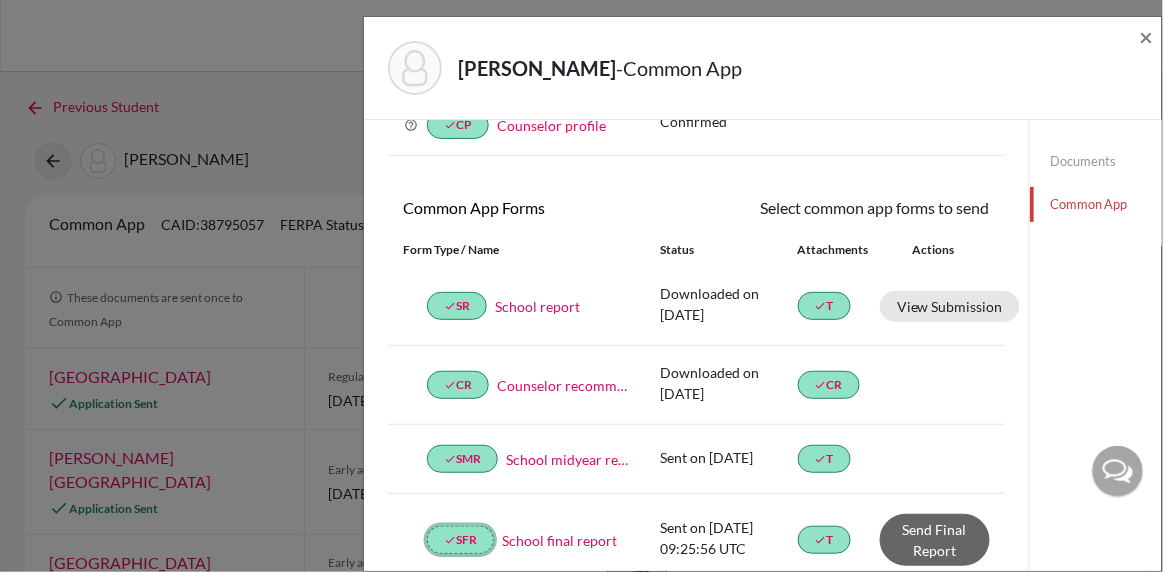 scroll, scrollTop: 0, scrollLeft: 0, axis: both 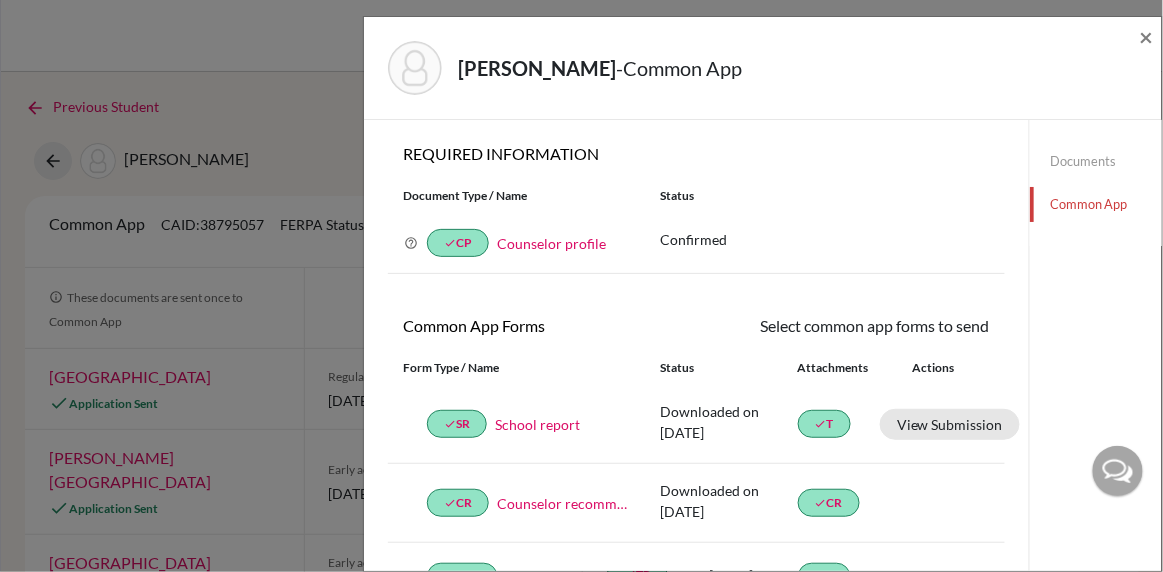 click on "Documents" 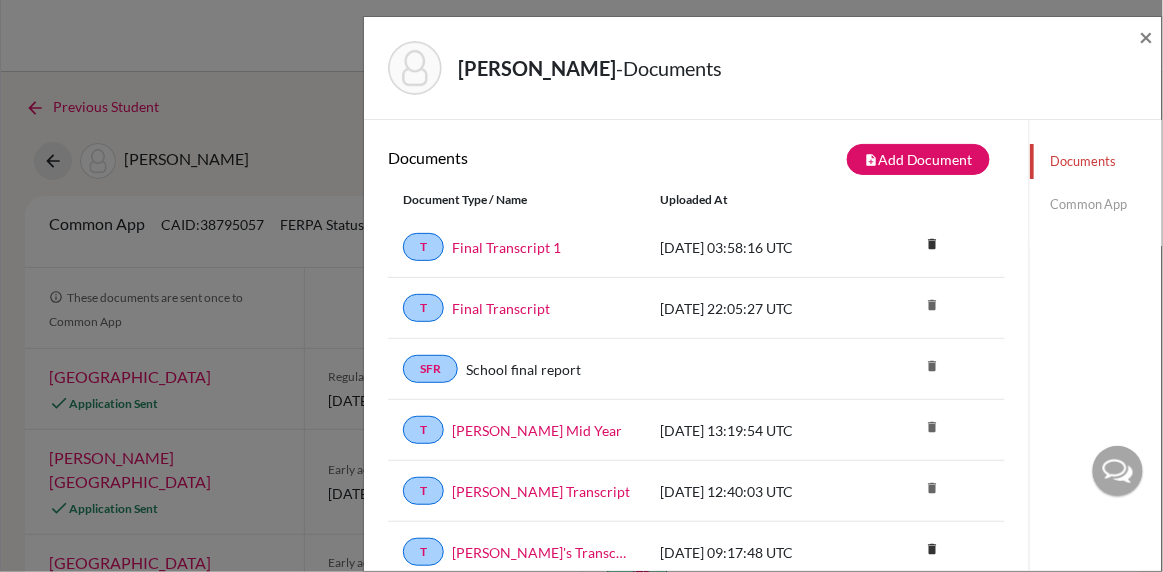 scroll, scrollTop: 47, scrollLeft: 0, axis: vertical 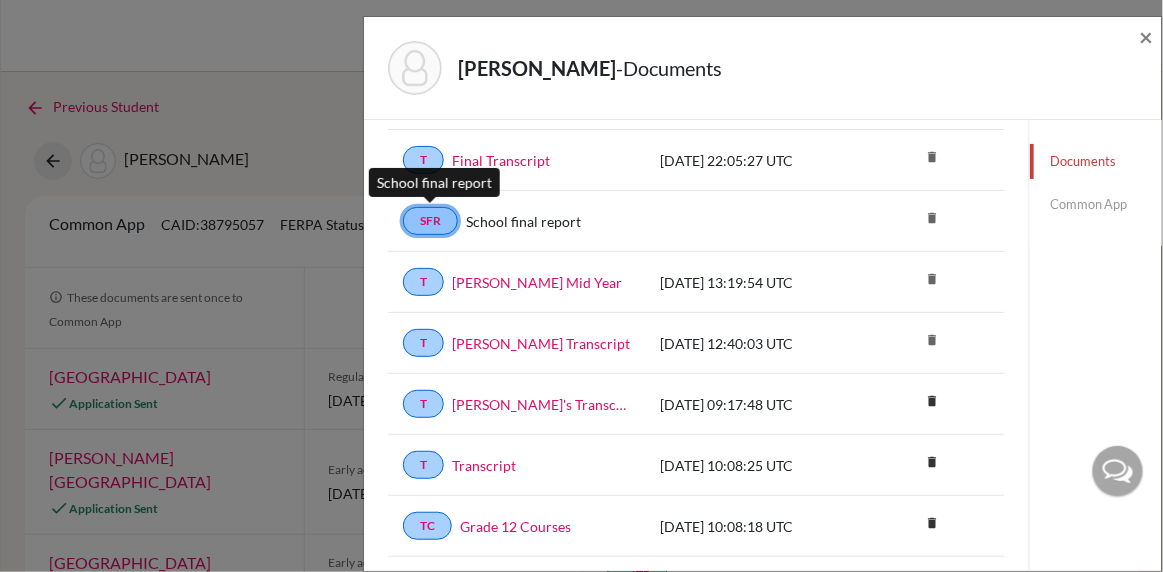 click on "SFR" at bounding box center (430, 221) 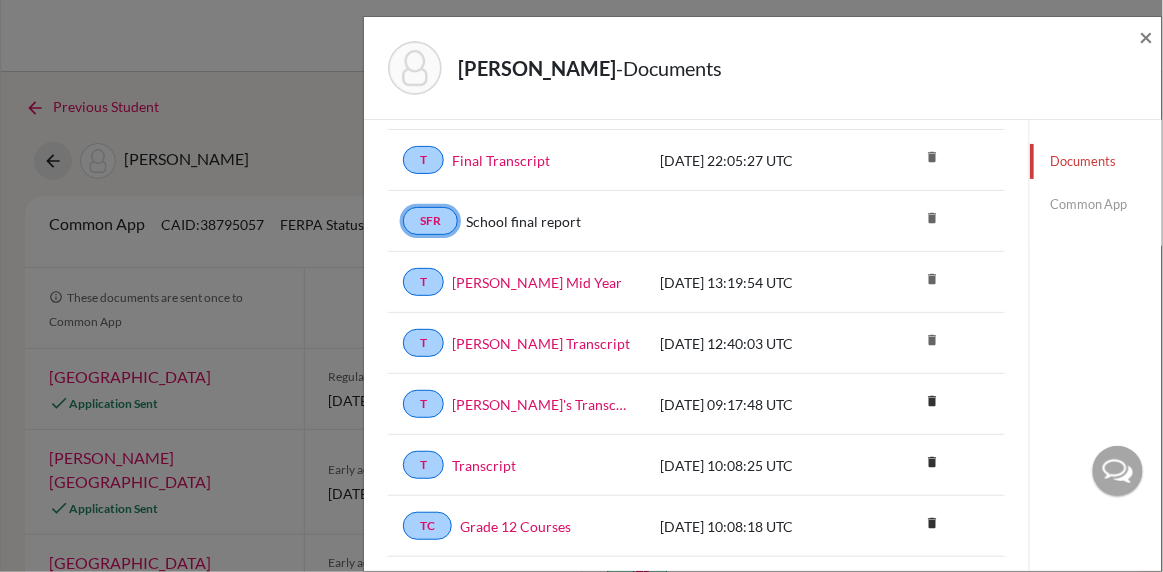 scroll, scrollTop: 0, scrollLeft: 0, axis: both 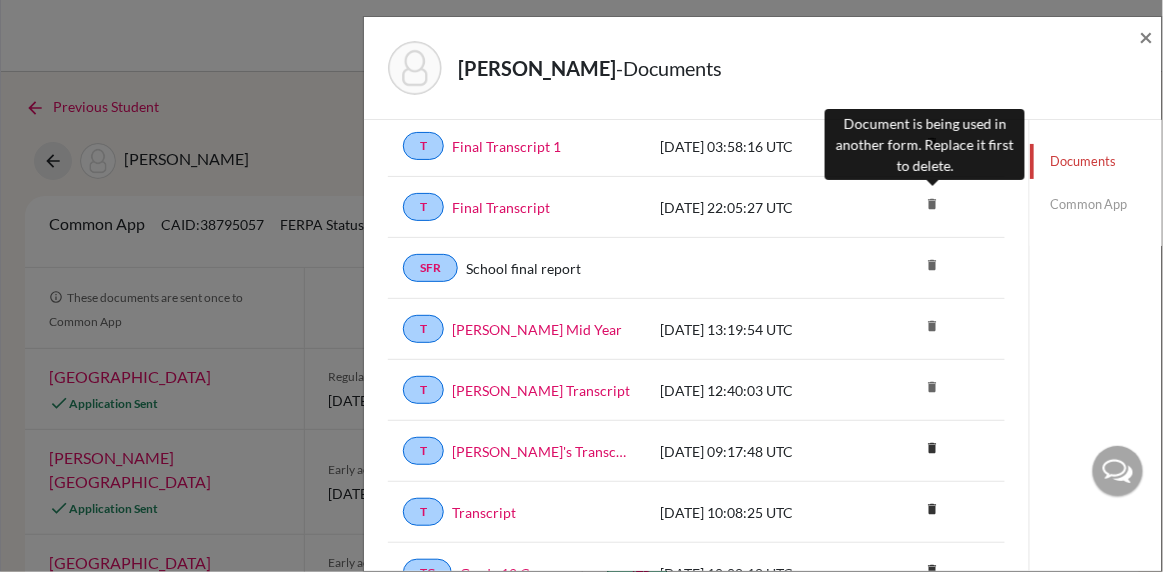 click on "delete" at bounding box center (932, 204) 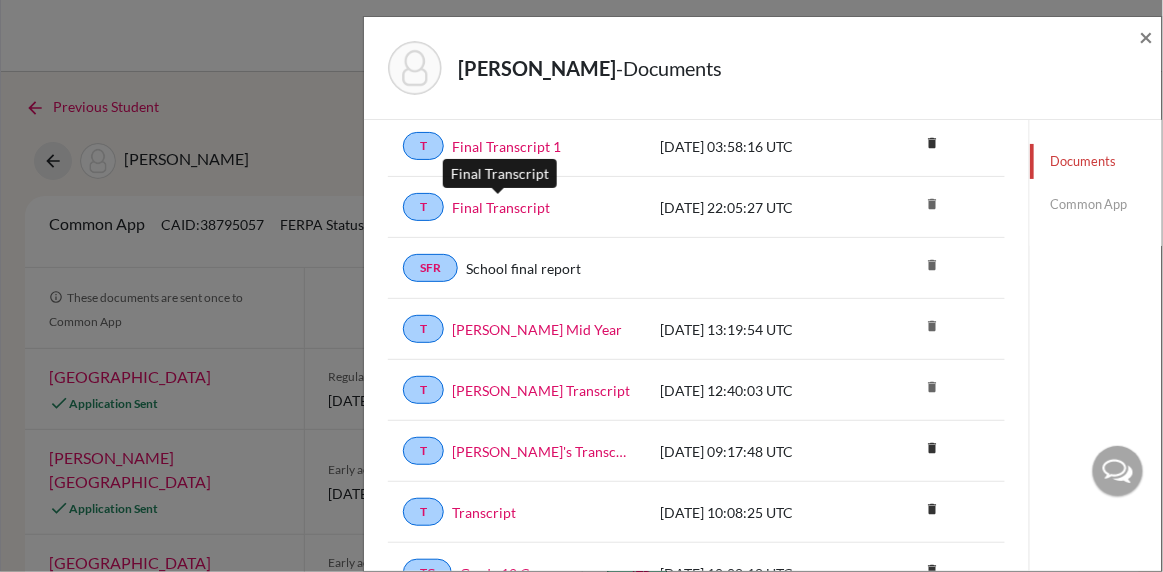 click on "Final Transcript" at bounding box center [501, 207] 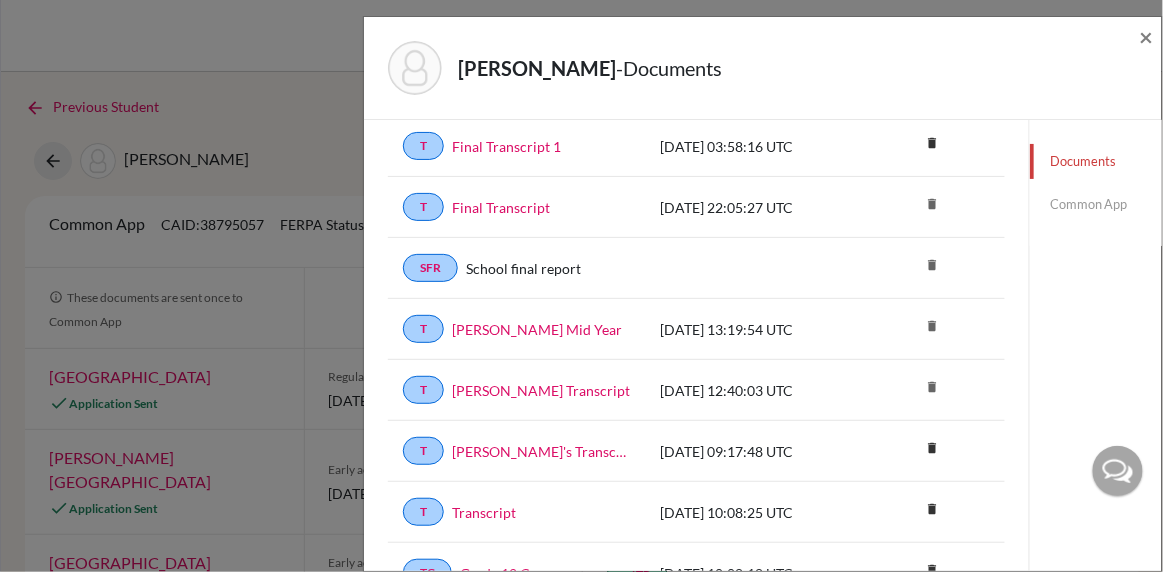 scroll, scrollTop: 47, scrollLeft: 0, axis: vertical 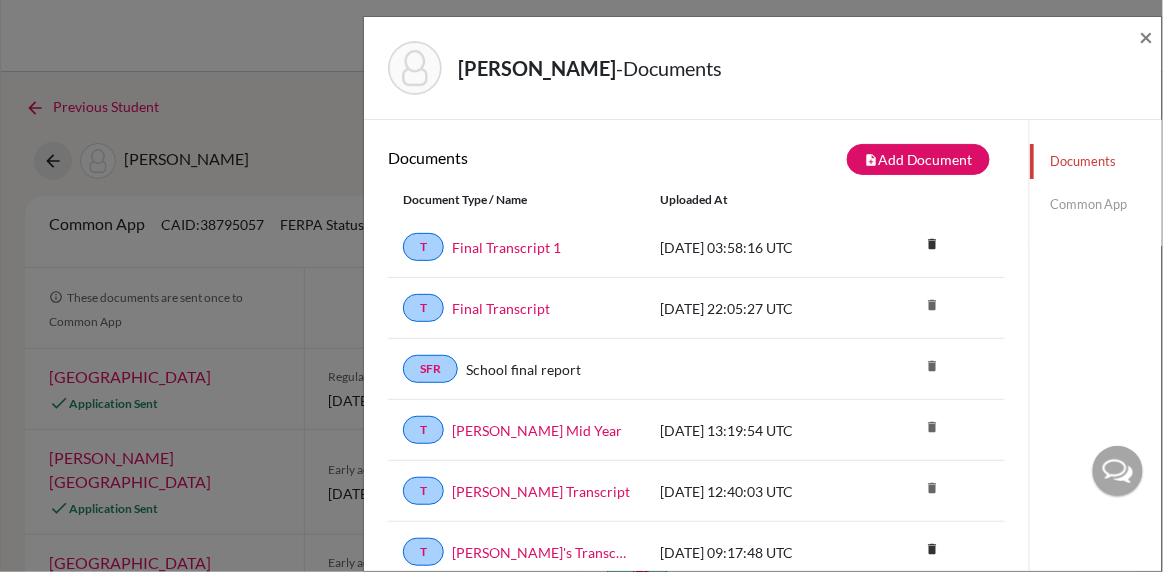 click on "Common App" 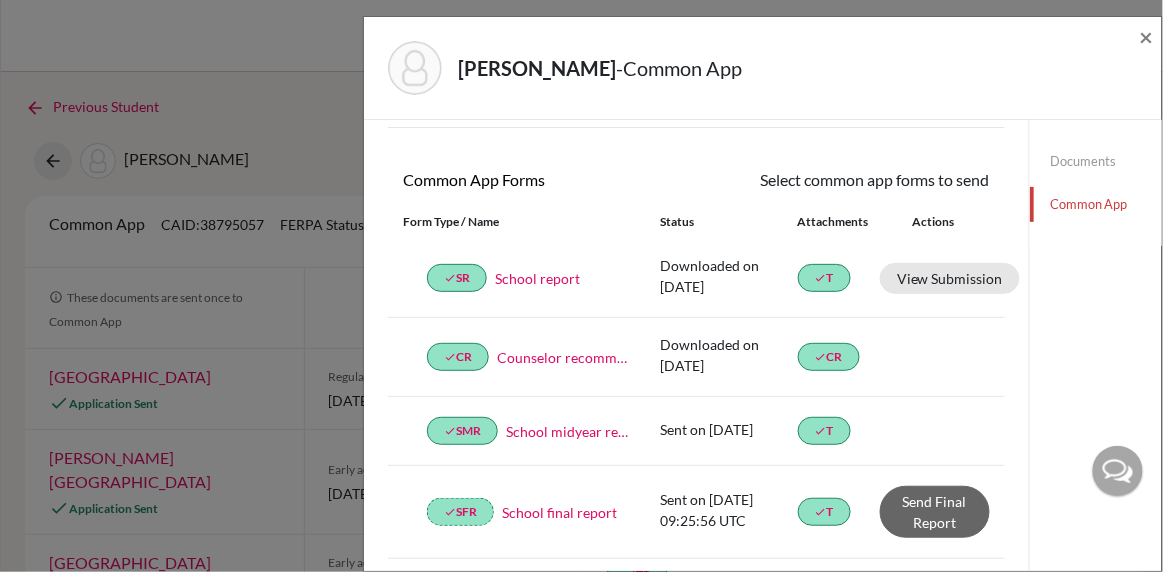 scroll, scrollTop: 172, scrollLeft: 0, axis: vertical 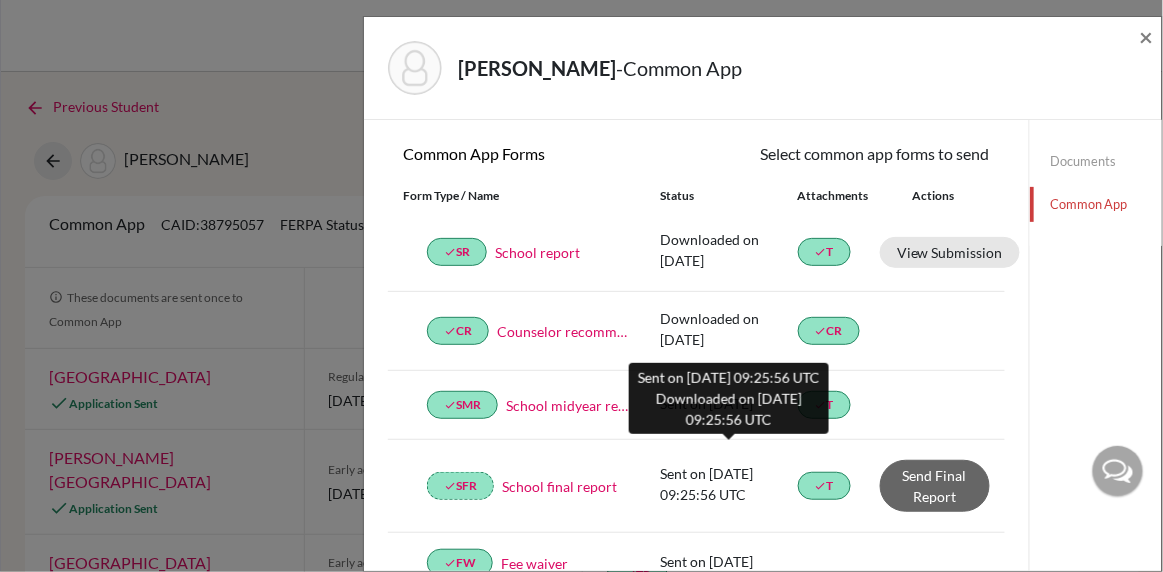 click on "Sent on [DATE] 09:25:56 UTC" at bounding box center (728, 484) 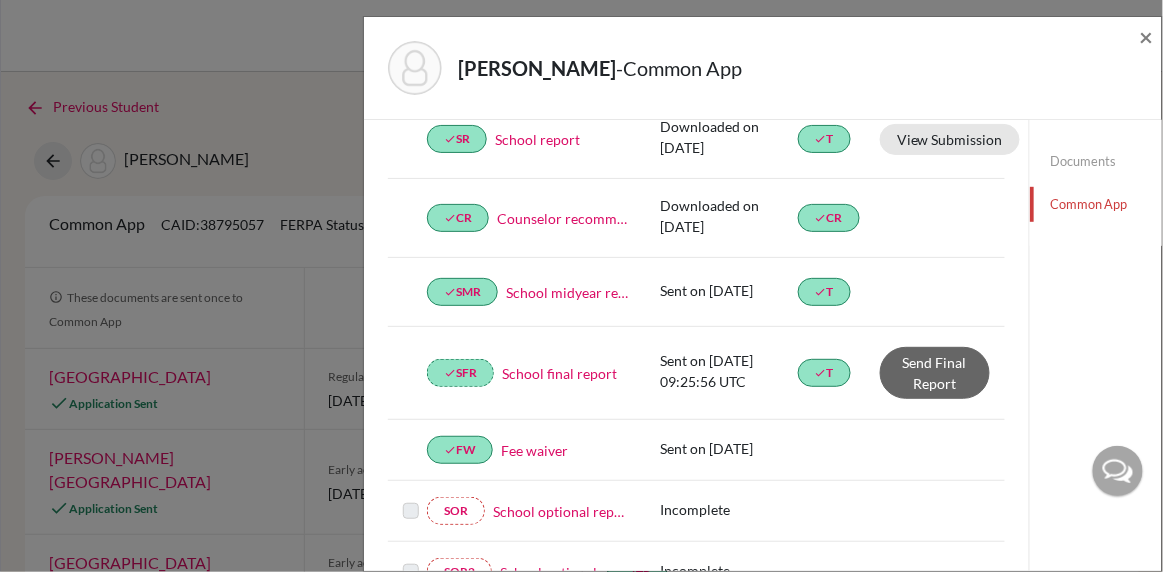 scroll, scrollTop: 296, scrollLeft: 0, axis: vertical 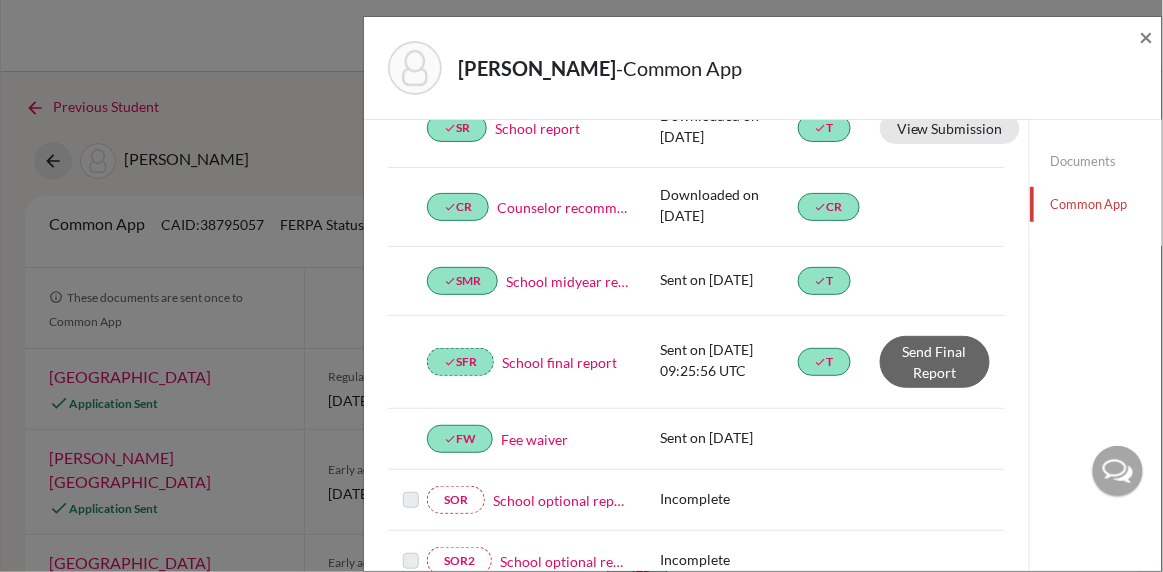 click on "School final report" at bounding box center [559, 362] 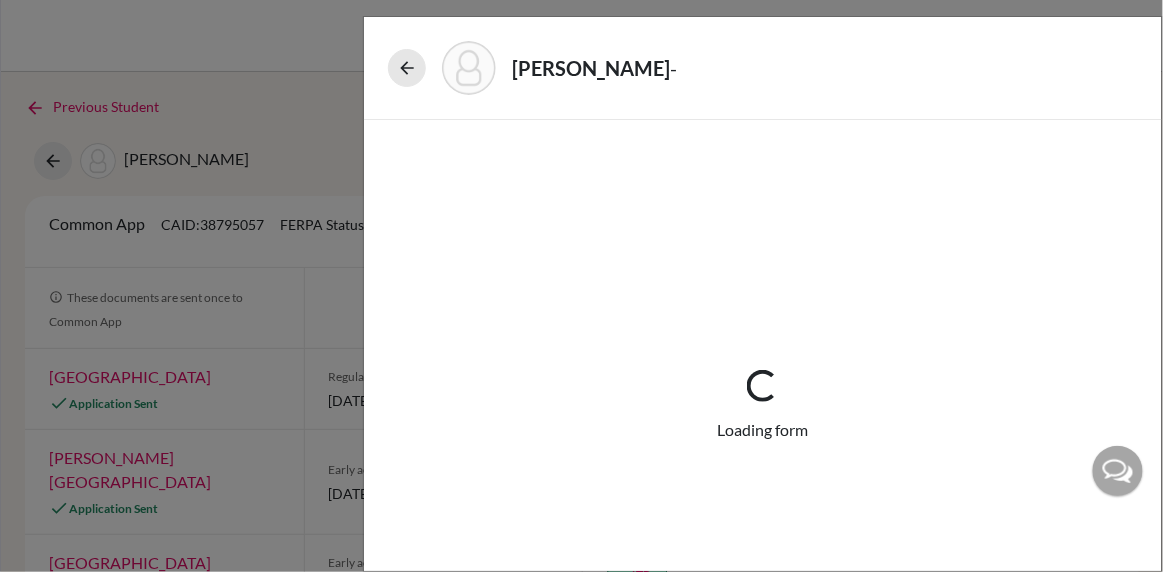 select on "1" 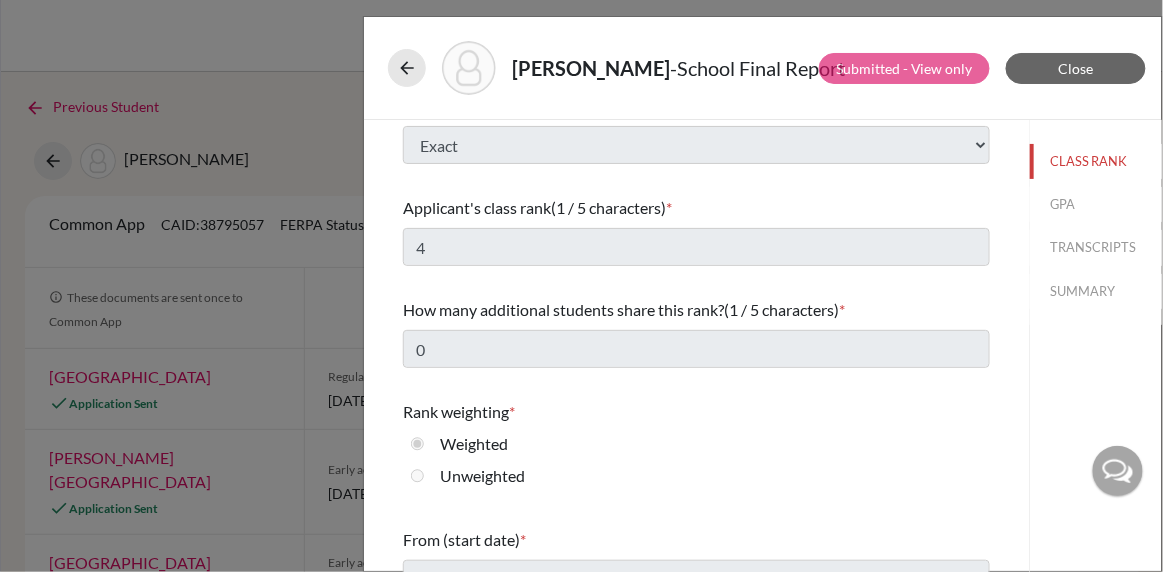 scroll, scrollTop: 135, scrollLeft: 0, axis: vertical 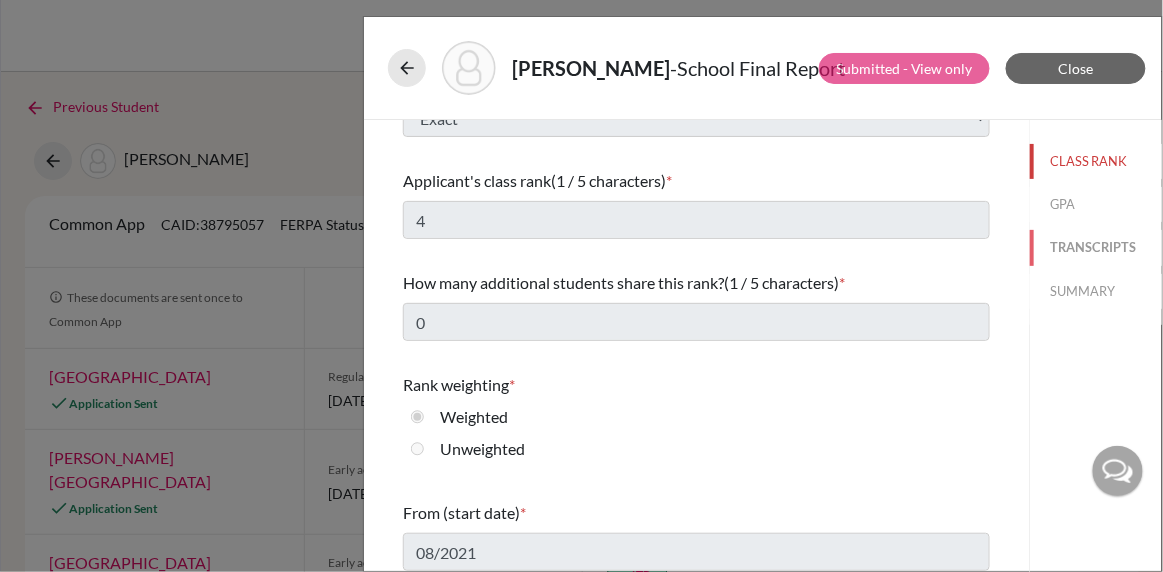 click on "TRANSCRIPTS" at bounding box center (1096, 247) 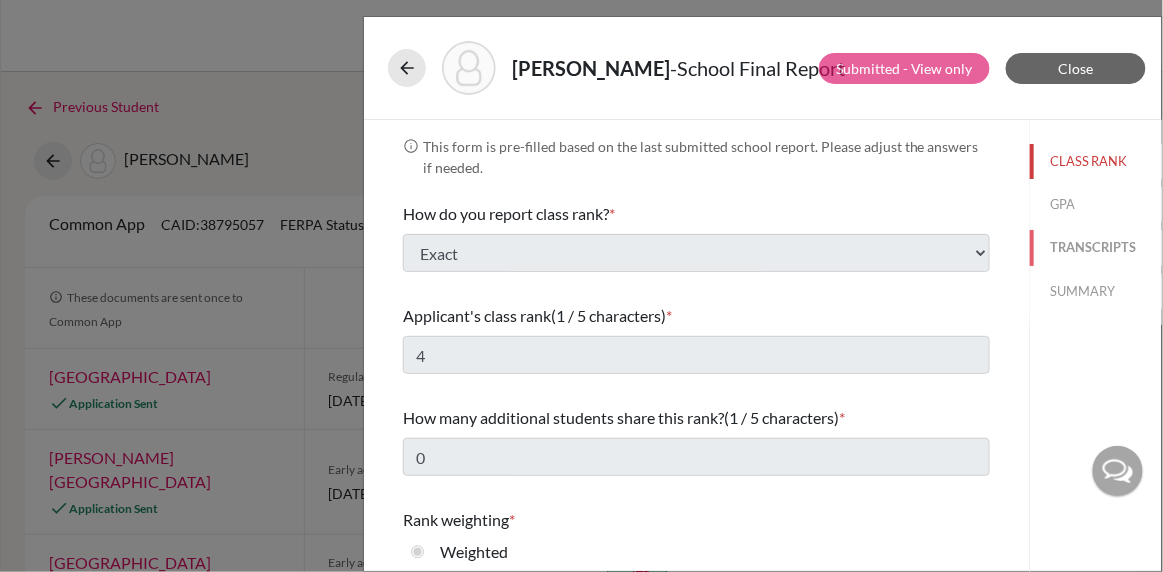 select on "651864" 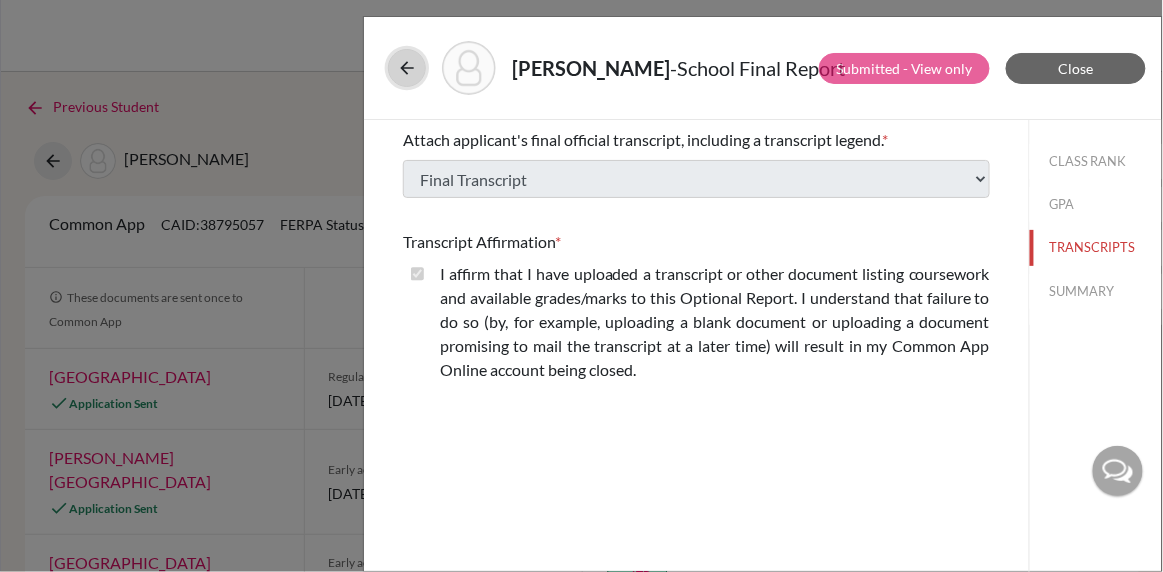 click at bounding box center (407, 68) 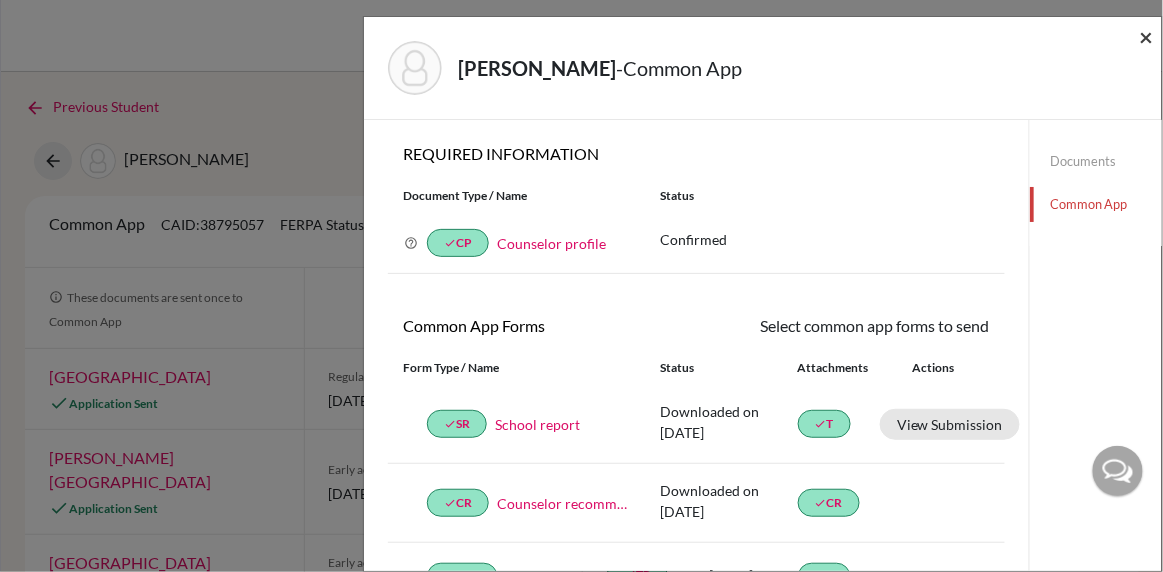 click on "×" at bounding box center (1147, 36) 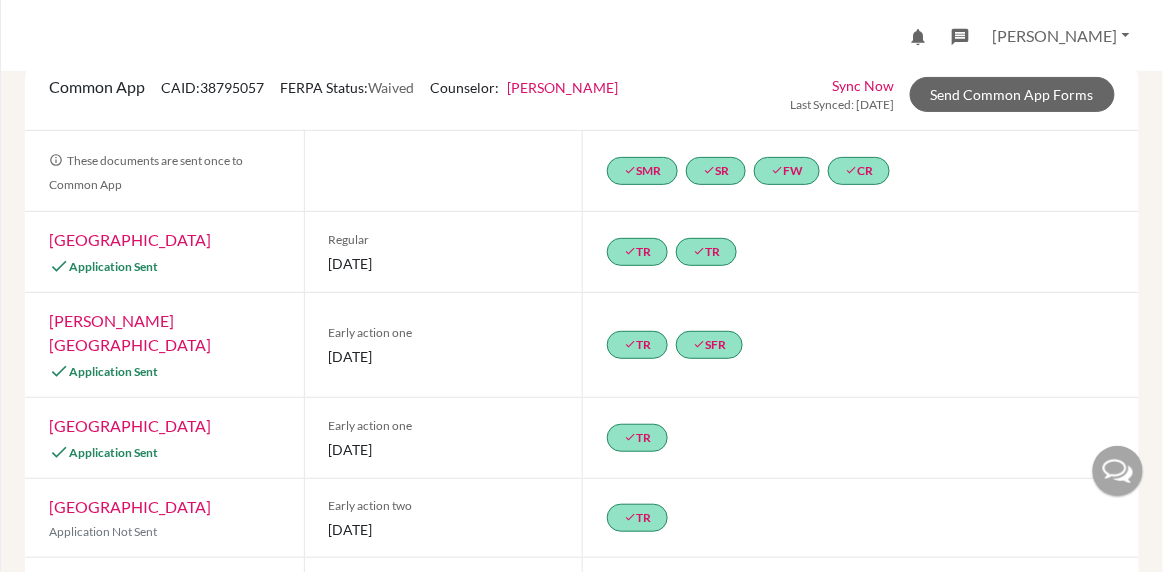 scroll, scrollTop: 140, scrollLeft: 0, axis: vertical 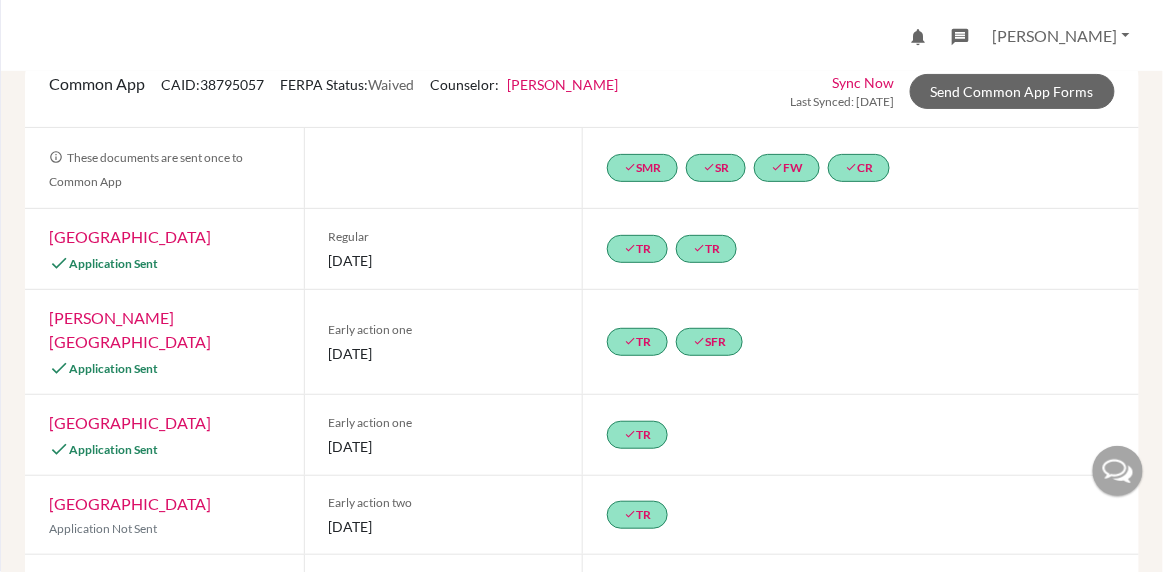 click on "[PERSON_NAME][GEOGRAPHIC_DATA]" at bounding box center (130, 329) 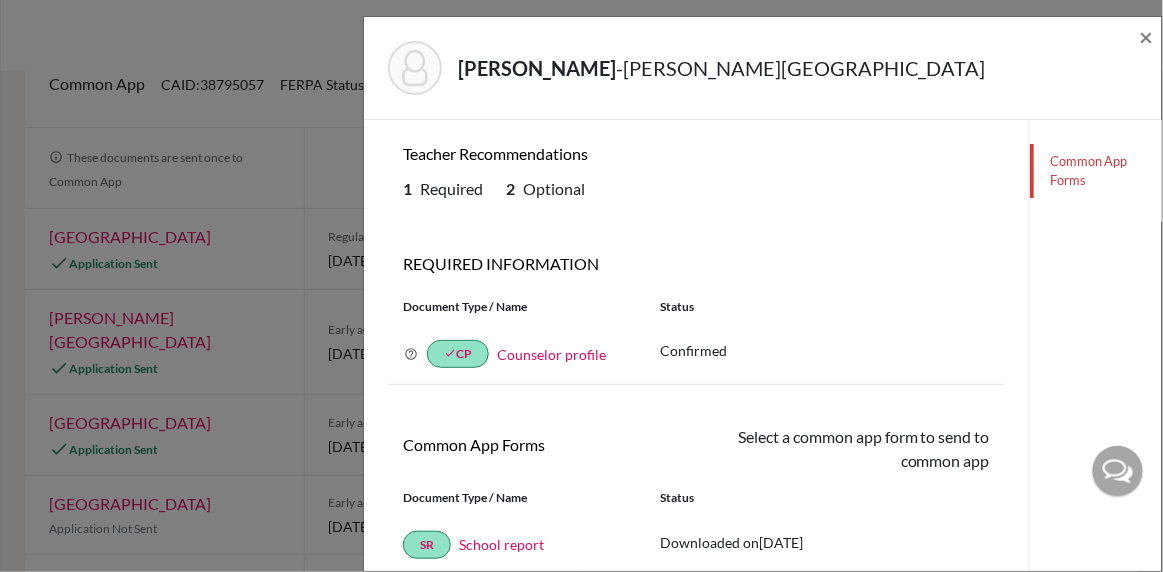 scroll, scrollTop: 47, scrollLeft: 0, axis: vertical 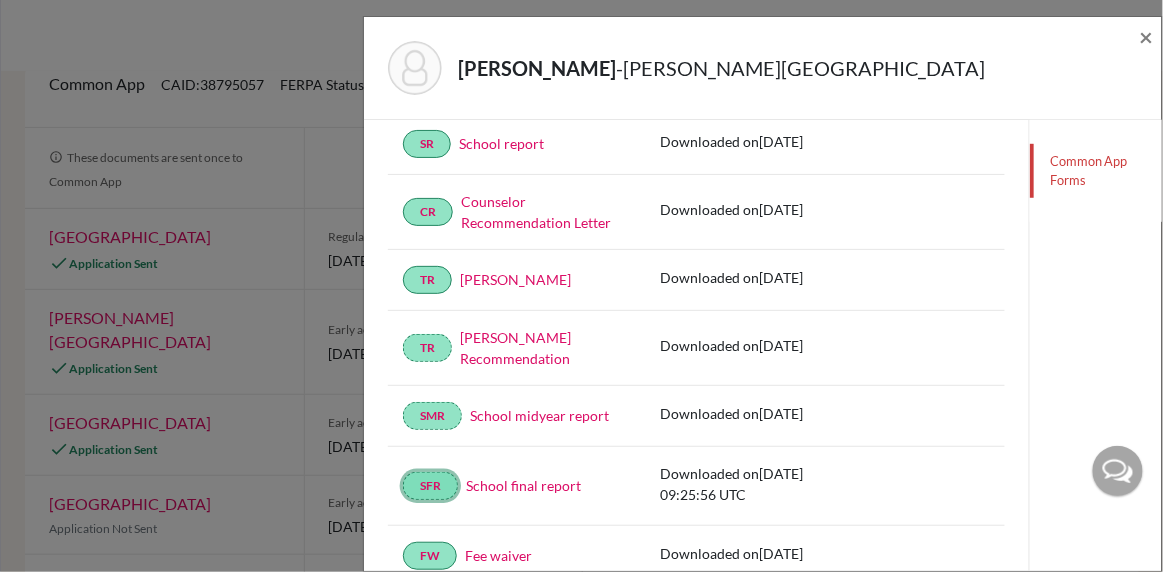click on "SFR" at bounding box center [430, 486] 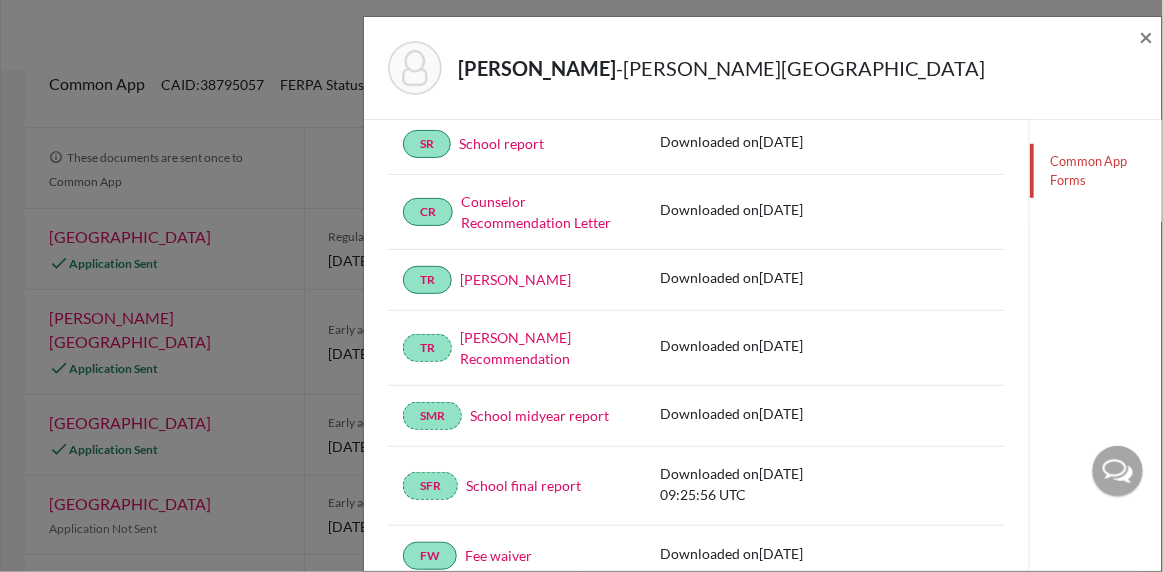 click on "School final report" at bounding box center (523, 485) 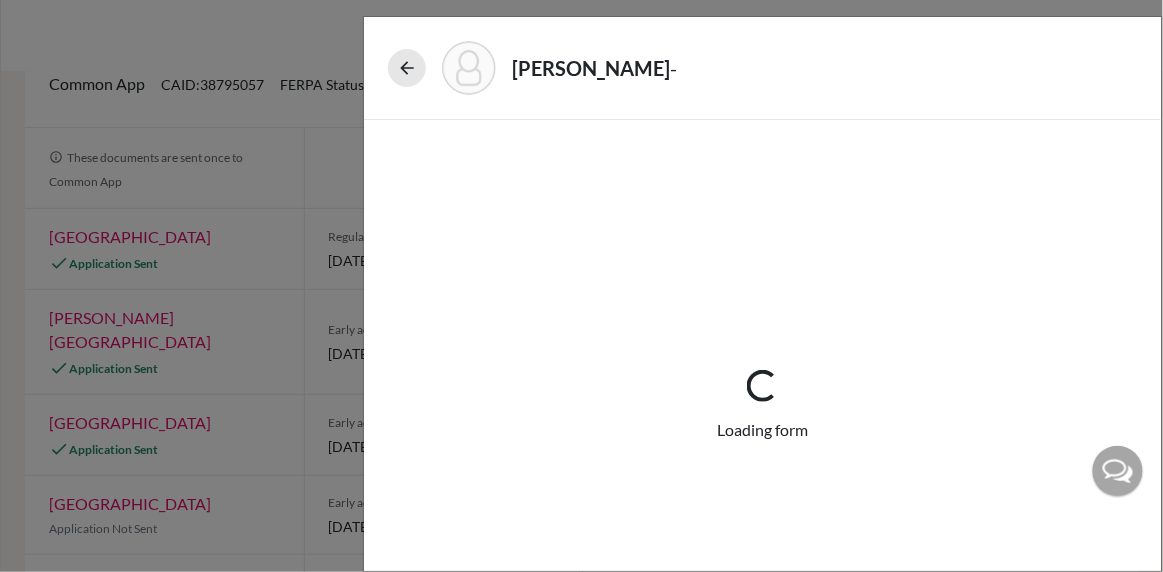 select on "1" 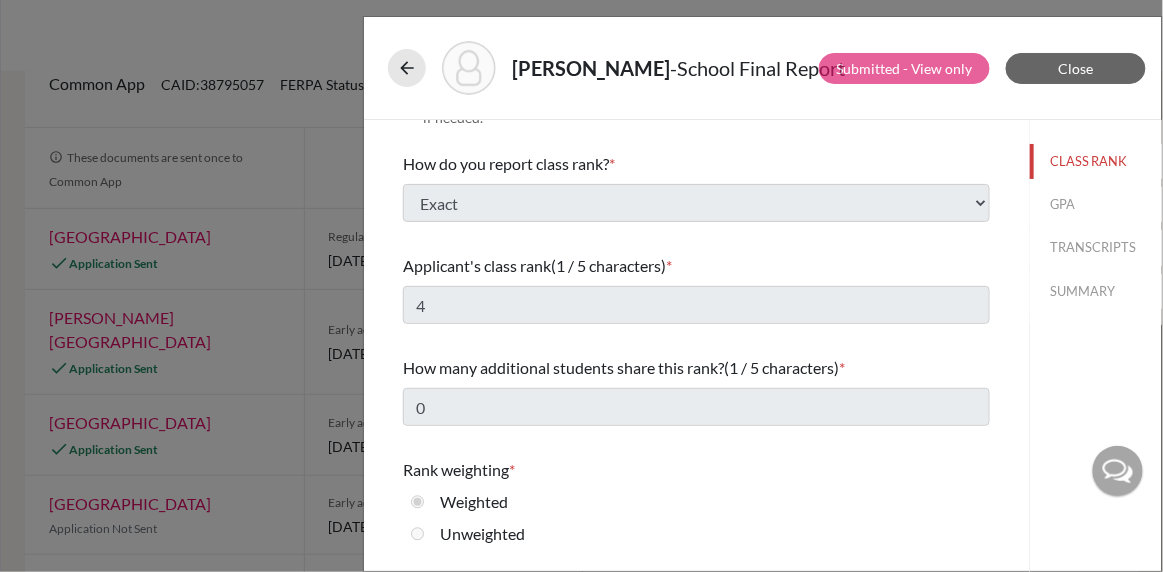 scroll, scrollTop: 52, scrollLeft: 0, axis: vertical 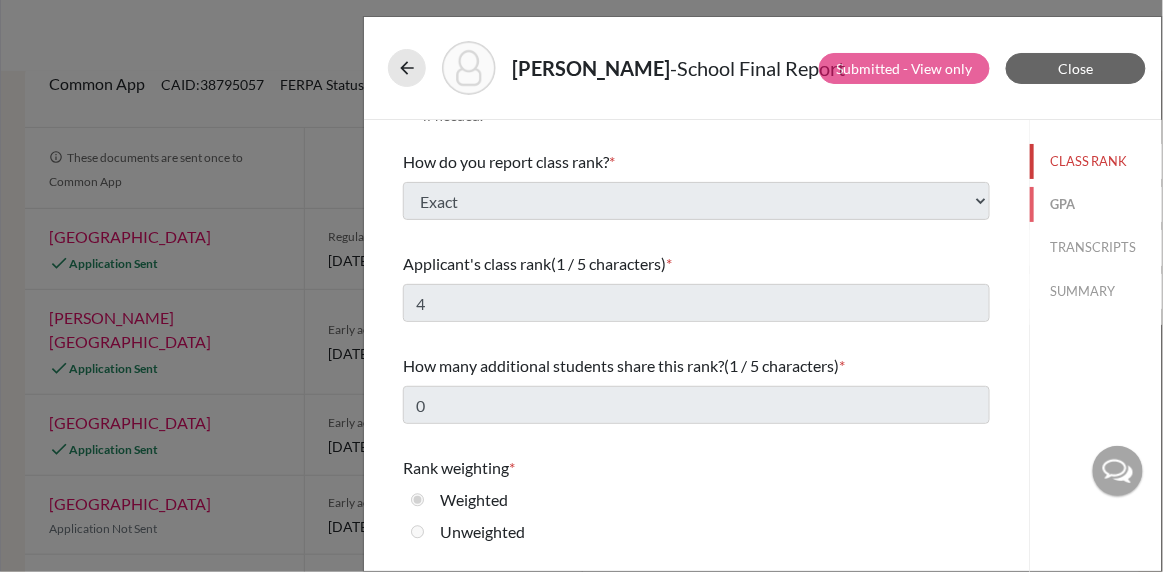 click on "GPA" at bounding box center [1096, 204] 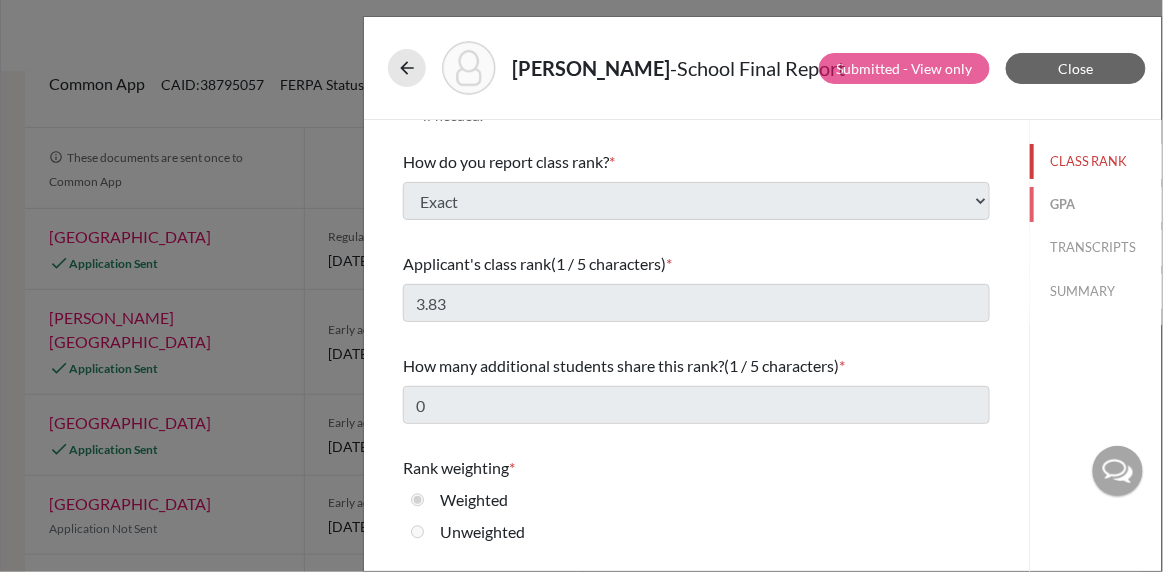 select on "4" 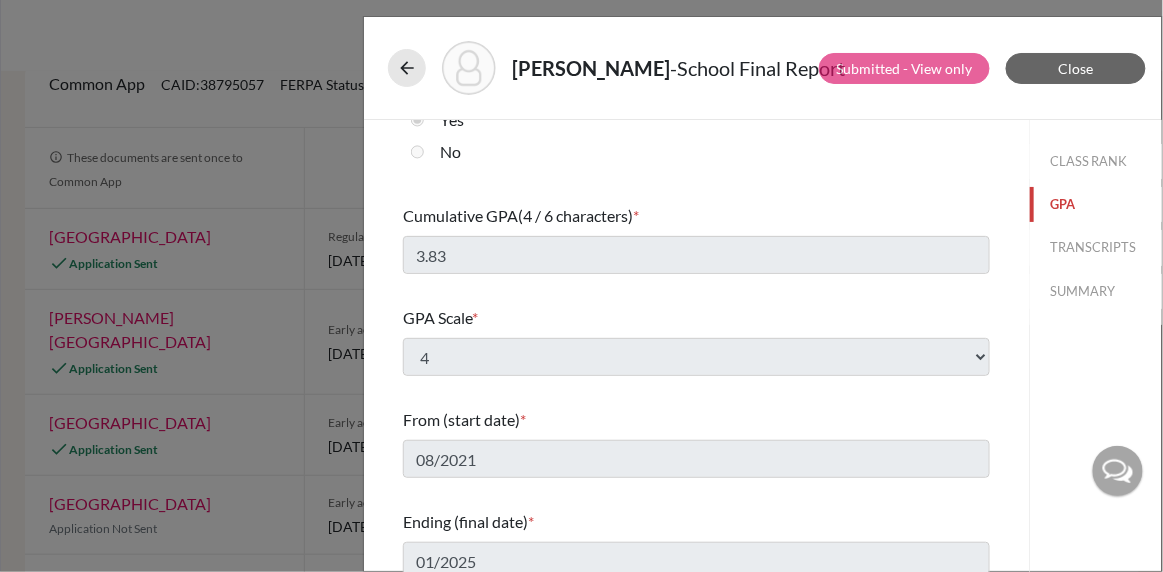 scroll, scrollTop: 0, scrollLeft: 0, axis: both 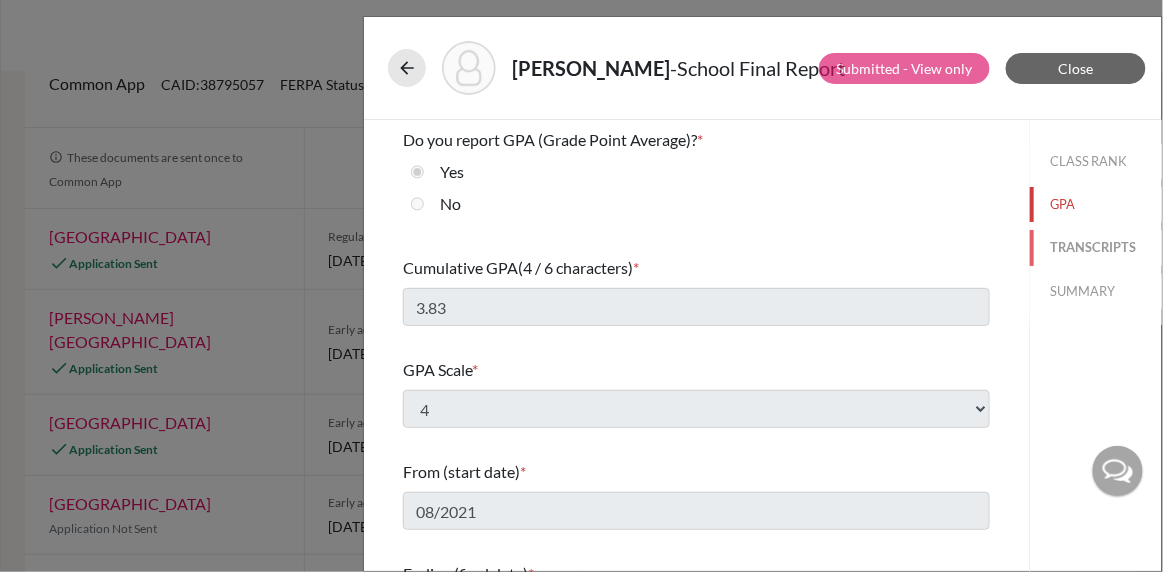 click on "TRANSCRIPTS" at bounding box center [1096, 247] 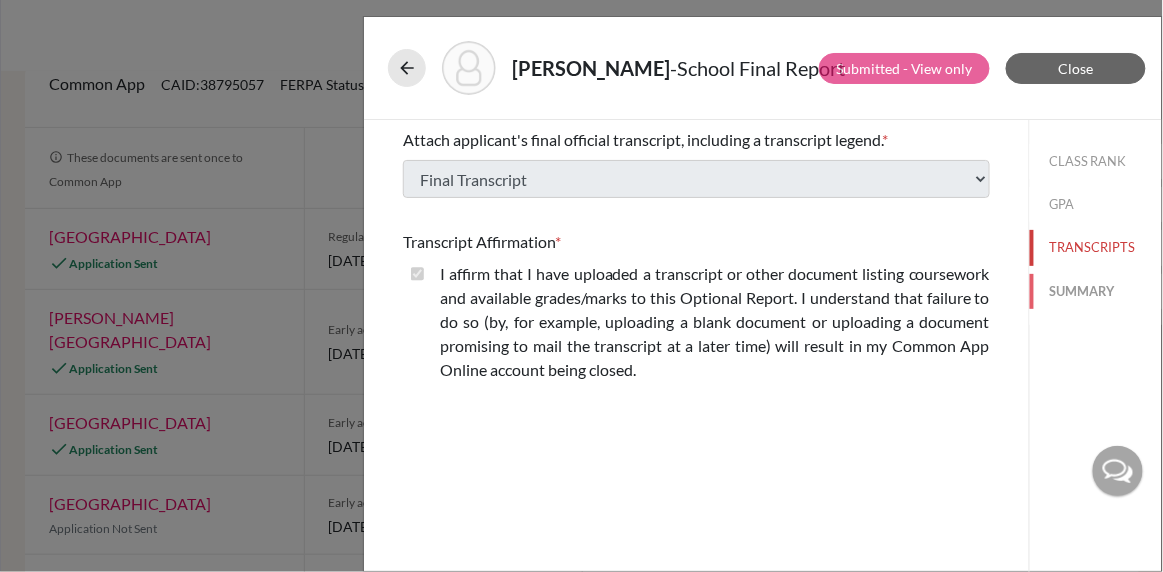 click on "SUMMARY" at bounding box center (1096, 291) 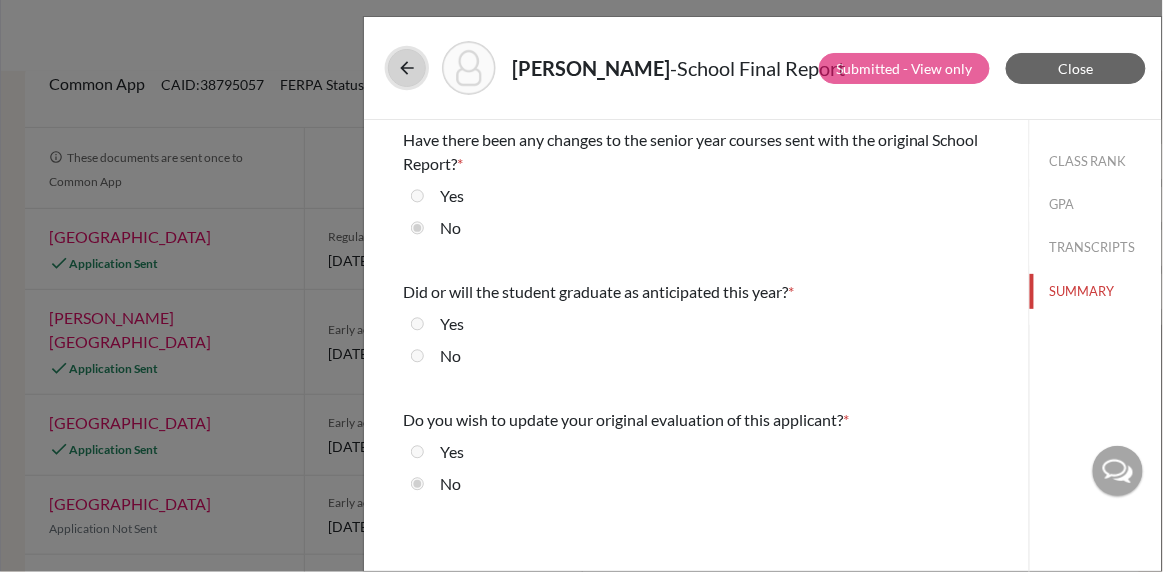 click at bounding box center (407, 68) 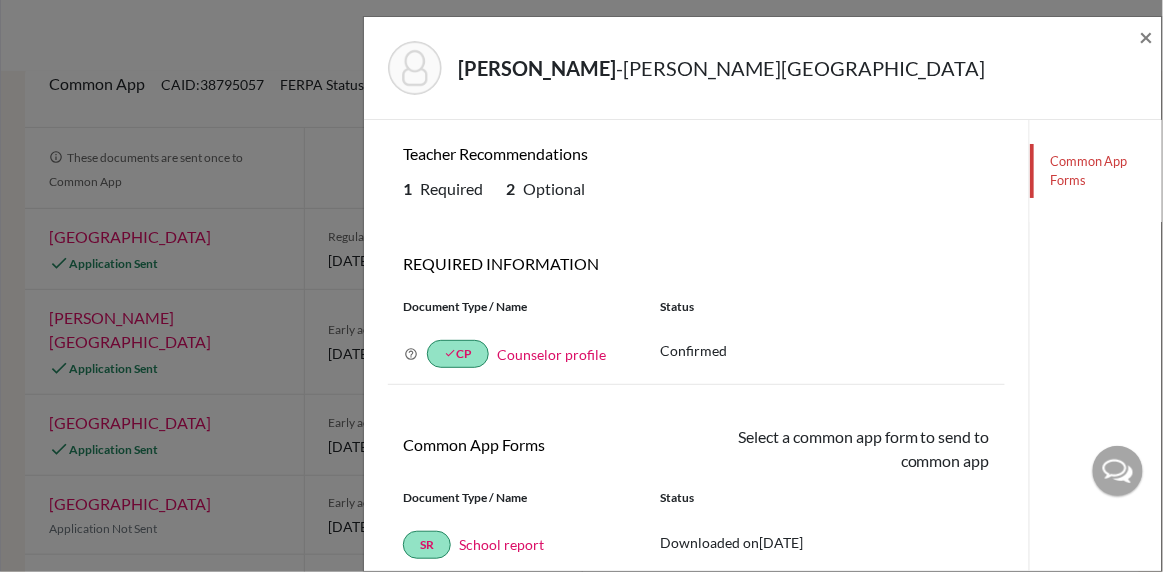 scroll, scrollTop: 47, scrollLeft: 0, axis: vertical 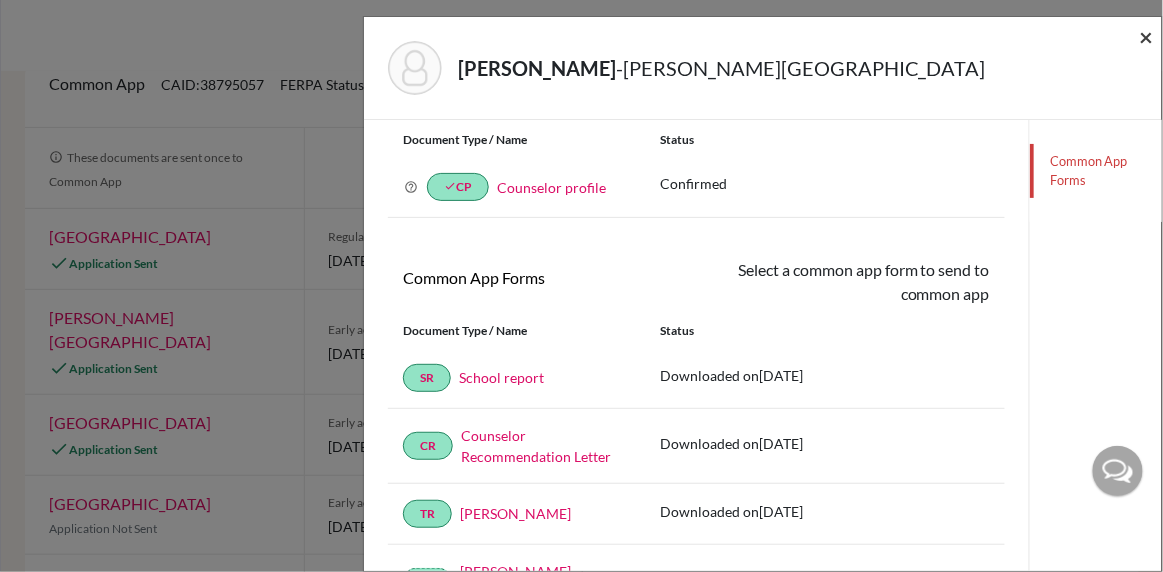 click on "×" at bounding box center [1147, 36] 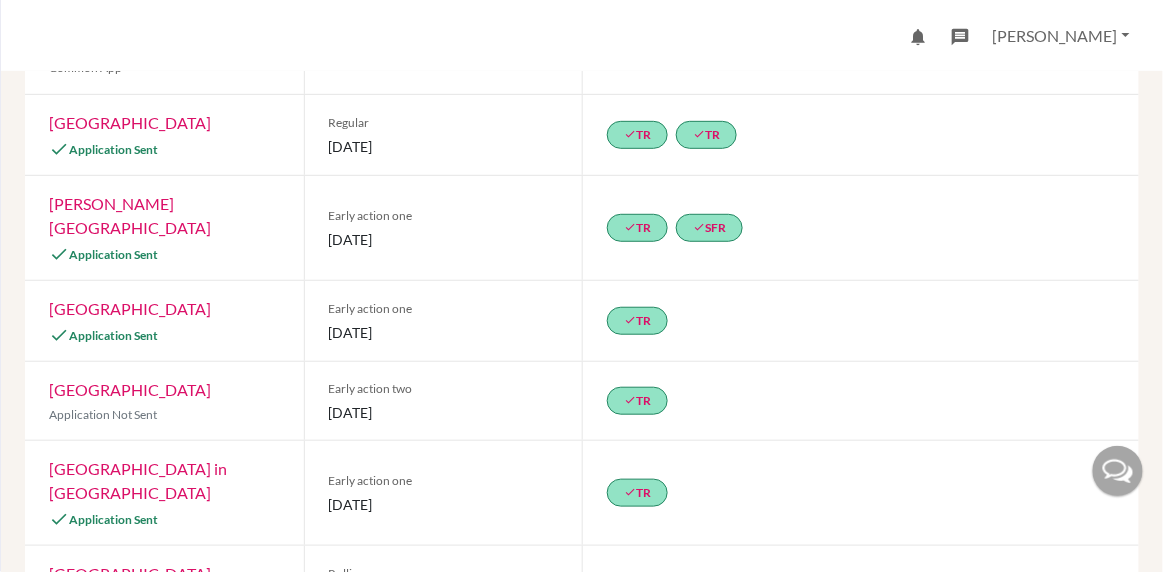 scroll, scrollTop: 0, scrollLeft: 0, axis: both 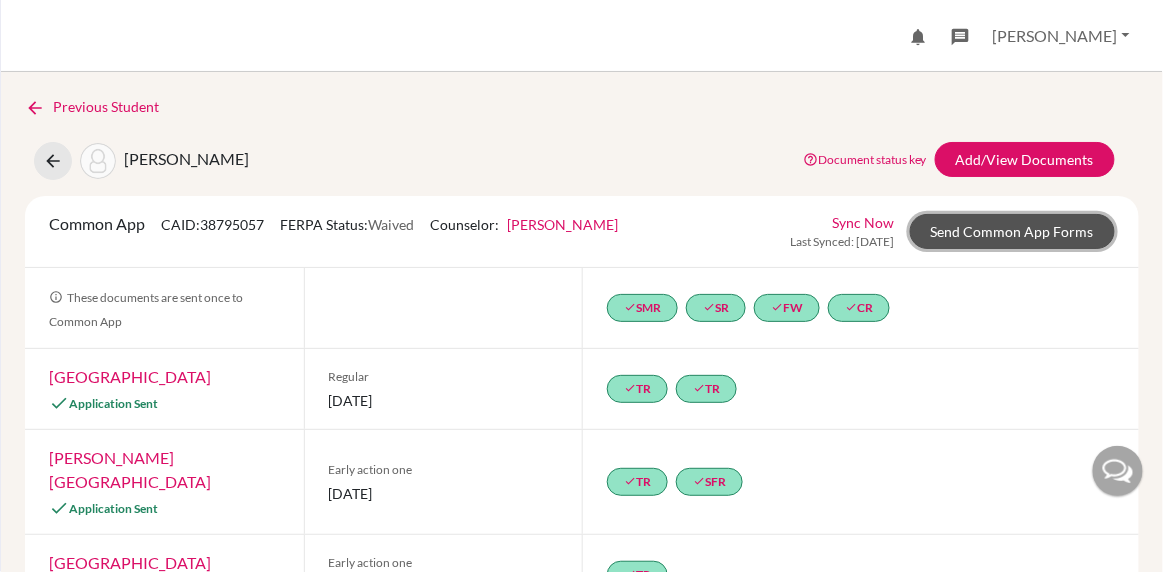 click on "Send Common App Forms" at bounding box center (1012, 231) 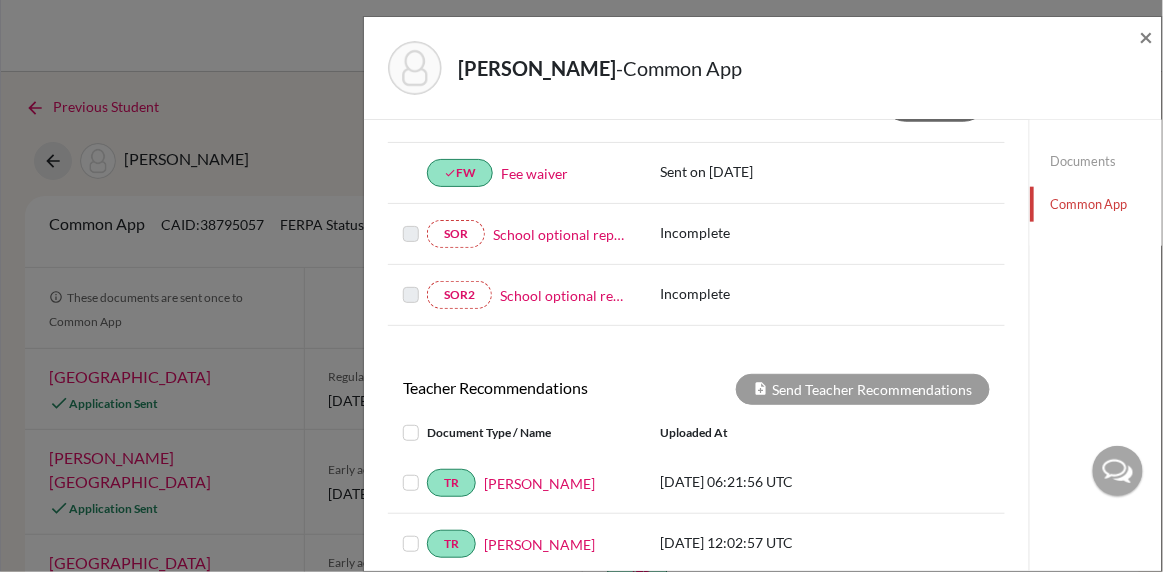 scroll, scrollTop: 576, scrollLeft: 0, axis: vertical 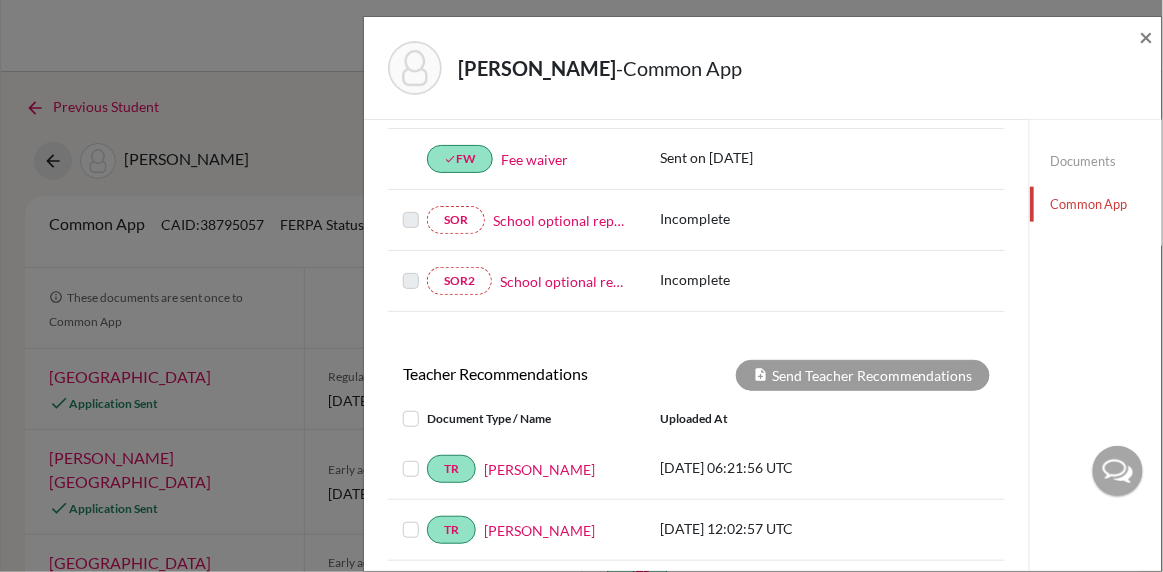 click at bounding box center (411, 208) 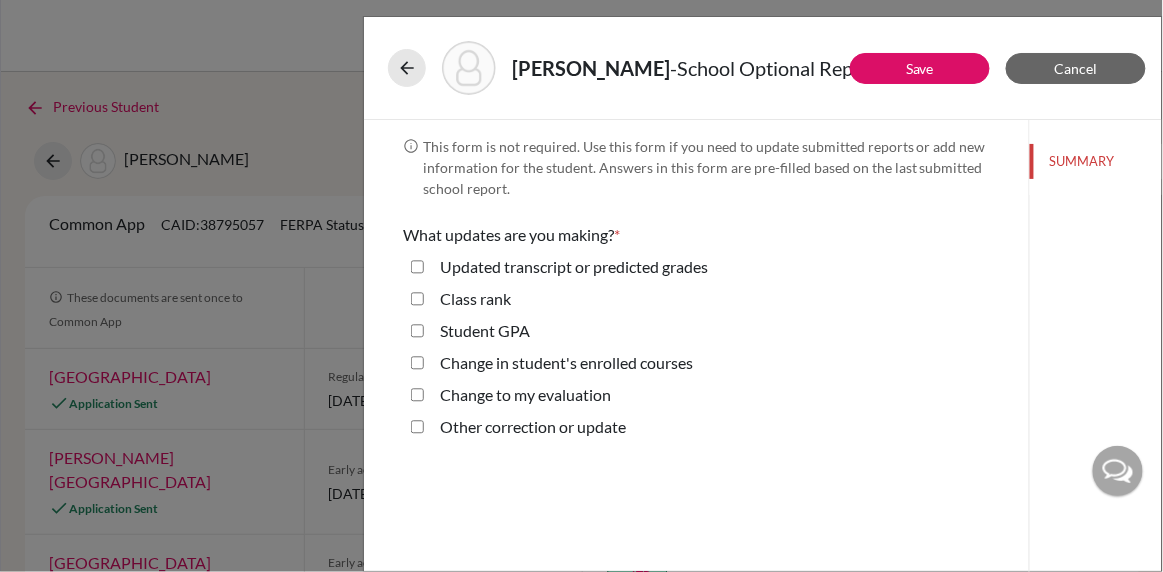 click on "Updated transcript or predicted grades" at bounding box center [417, 267] 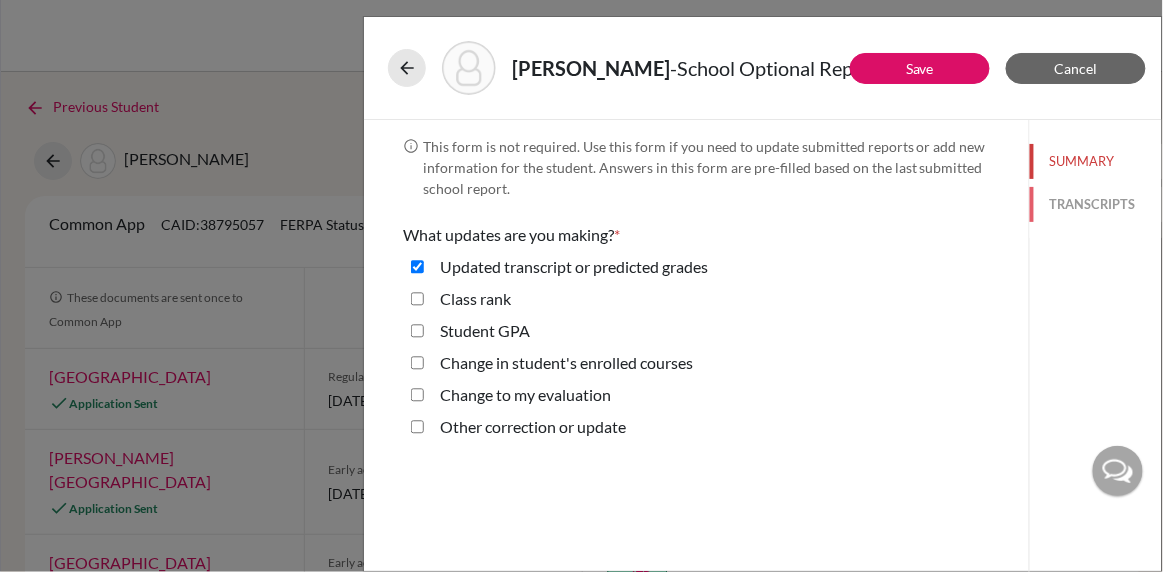 click on "TRANSCRIPTS" at bounding box center (1096, 204) 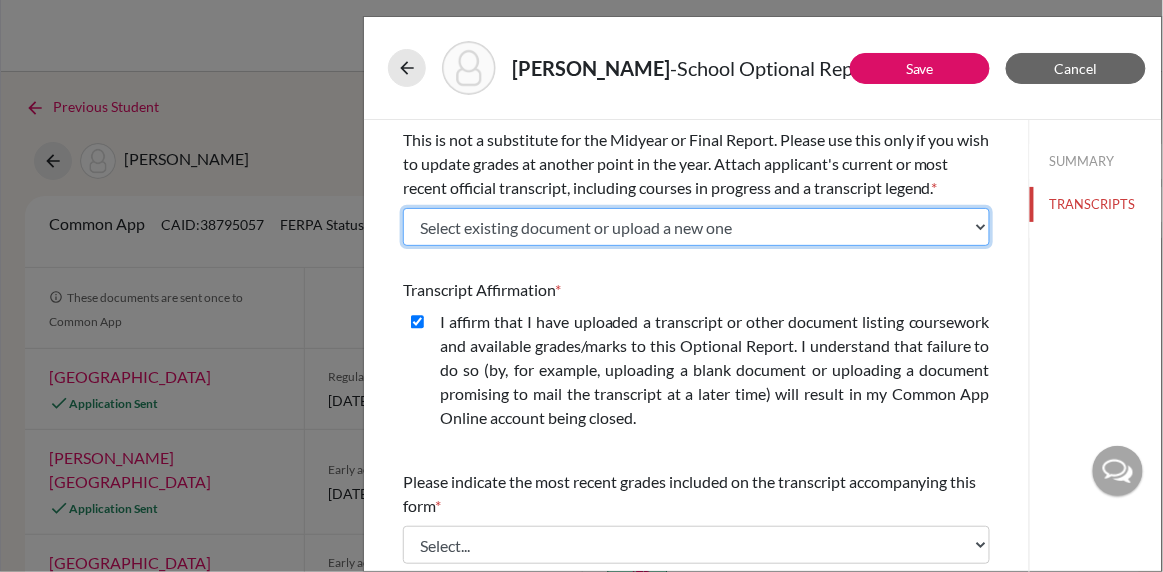click on "Select existing document or upload a new one Transcript TIffany's Transcript [PERSON_NAME] Transcript [PERSON_NAME] Mid Year Final Transcript Final Transcript 1 Upload New File" 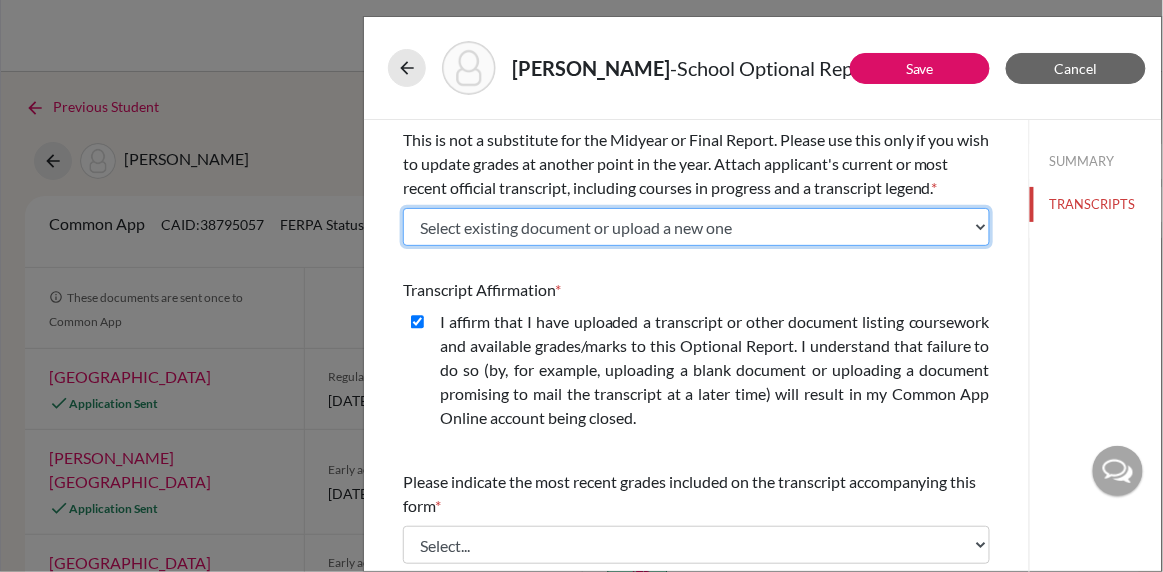select on "656204" 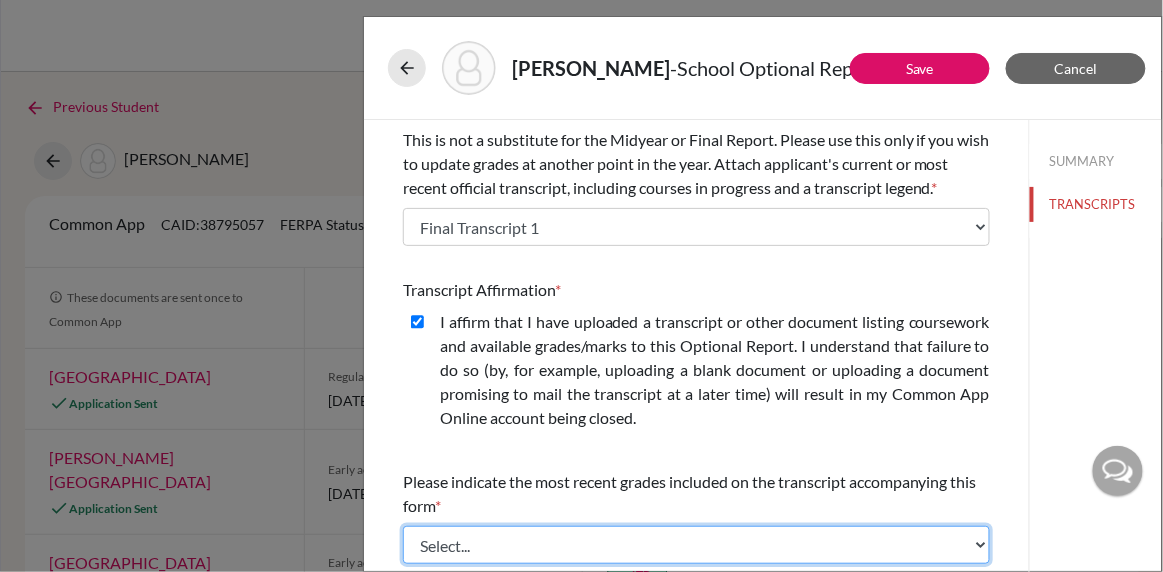click on "Select... Final junior year grades 1st Quarter senior year grades 2nd Quarter/1st Semester senior year grades 3rd Quarter senior year grades 1st Trimester senior year grades 2nd Trimester senior year grades Final senior year grades" 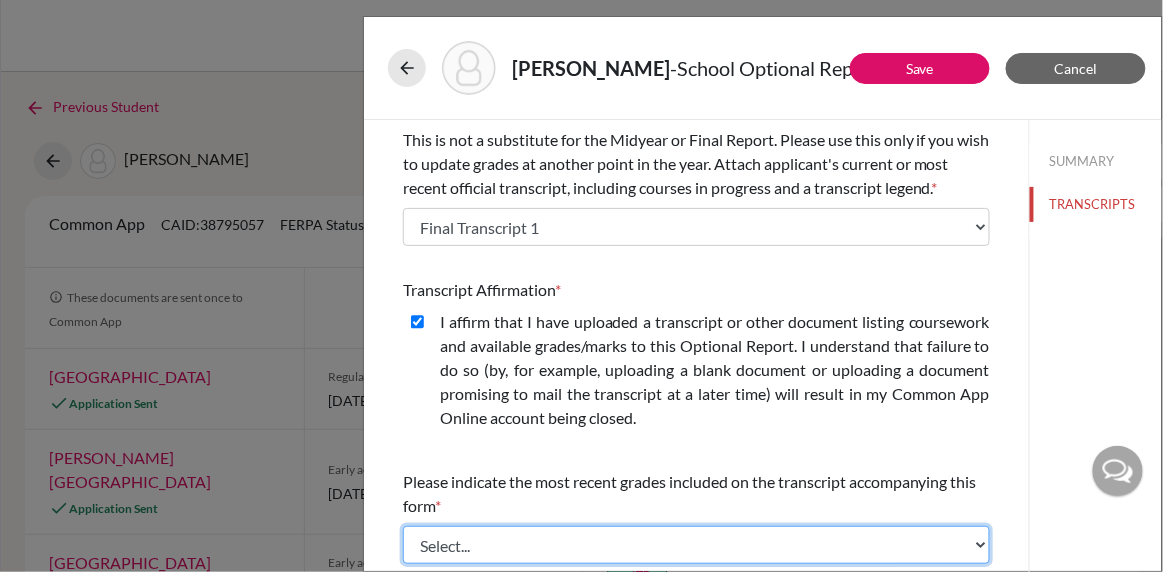 select on "6" 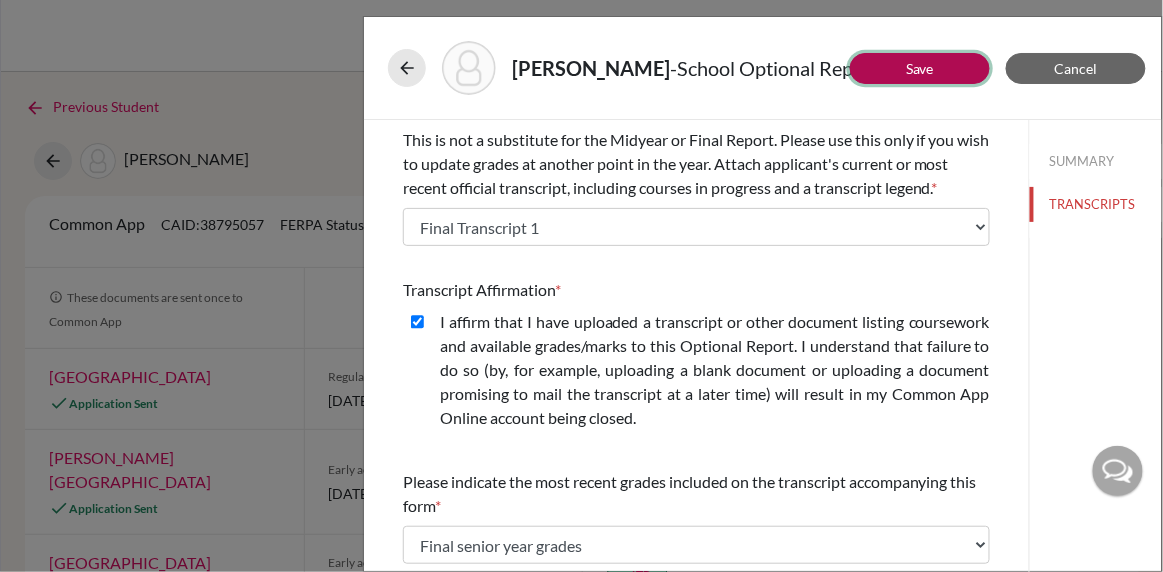 click on "Save" at bounding box center [920, 68] 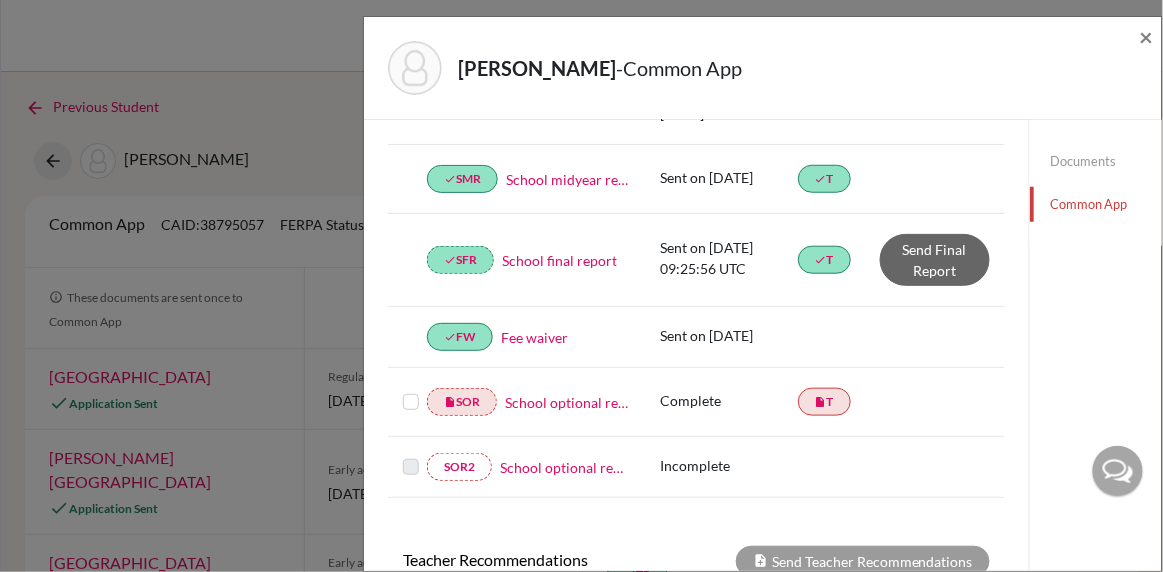 scroll, scrollTop: 407, scrollLeft: 0, axis: vertical 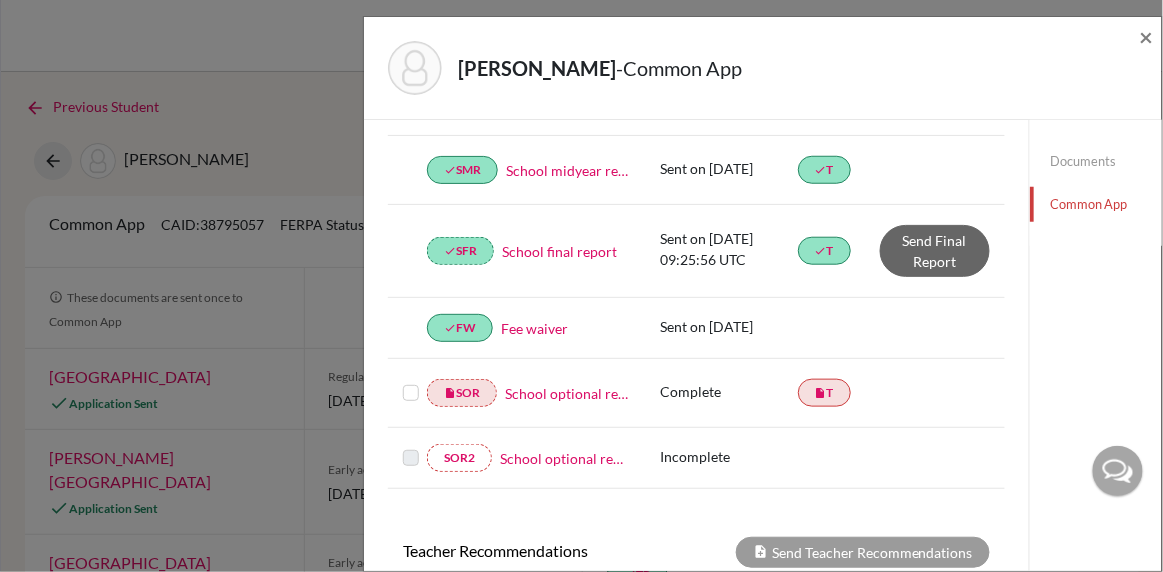 click at bounding box center (411, 381) 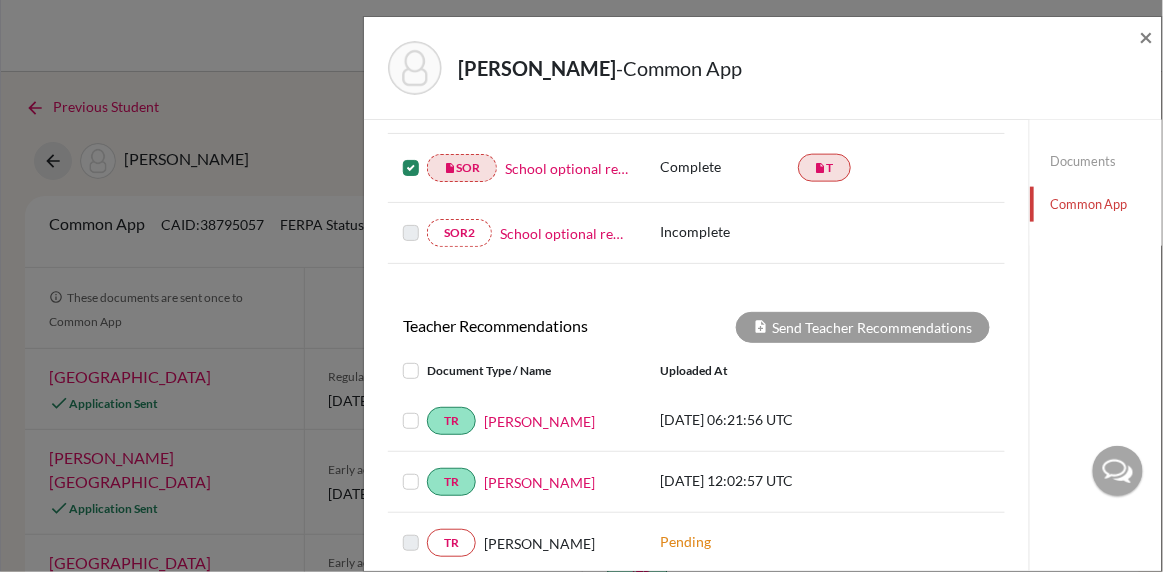 scroll, scrollTop: 847, scrollLeft: 0, axis: vertical 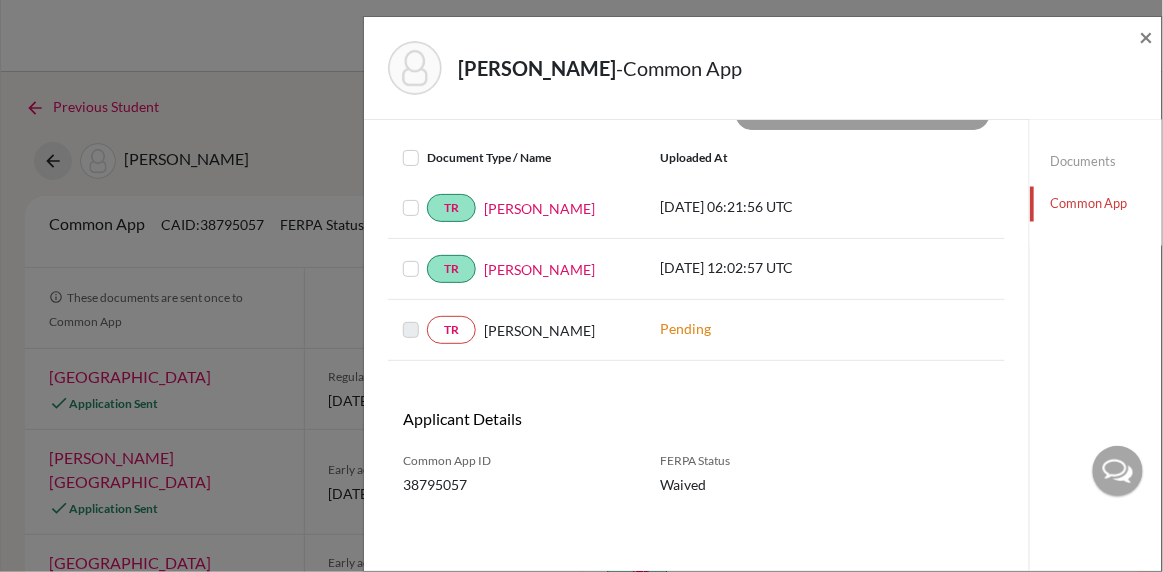 click on "× REQUIRED INFORMATION Document Type / Name Status Why am I being asked to do this? Confirming your Common App counselor profile ensures your profile is associated with your students’ Common App applications. You will only need to review this if there are changes in school details during the application cycle. done CP Counselor profile Confirmed Common App Forms Send These documents will be sent to all Common App universities selected by your student. You won't be able to update them once sent. Cancel Send Form Type / Name Status Attachments Actions done  SR School report Downloaded on [DATE] done  T View Submission done  CR Counselor recommendation Downloaded on [DATE] done  CR done  SMR School midyear report Sent on [DATE] done  T done  SFR School final report Sent on [DATE] 09:25:56 UTC done  T Send Final Report done  FW Fee waiver Sent on [DATE] insert_drive_file  SOR School optional report Complete insert_drive_file  T  SOR2 School optional report 2 Incomplete Document Type / Name" at bounding box center (696, -76) 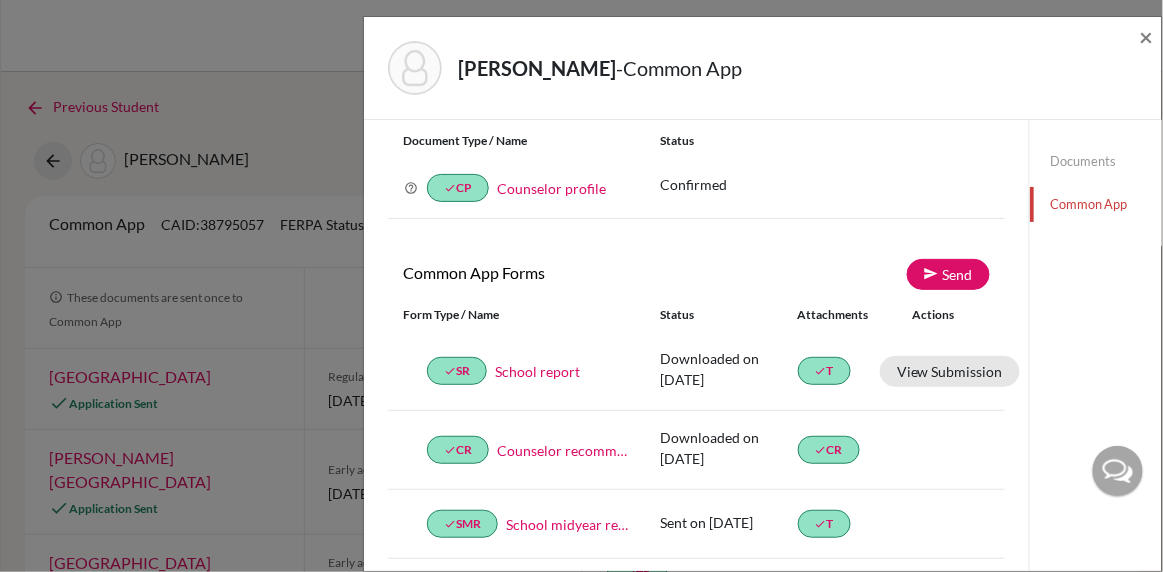 scroll, scrollTop: 0, scrollLeft: 0, axis: both 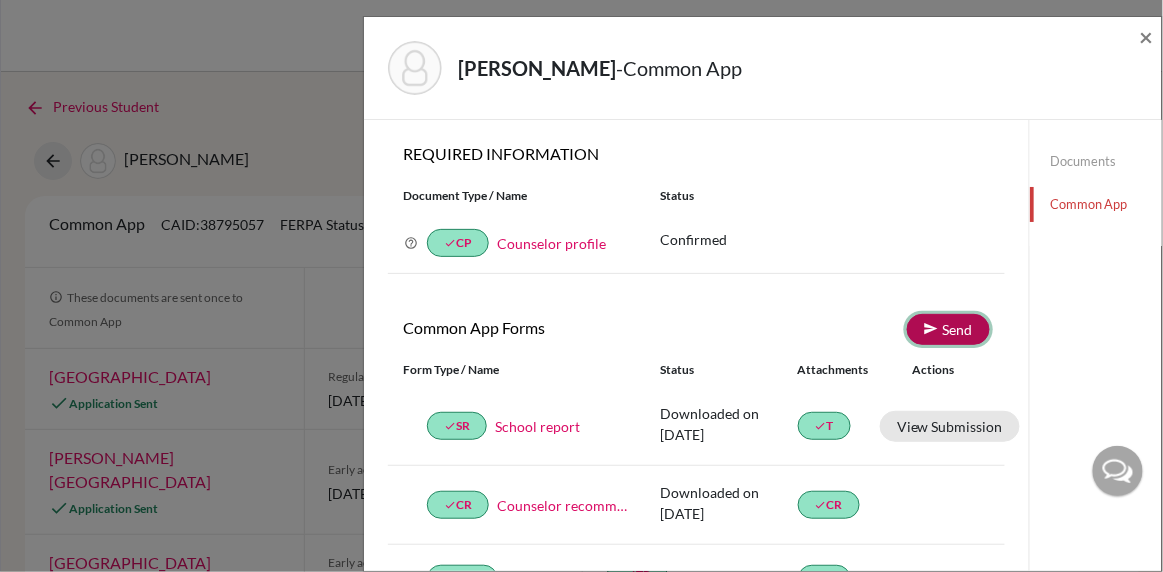 click on "Send" at bounding box center [948, 329] 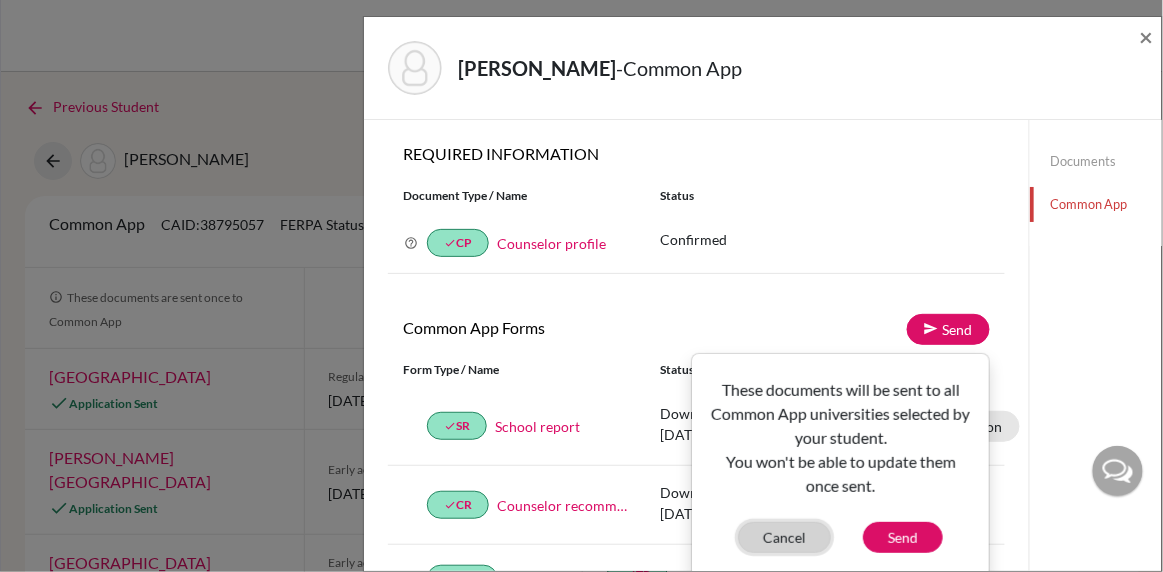 click on "Cancel" at bounding box center [784, 537] 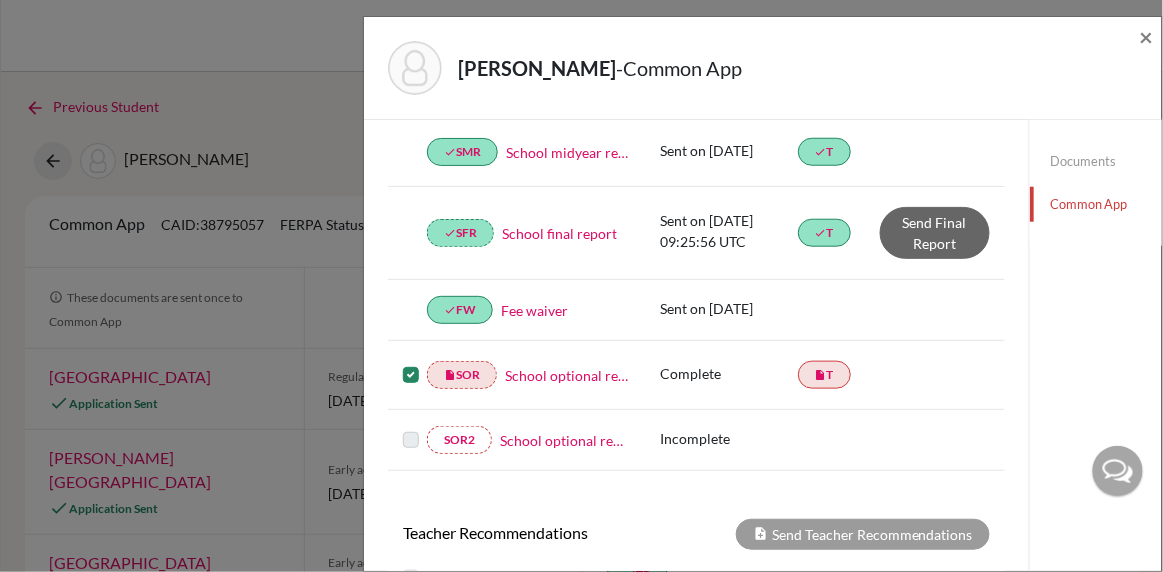 scroll, scrollTop: 419, scrollLeft: 0, axis: vertical 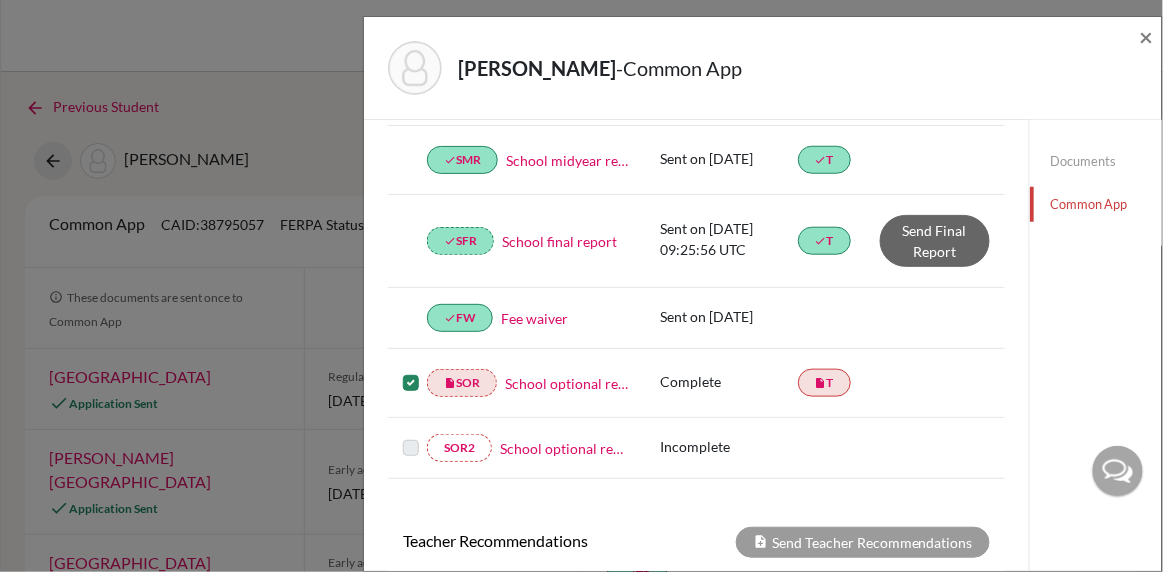 click on "School optional report" at bounding box center [567, 383] 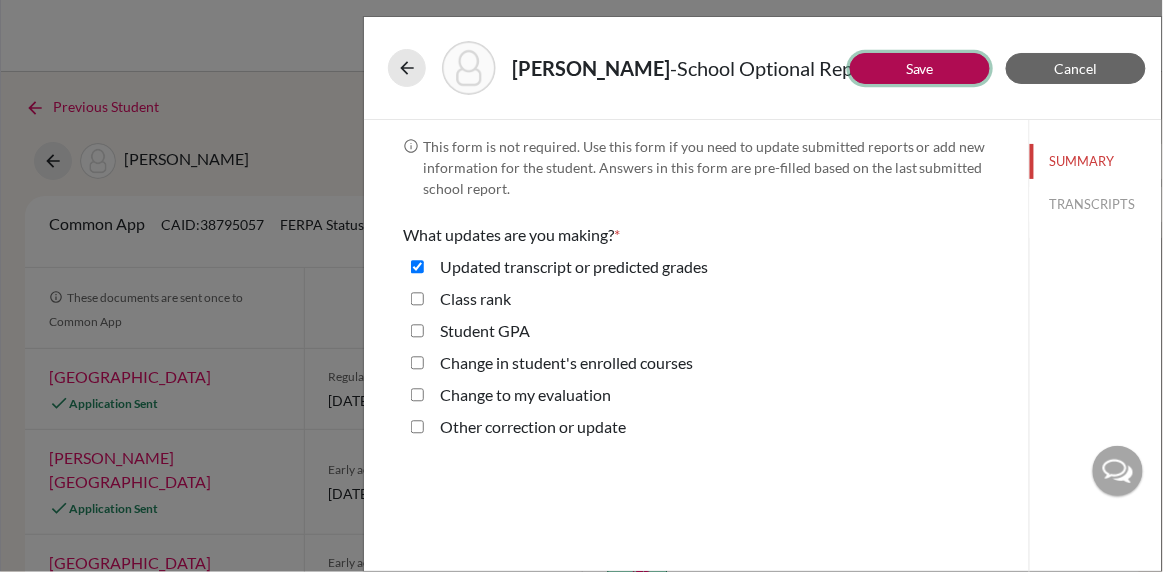 click on "Save" at bounding box center (920, 68) 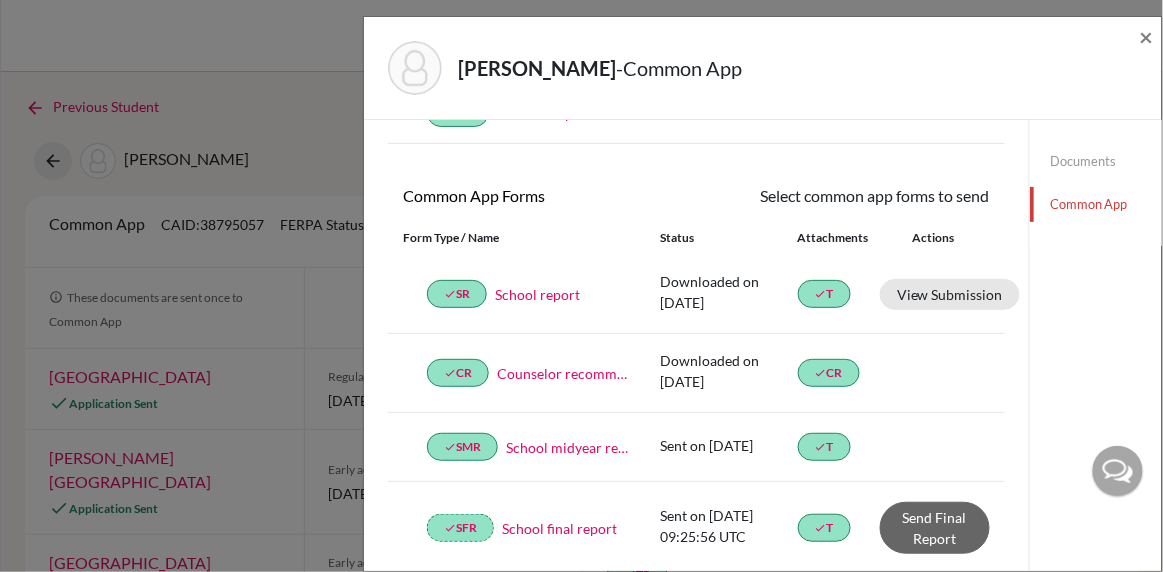 scroll, scrollTop: 136, scrollLeft: 0, axis: vertical 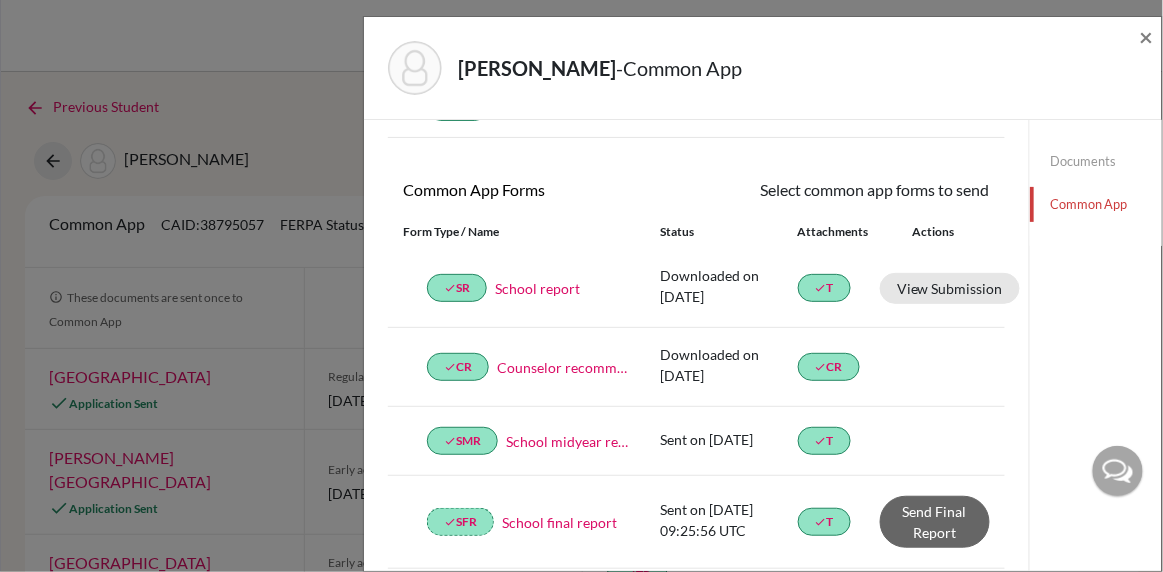 click on "[PERSON_NAME]  -  Common App × × REQUIRED INFORMATION Document Type / Name Status Why am I being asked to do this? Confirming your Common App counselor profile ensures your profile is associated with your students’ Common App applications. You will only need to review this if there are changes in school details during the application cycle. done CP Counselor profile Confirmed Common App Forms Select common app forms to send These documents will be sent to all Common App universities selected by your student. You won't be able to update them once sent. Cancel Send Form Type / Name Status Attachments Actions done  SR School report Downloaded on [DATE] done  T View Submission done  CR Counselor recommendation Downloaded on [DATE] done  CR done  SMR School midyear report Sent on [DATE] done  T done  SFR School final report Sent on [DATE] 09:25:56 UTC done  T Send Final Report done  FW Fee waiver Sent on [DATE] insert_drive_file  SOR School optional report Complete insert_drive_file  T TR" 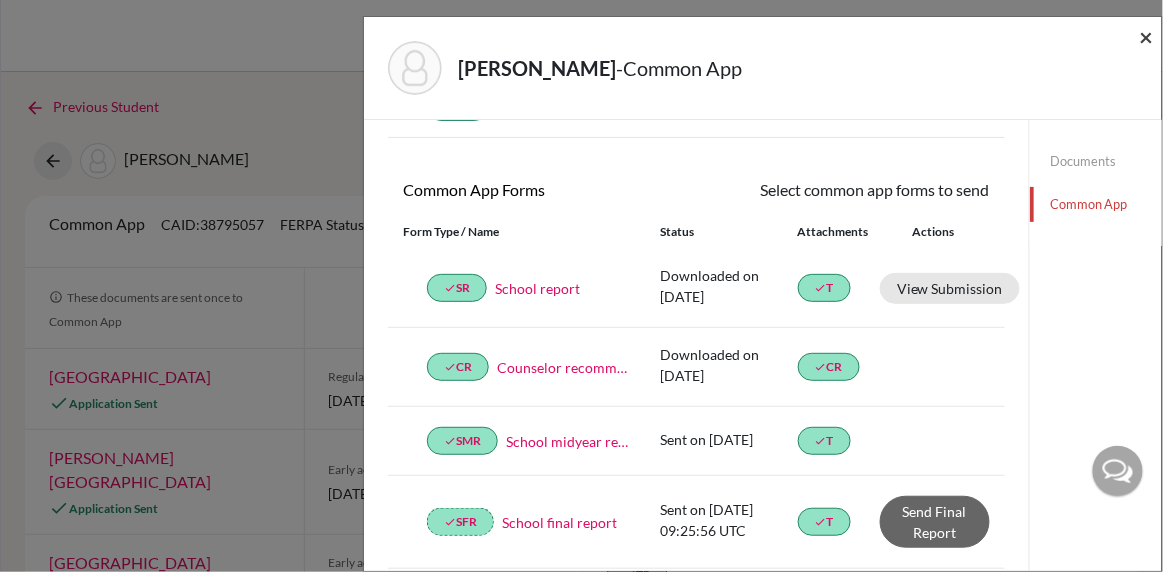 click on "×" at bounding box center (1147, 36) 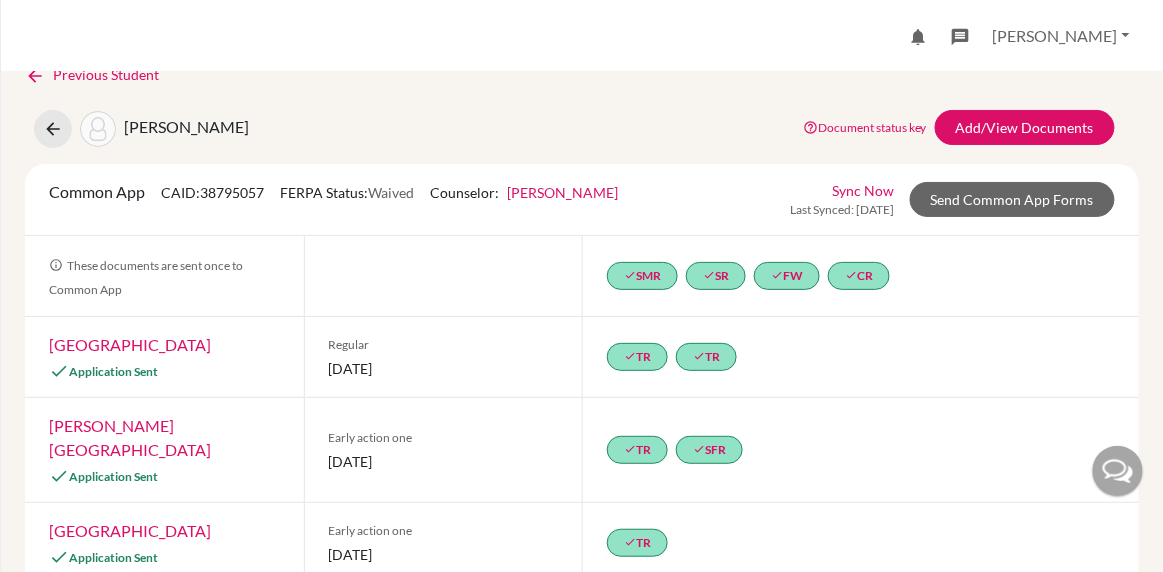 scroll, scrollTop: 28, scrollLeft: 0, axis: vertical 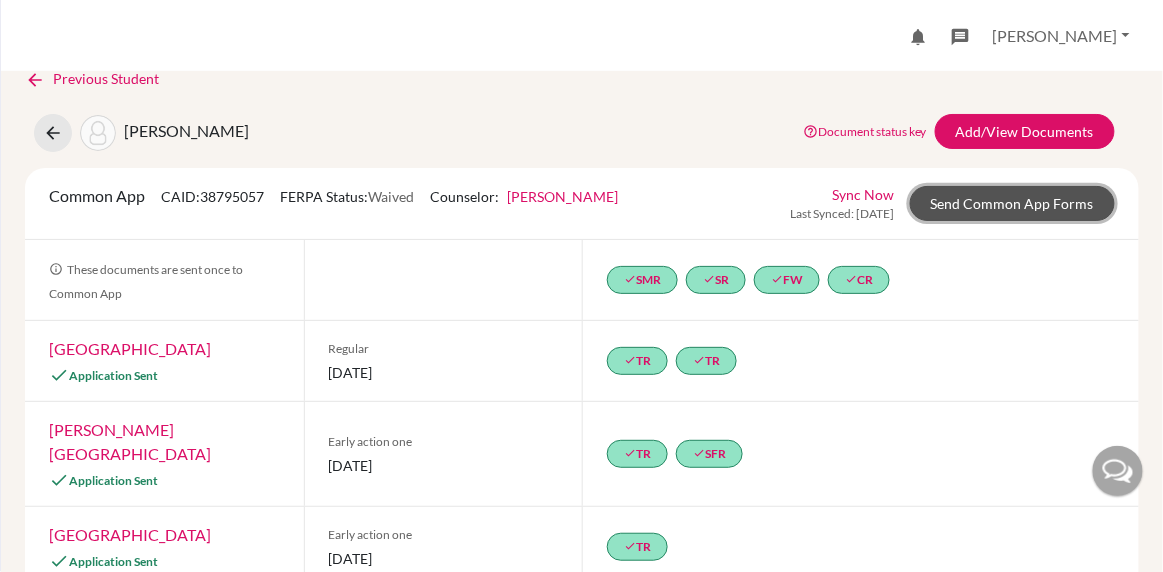 click on "Send Common App Forms" at bounding box center [1012, 203] 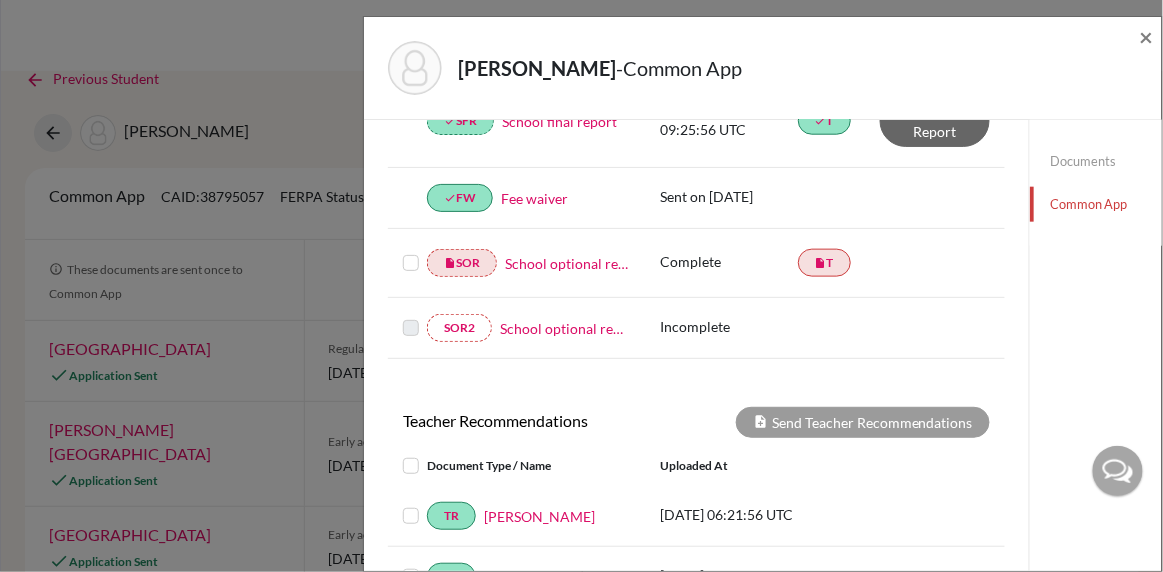 scroll, scrollTop: 608, scrollLeft: 0, axis: vertical 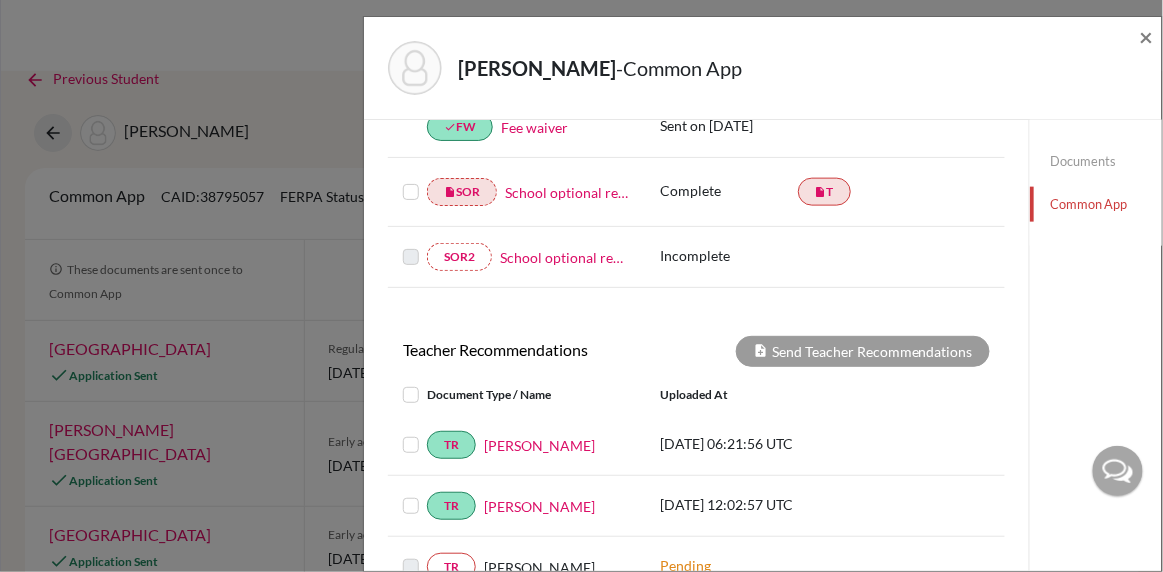 click on "[PERSON_NAME]  -  Common App × × REQUIRED INFORMATION Document Type / Name Status Why am I being asked to do this? Confirming your Common App counselor profile ensures your profile is associated with your students’ Common App applications. You will only need to review this if there are changes in school details during the application cycle. done CP Counselor profile Confirmed Common App Forms Select common app forms to send These documents will be sent to all Common App universities selected by your student. You won't be able to update them once sent. Cancel Send Form Type / Name Status Attachments Actions done  SR School report Downloaded on [DATE] done  T View Submission done  CR Counselor recommendation Downloaded on [DATE] done  CR done  SMR School midyear report Sent on [DATE] done  T done  SFR School final report Sent on [DATE] 09:25:56 UTC done  T Send Final Report done  FW Fee waiver Sent on [DATE] insert_drive_file  SOR School optional report Complete insert_drive_file  T TR" 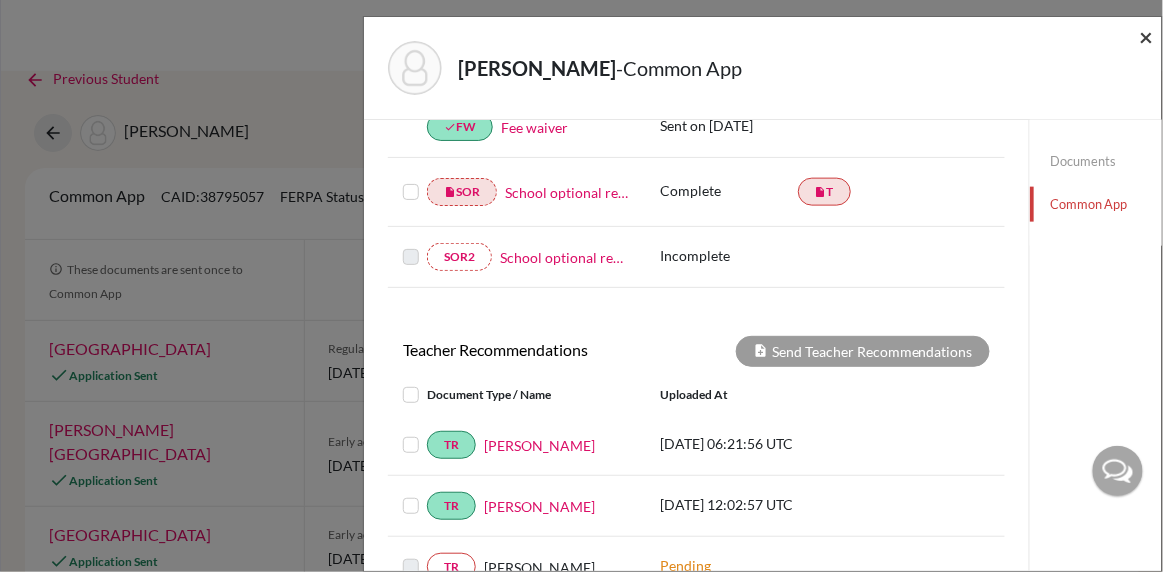 click on "×" at bounding box center [1147, 36] 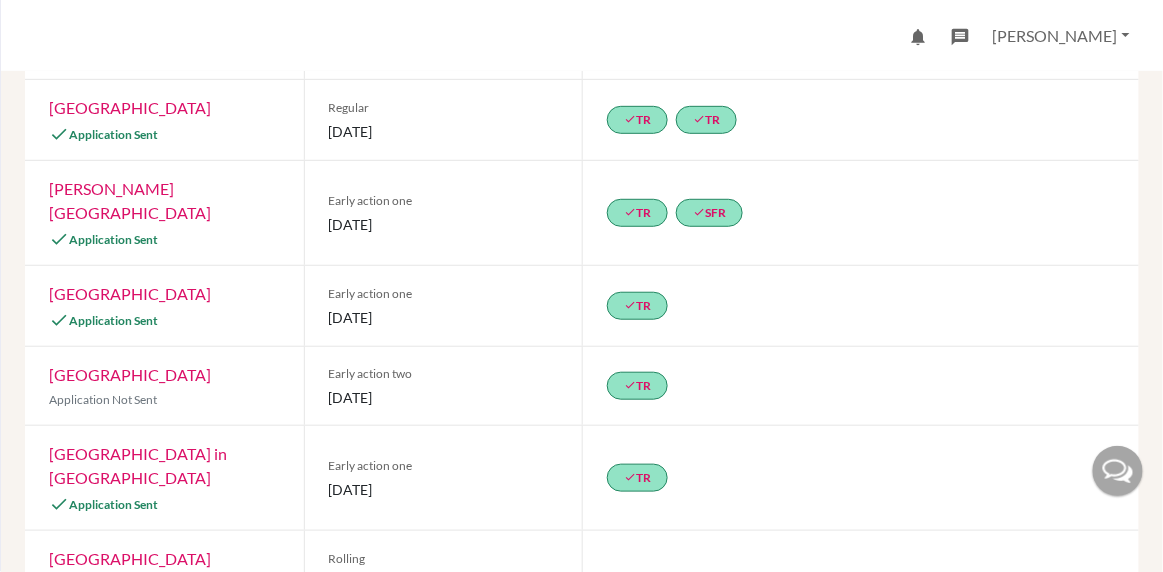 scroll, scrollTop: 312, scrollLeft: 0, axis: vertical 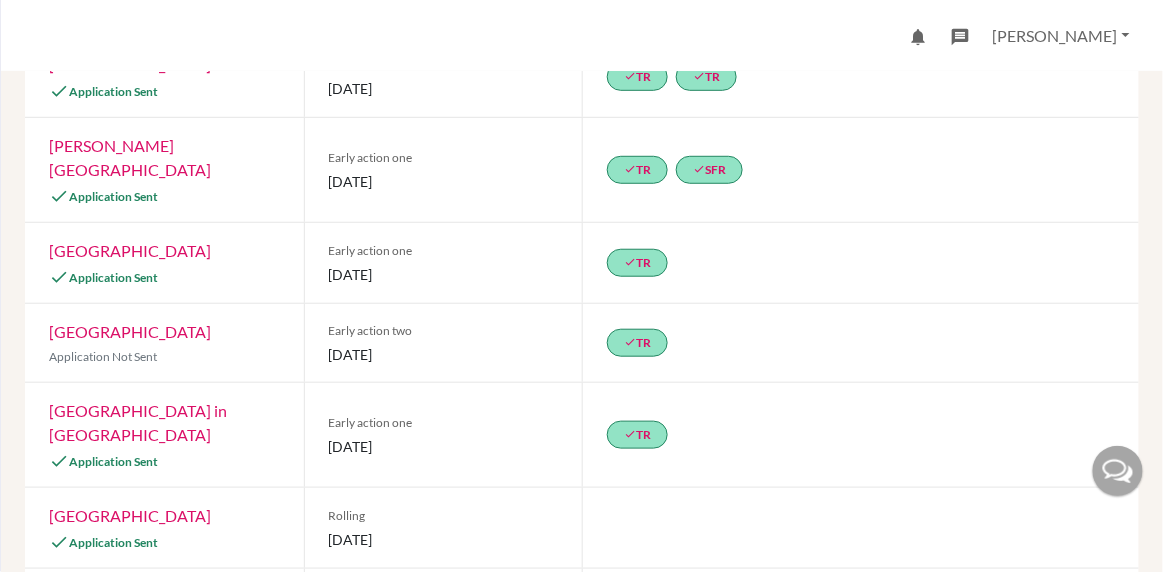 click on "[PERSON_NAME][GEOGRAPHIC_DATA]" at bounding box center (130, 157) 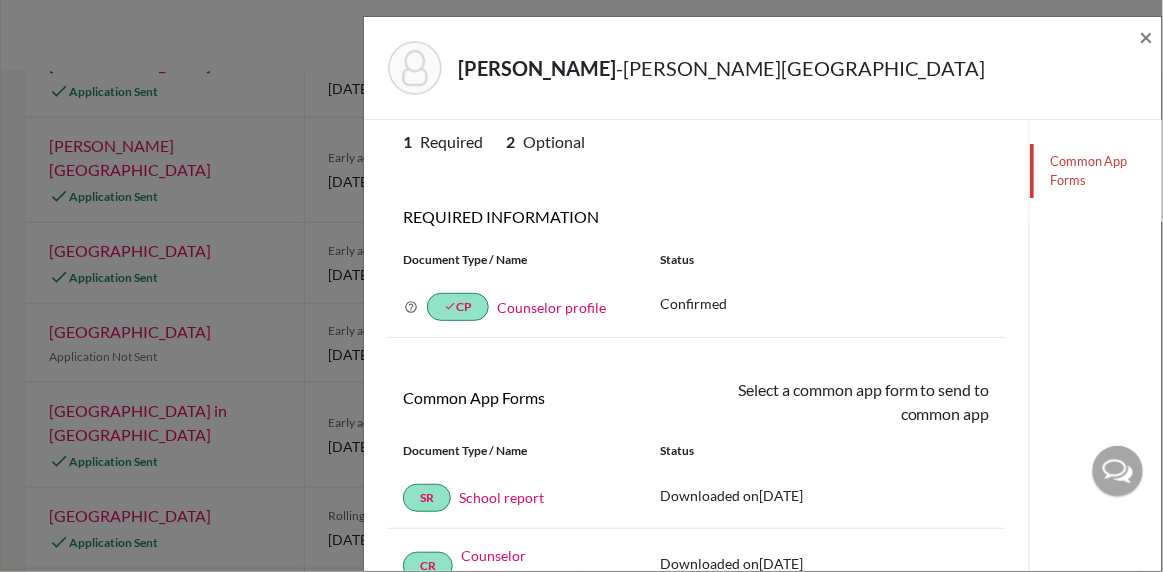 scroll, scrollTop: 47, scrollLeft: 0, axis: vertical 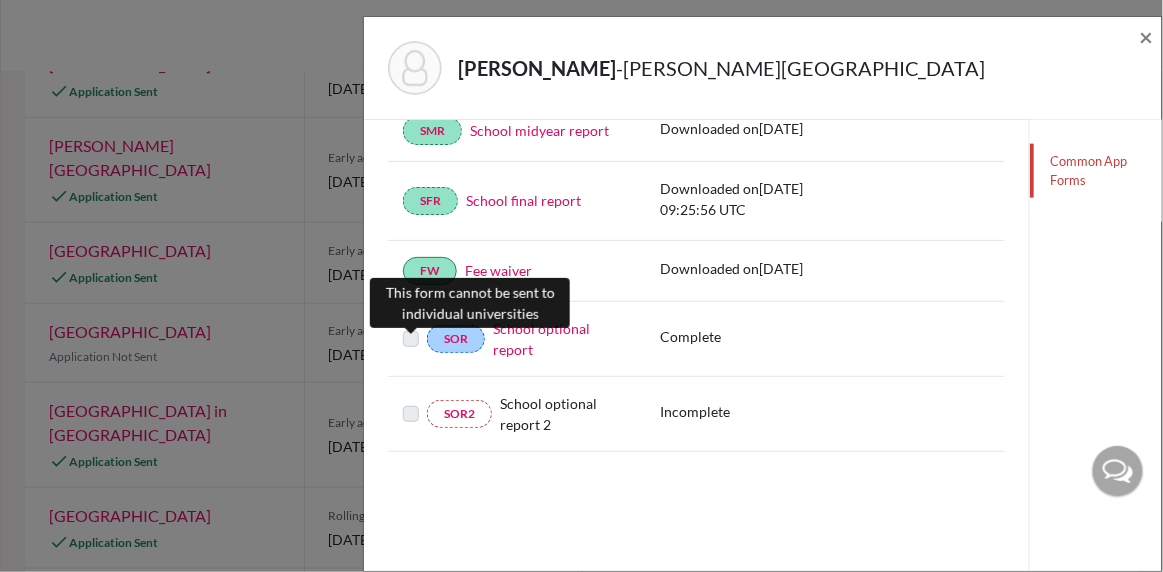 click at bounding box center (411, 327) 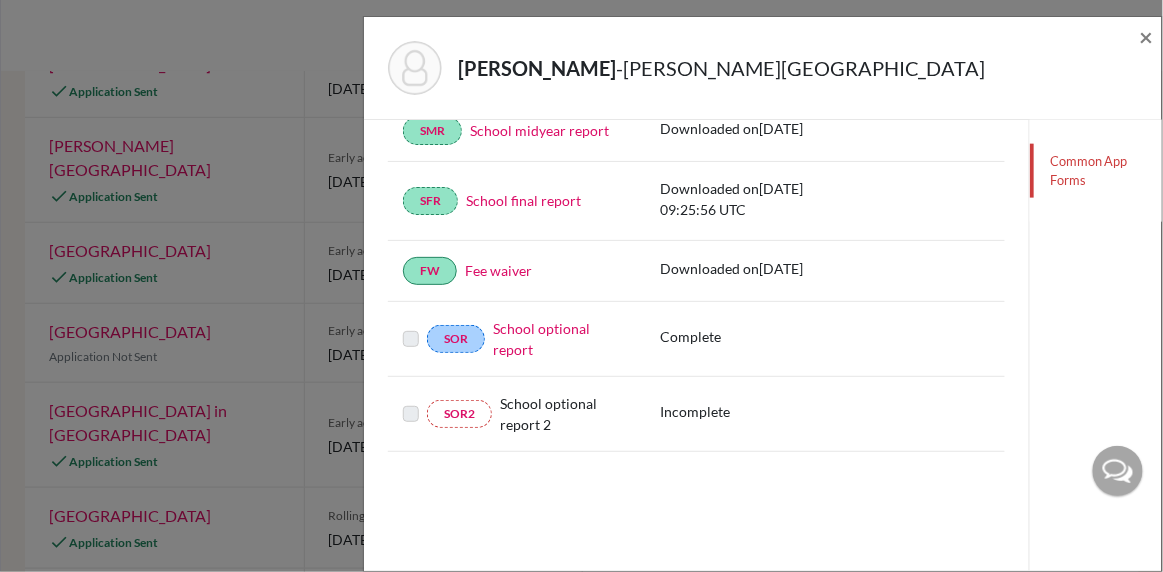 click on "Gbilia, [PERSON_NAME] University ×" at bounding box center [763, 68] 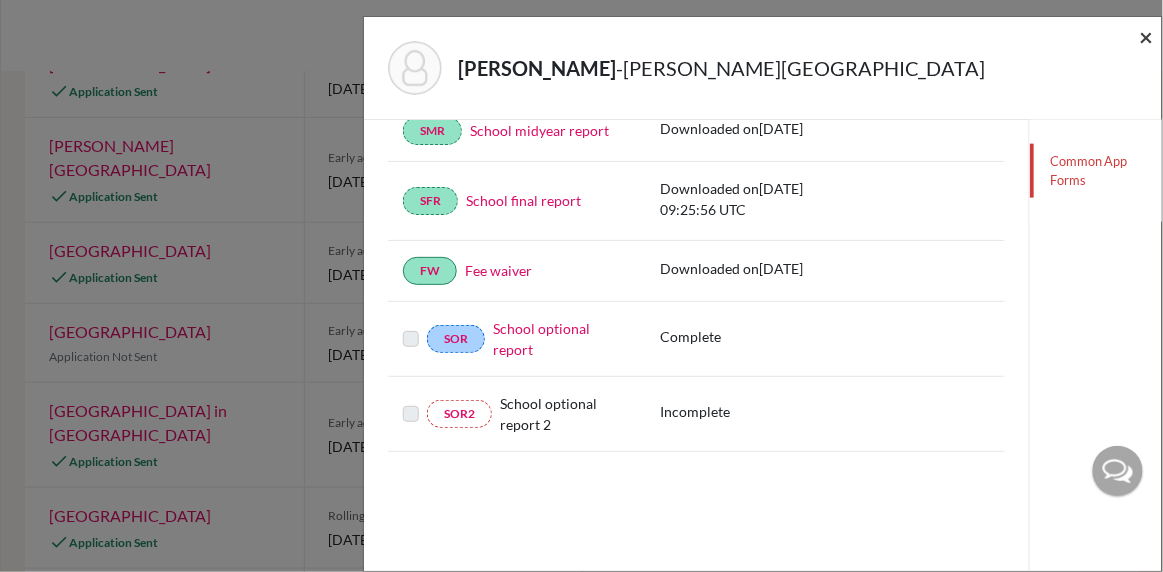 click on "×" at bounding box center (1147, 36) 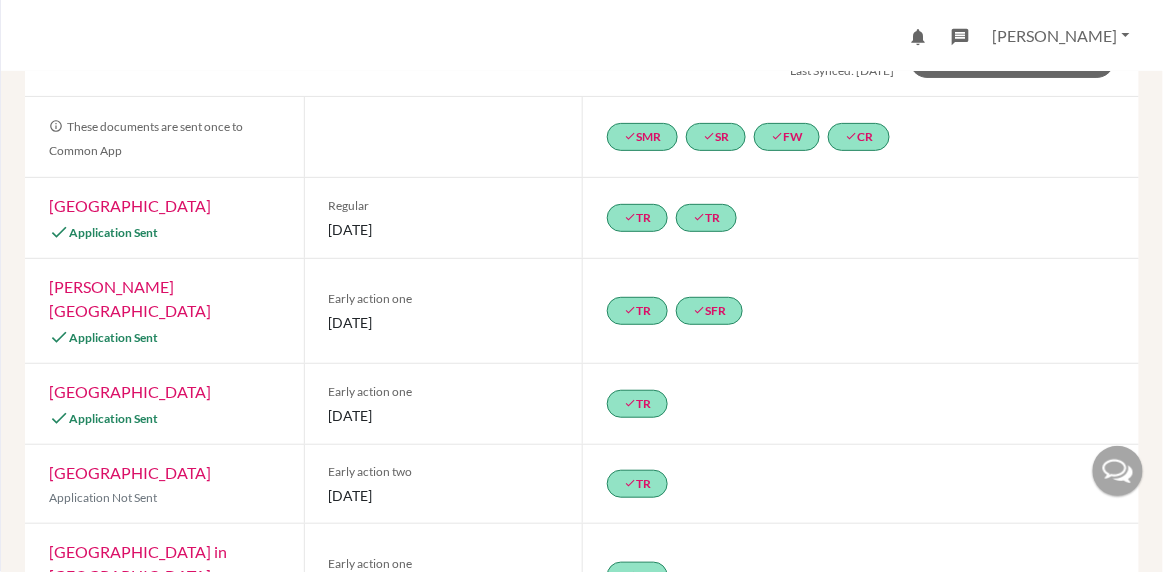 scroll, scrollTop: 0, scrollLeft: 0, axis: both 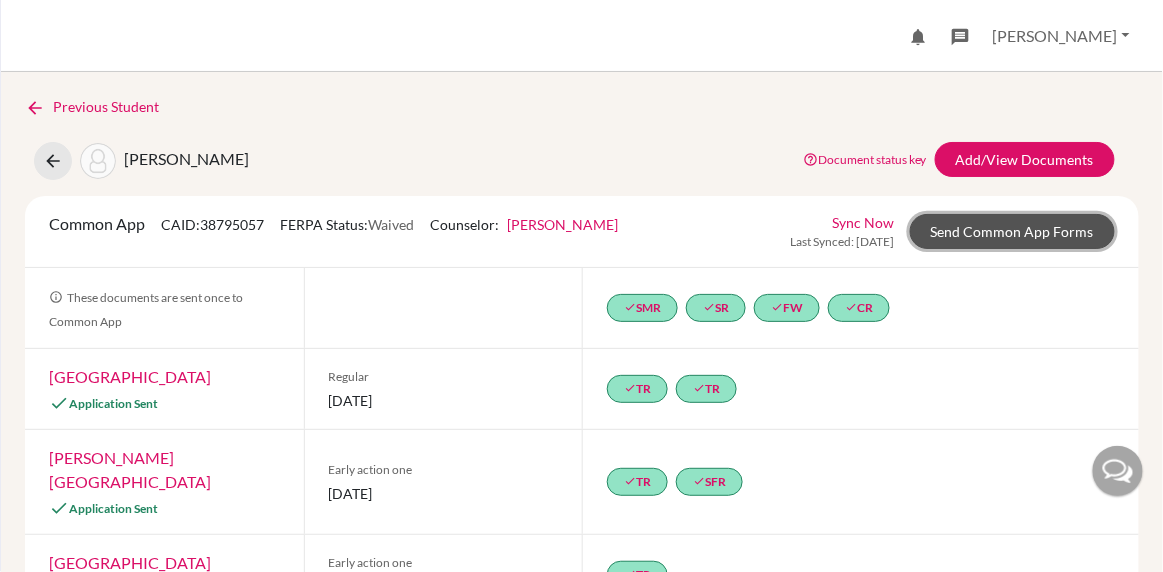 click on "Send Common App Forms" at bounding box center (1012, 231) 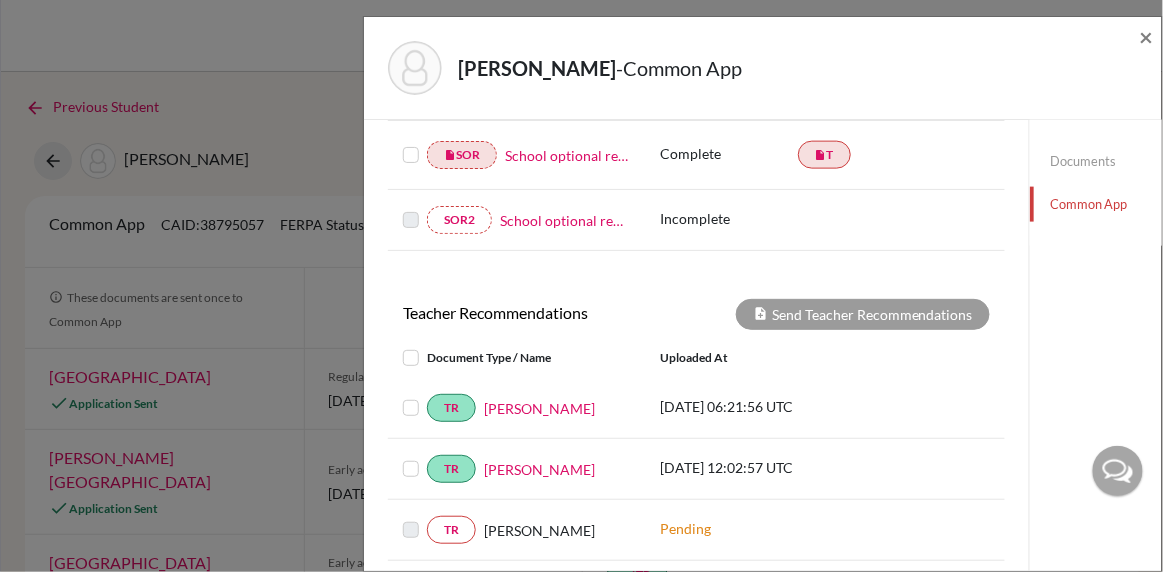 scroll, scrollTop: 632, scrollLeft: 0, axis: vertical 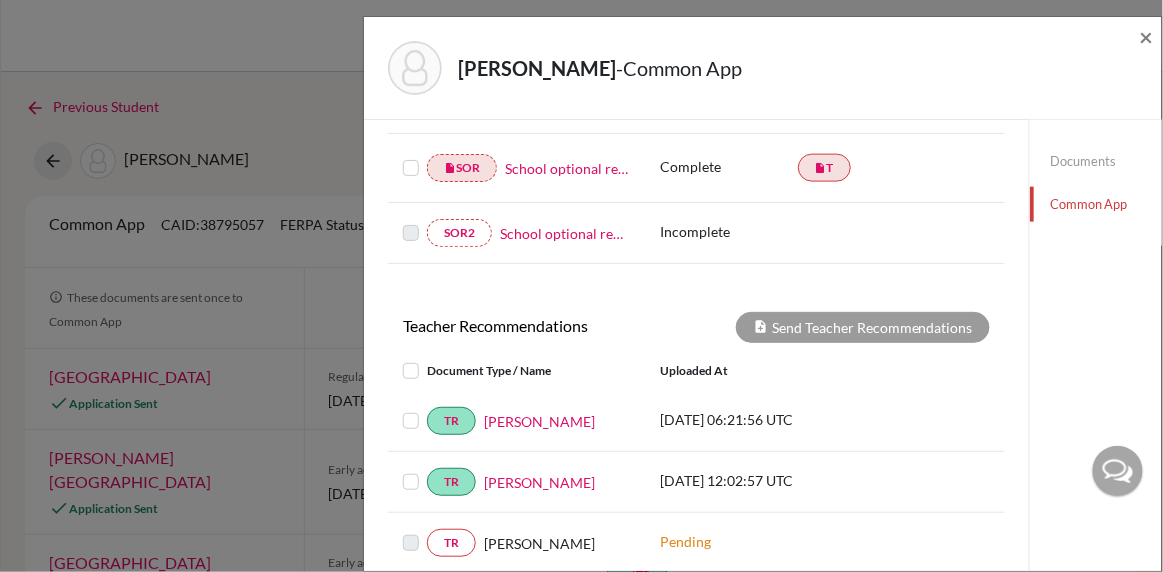 click at bounding box center (411, 156) 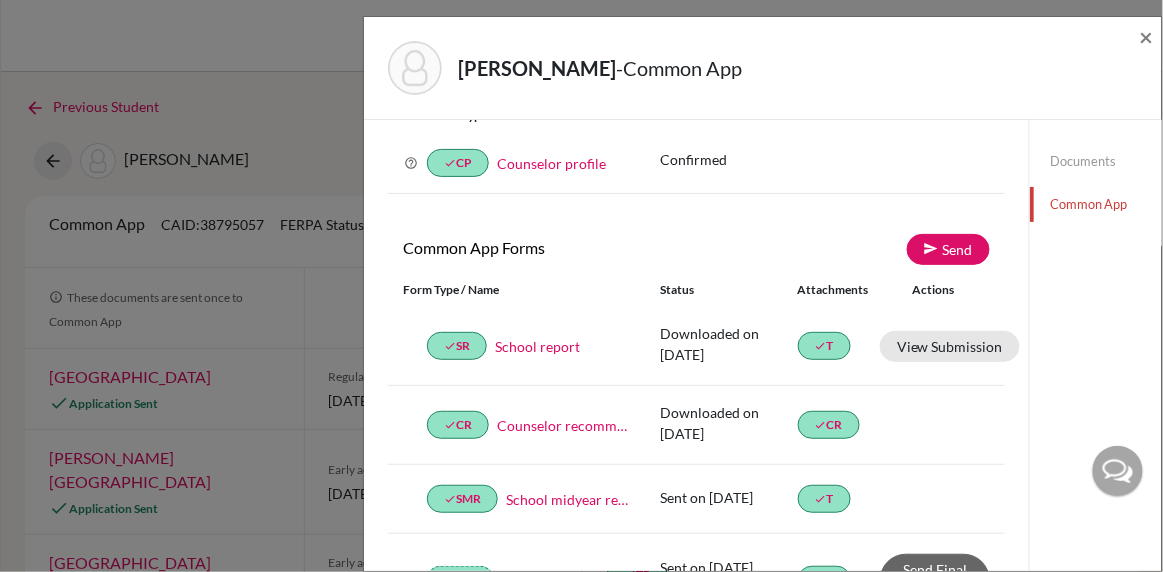 scroll, scrollTop: 0, scrollLeft: 0, axis: both 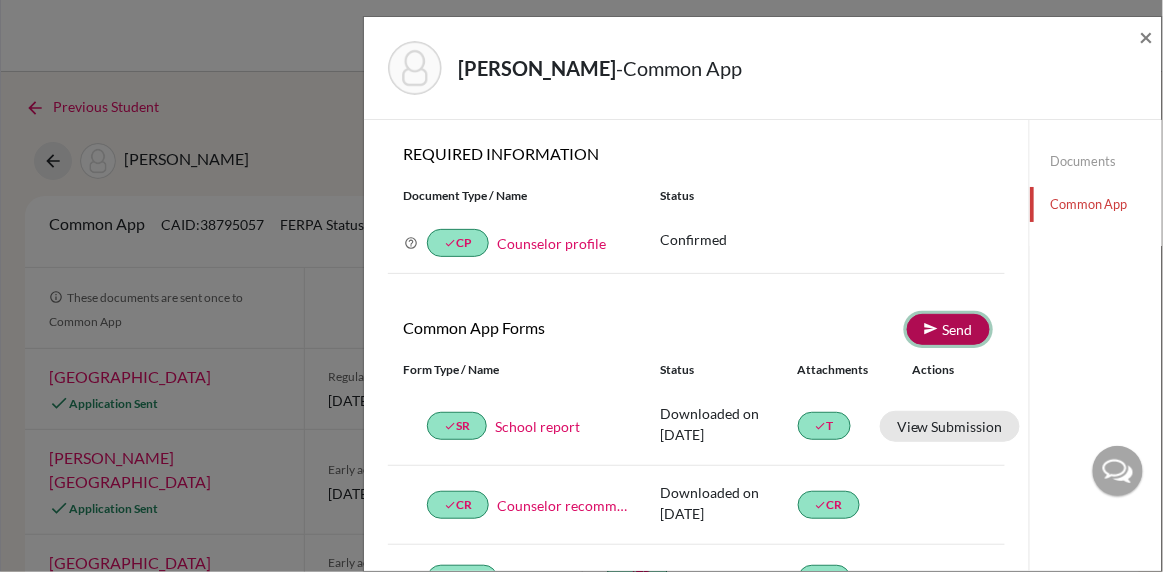 click on "Send" at bounding box center [948, 329] 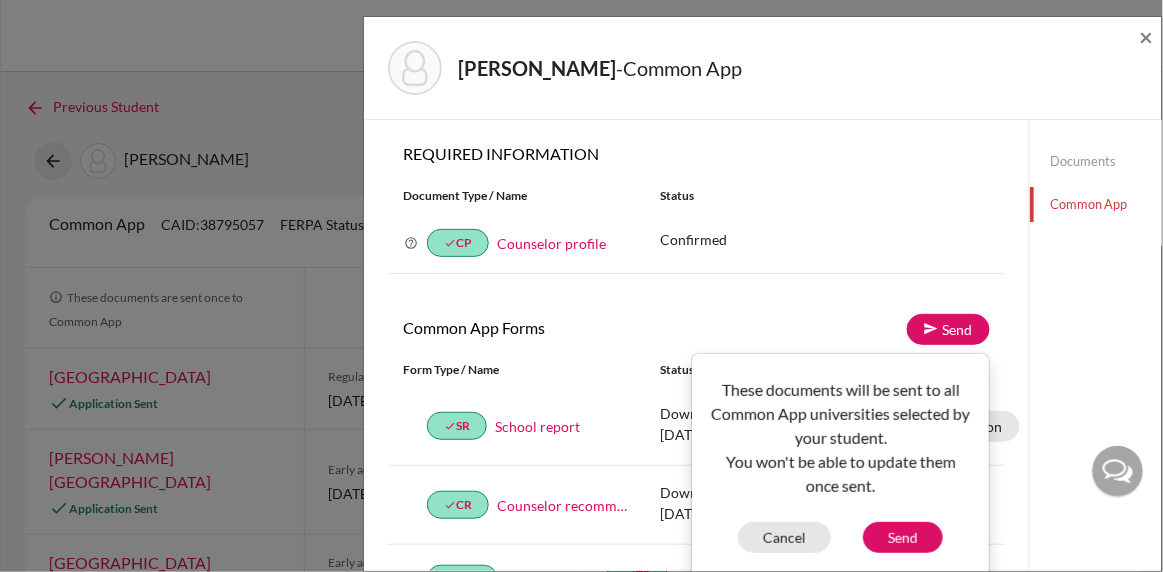 click on "× REQUIRED INFORMATION Document Type / Name Status Why am I being asked to do this? Confirming your Common App counselor profile ensures your profile is associated with your students’ Common App applications. You will only need to review this if there are changes in school details during the application cycle. done CP Counselor profile Confirmed Common App Forms Send These documents will be sent to all Common App universities selected by your student. You won't be able to update them once sent. Cancel Send Form Type / Name Status Attachments Actions done  SR School report Downloaded on [DATE] done  T View Submission done  CR Counselor recommendation Downloaded on [DATE] done  CR done  SMR School midyear report Sent on [DATE] done  T done  SFR School final report Sent on [DATE] 09:25:56 UTC done  T Send Final Report done  FW Fee waiver Sent on [DATE] insert_drive_file  SOR School optional report Complete insert_drive_file  T  SOR2 School optional report 2 Incomplete" at bounding box center [696, 521] 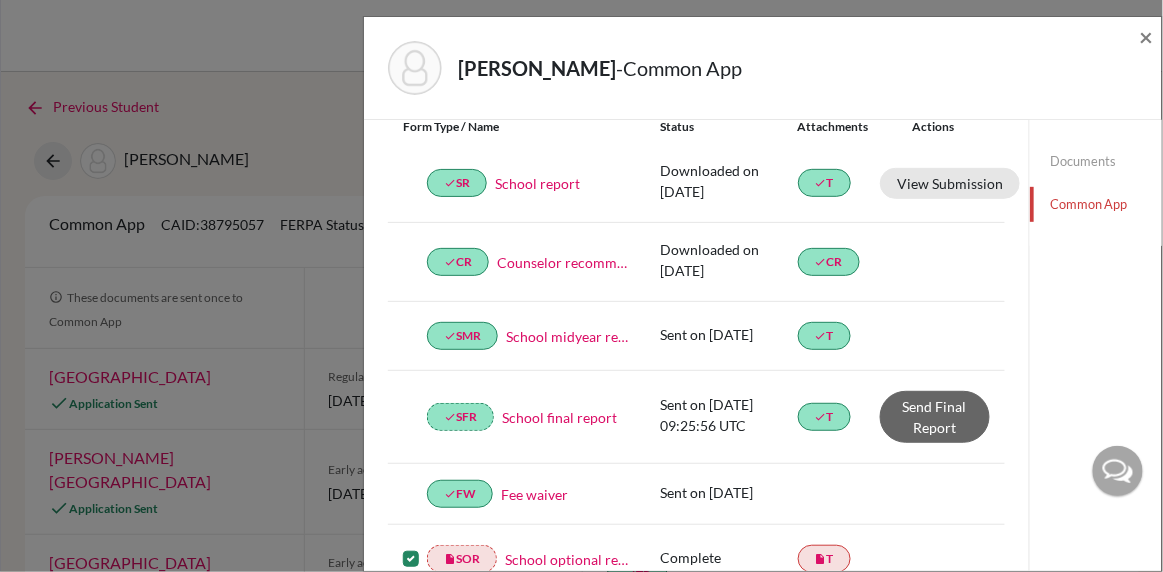 scroll, scrollTop: 452, scrollLeft: 0, axis: vertical 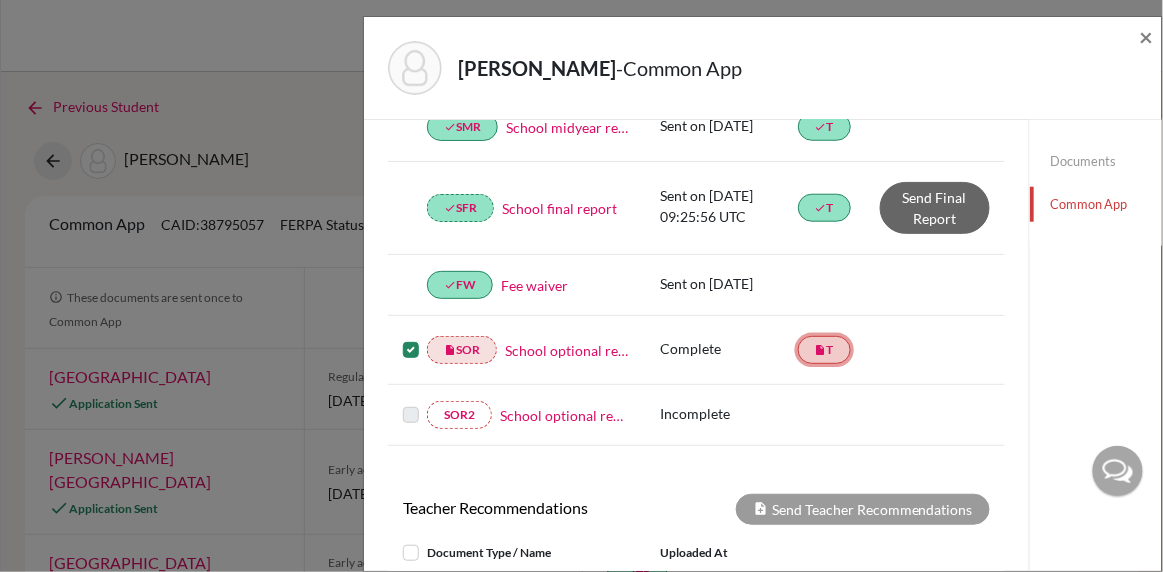 click on "insert_drive_file  T" 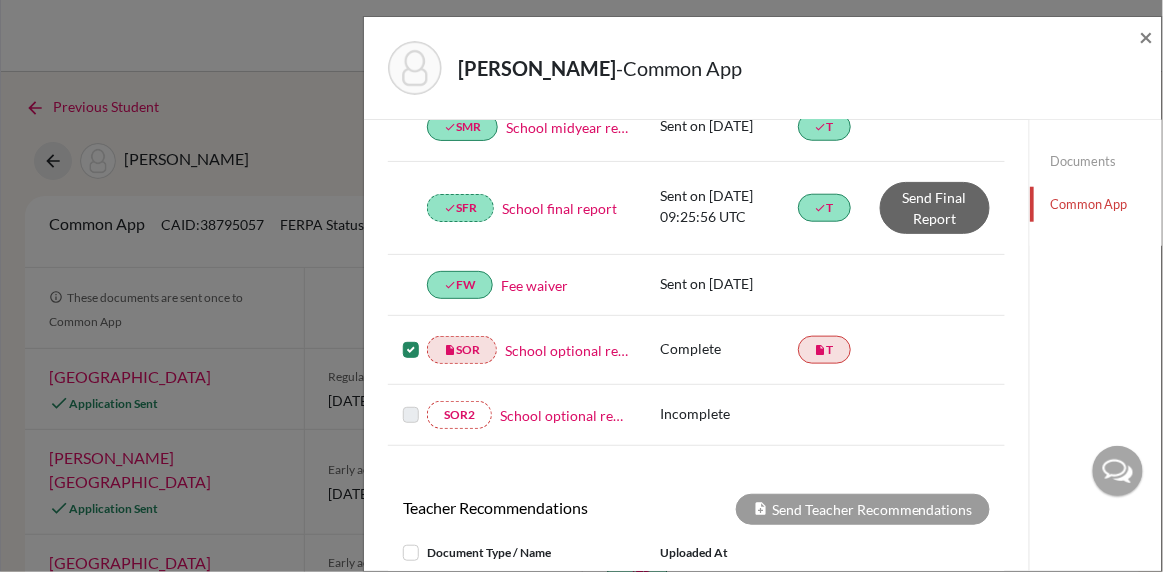 click at bounding box center [411, 338] 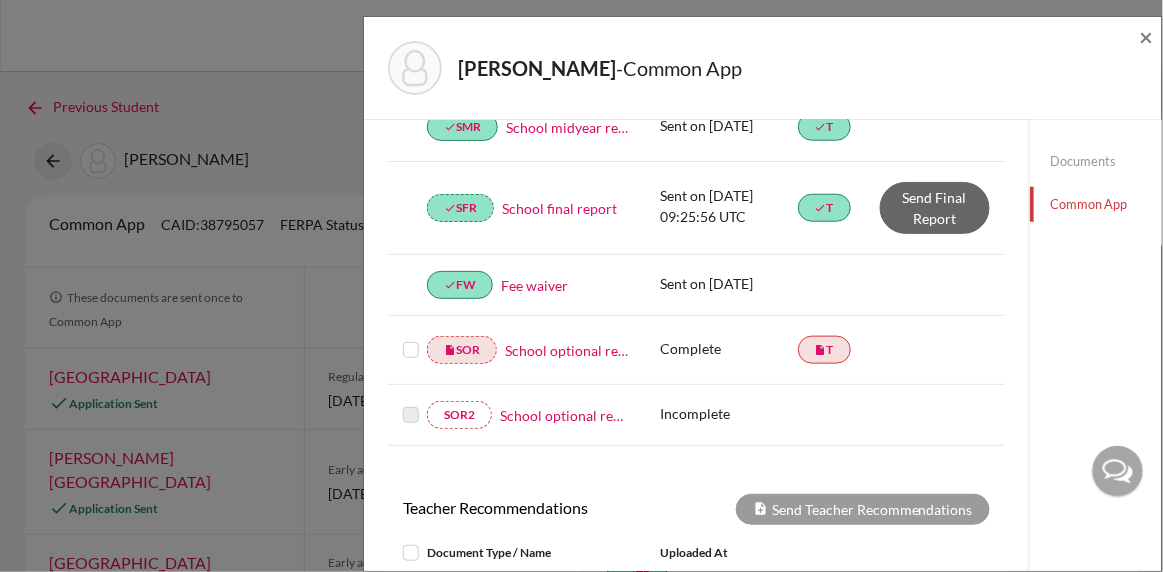 scroll, scrollTop: 451, scrollLeft: 0, axis: vertical 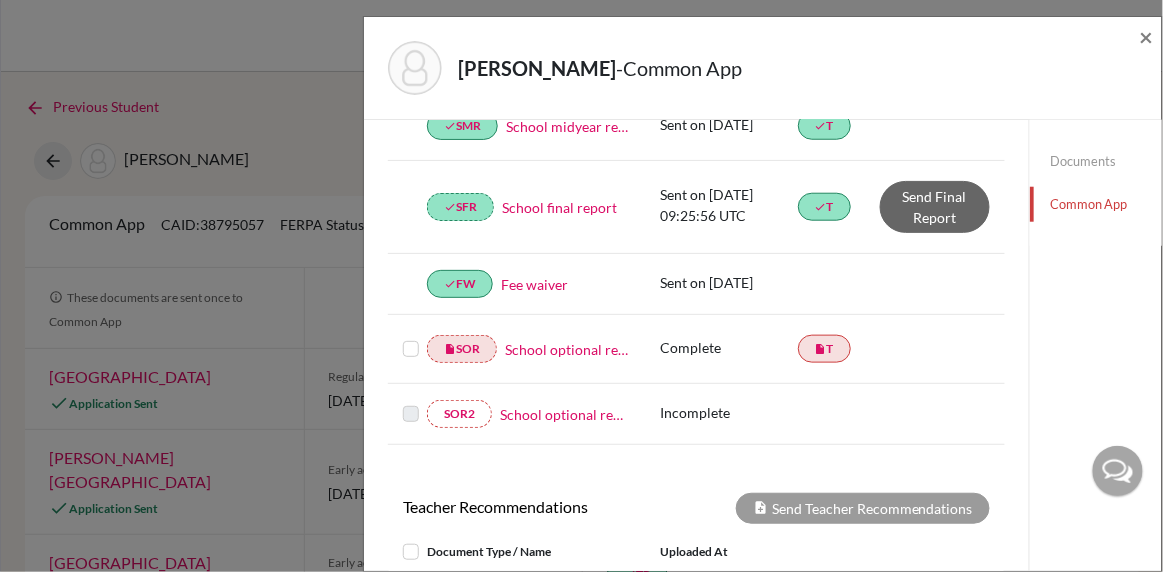 click on "School optional report" at bounding box center (567, 349) 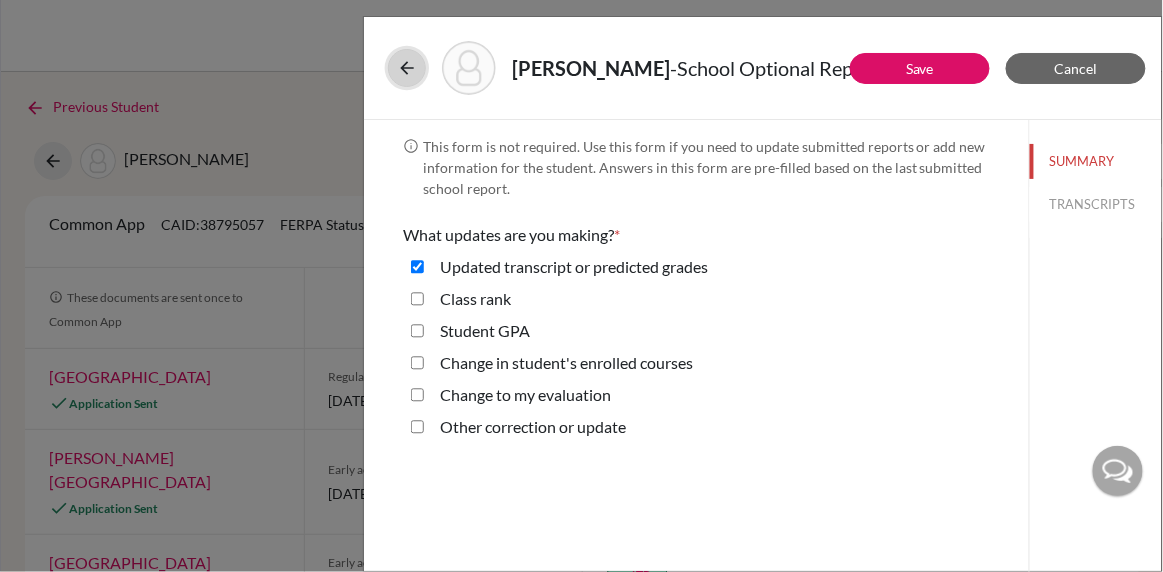 click at bounding box center [407, 68] 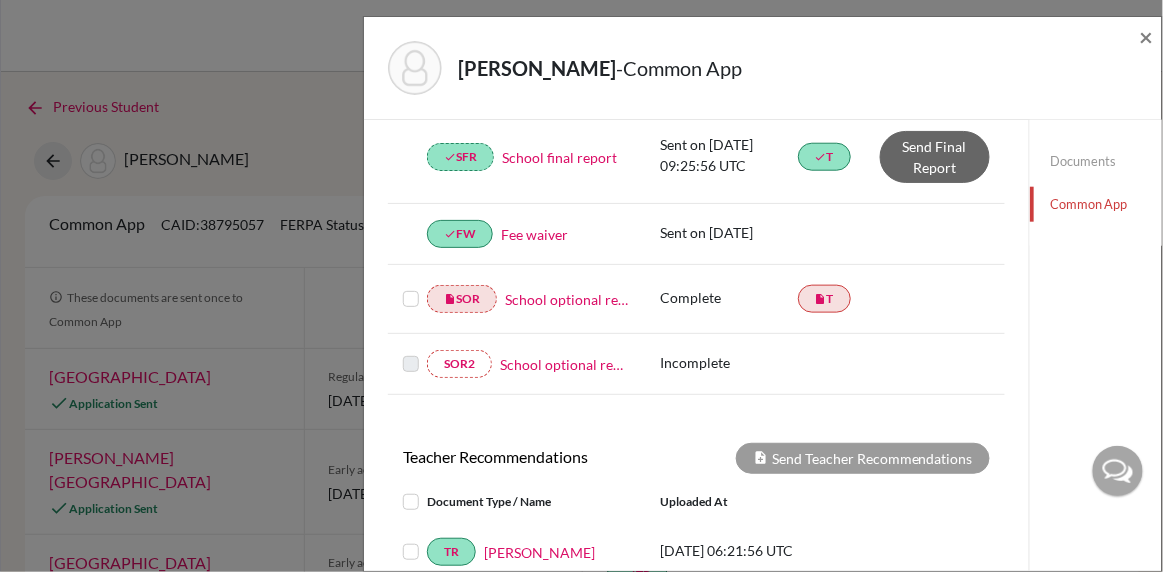 scroll, scrollTop: 475, scrollLeft: 0, axis: vertical 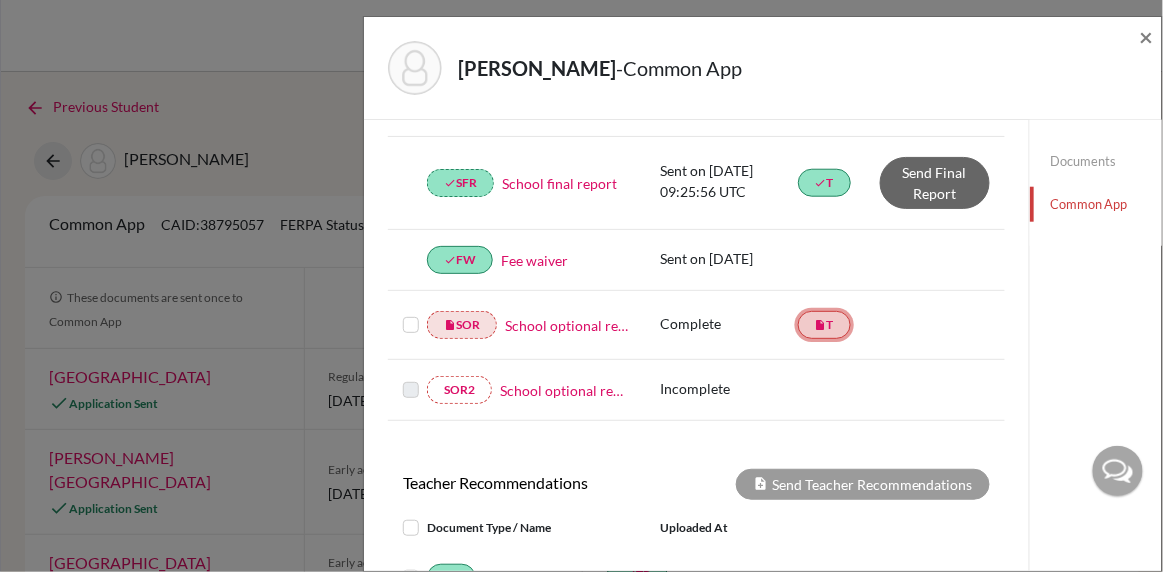 click on "insert_drive_file  T" 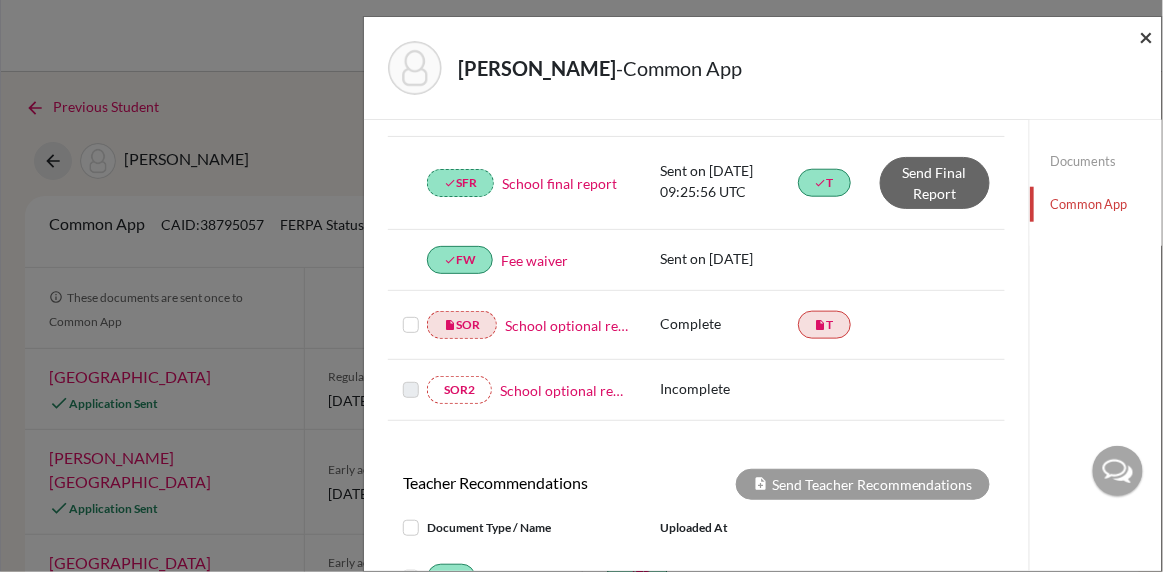 click on "×" at bounding box center (1147, 36) 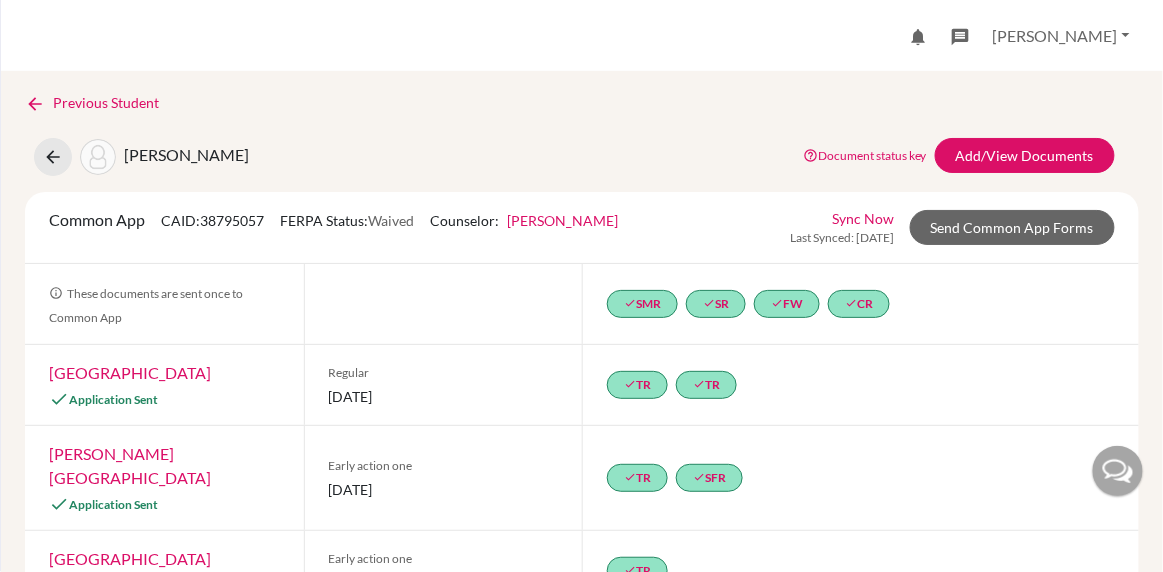 scroll, scrollTop: 0, scrollLeft: 0, axis: both 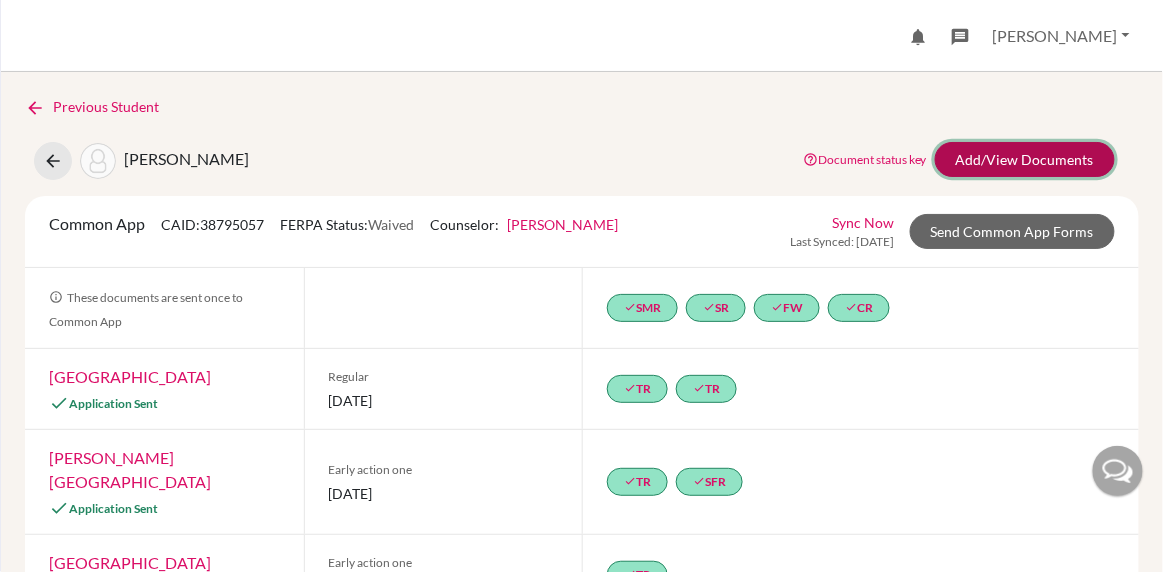 click on "Add/View Documents" at bounding box center [1025, 159] 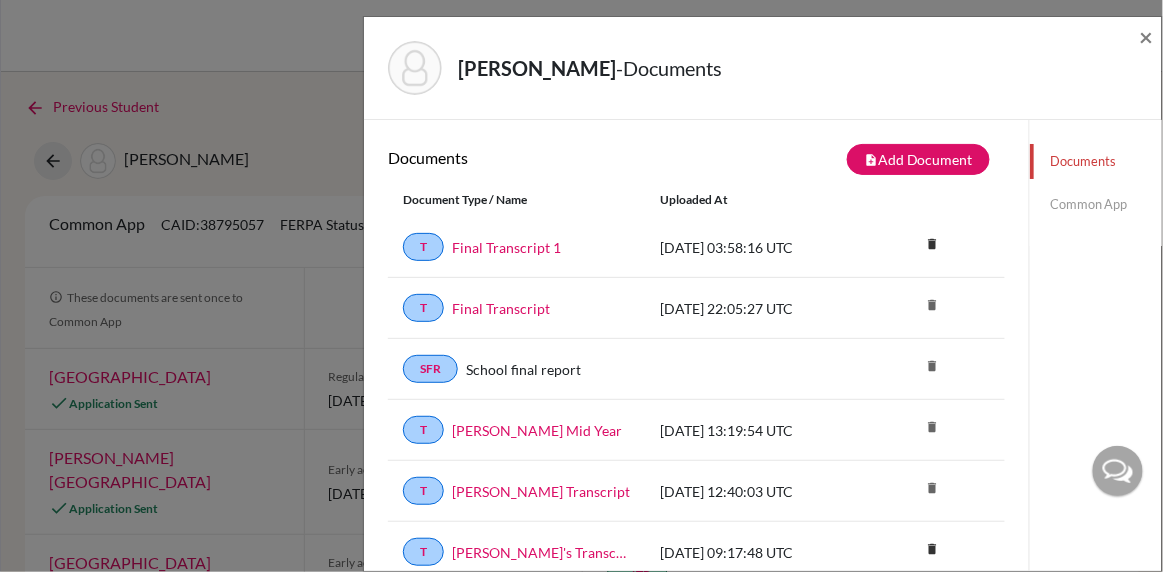 scroll, scrollTop: 47, scrollLeft: 0, axis: vertical 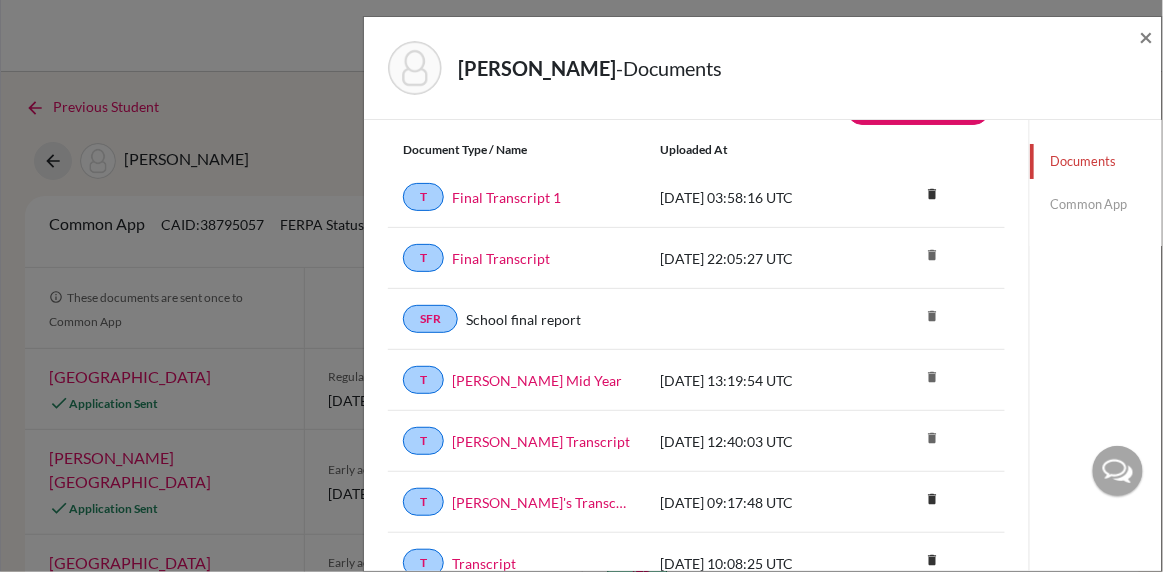 click on "Common App" 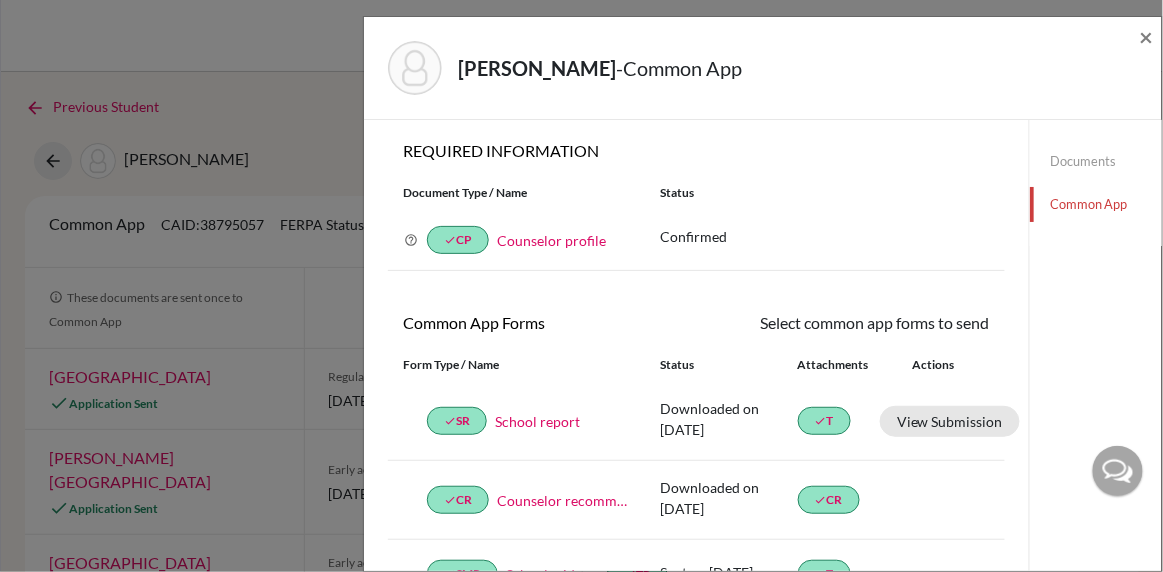 scroll, scrollTop: 0, scrollLeft: 0, axis: both 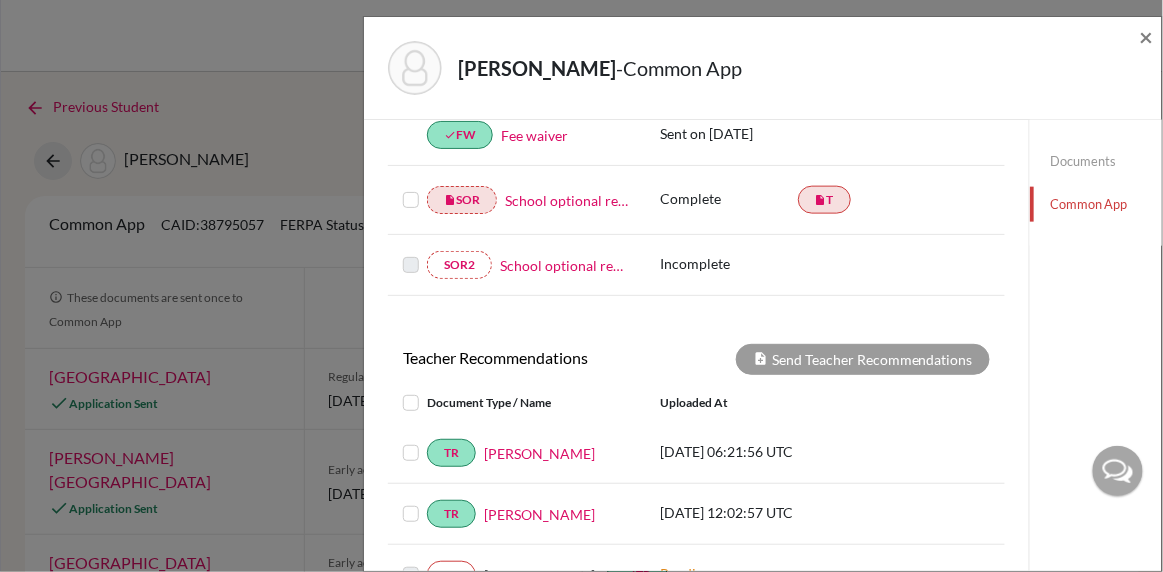 click on "School optional report" at bounding box center (567, 200) 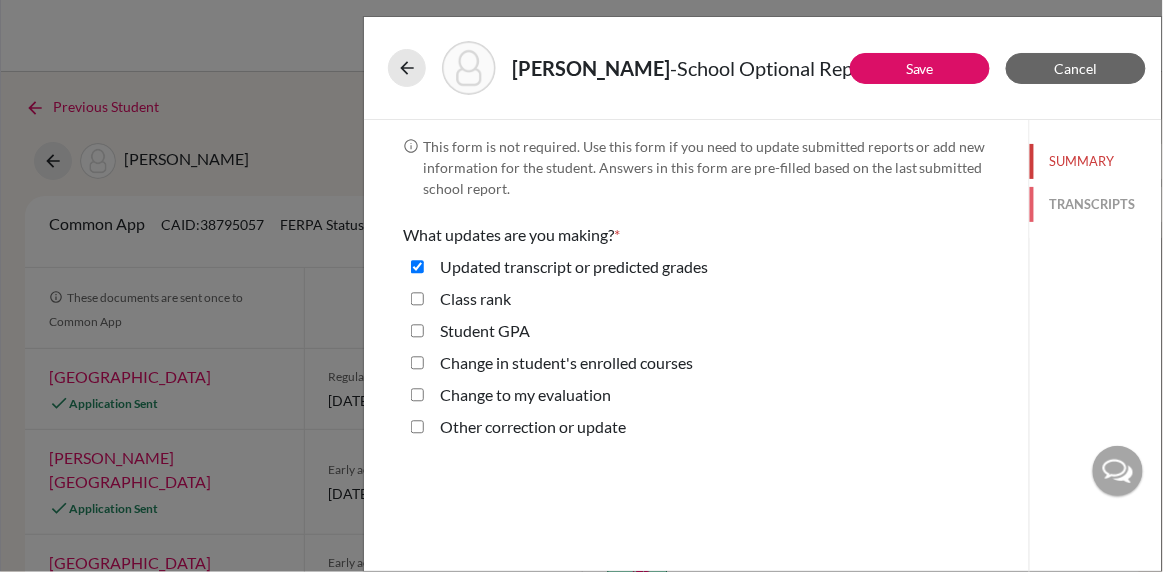 click on "TRANSCRIPTS" at bounding box center (1096, 204) 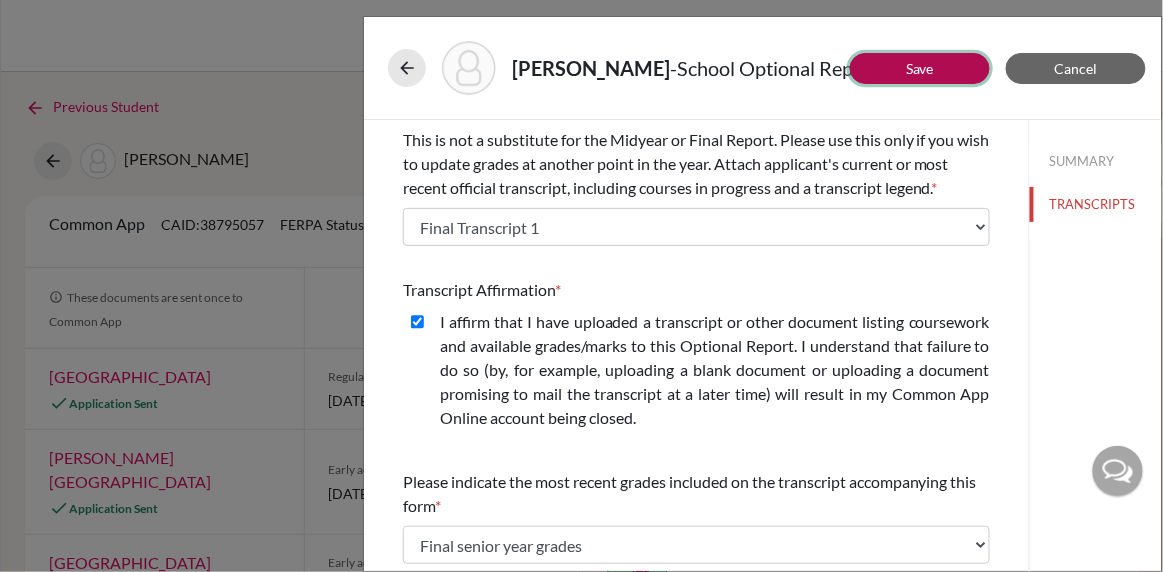 click on "Save" at bounding box center (920, 68) 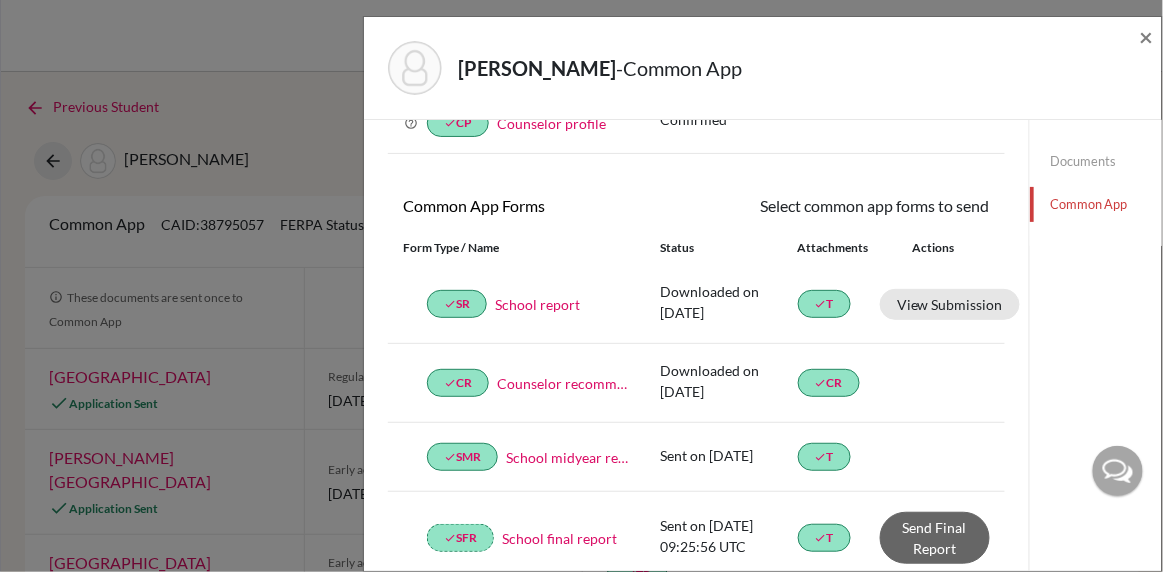 scroll, scrollTop: 149, scrollLeft: 0, axis: vertical 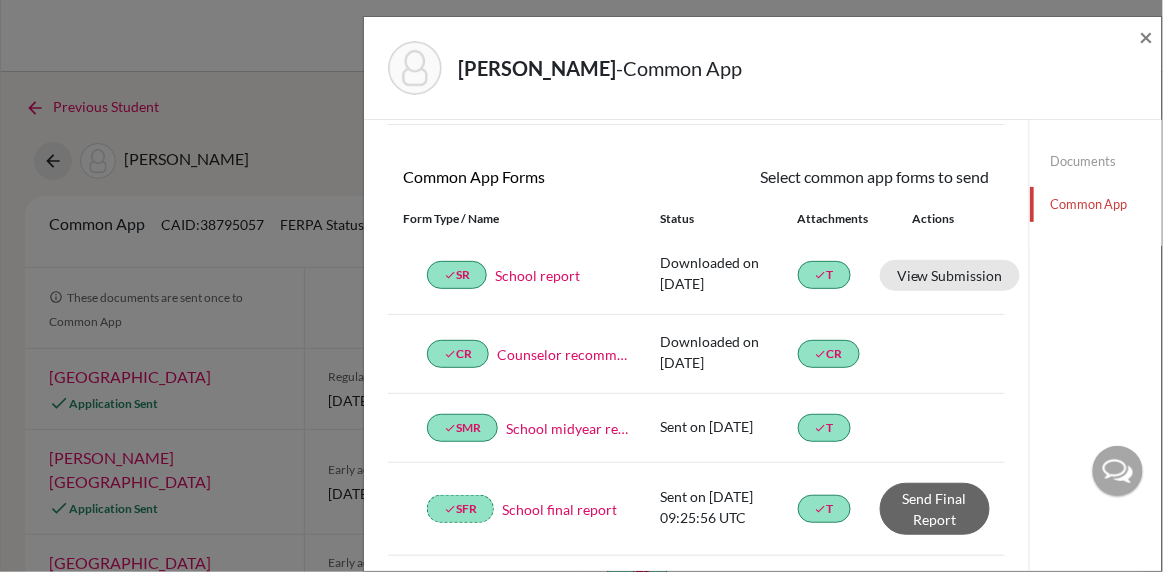 click on "Documents" 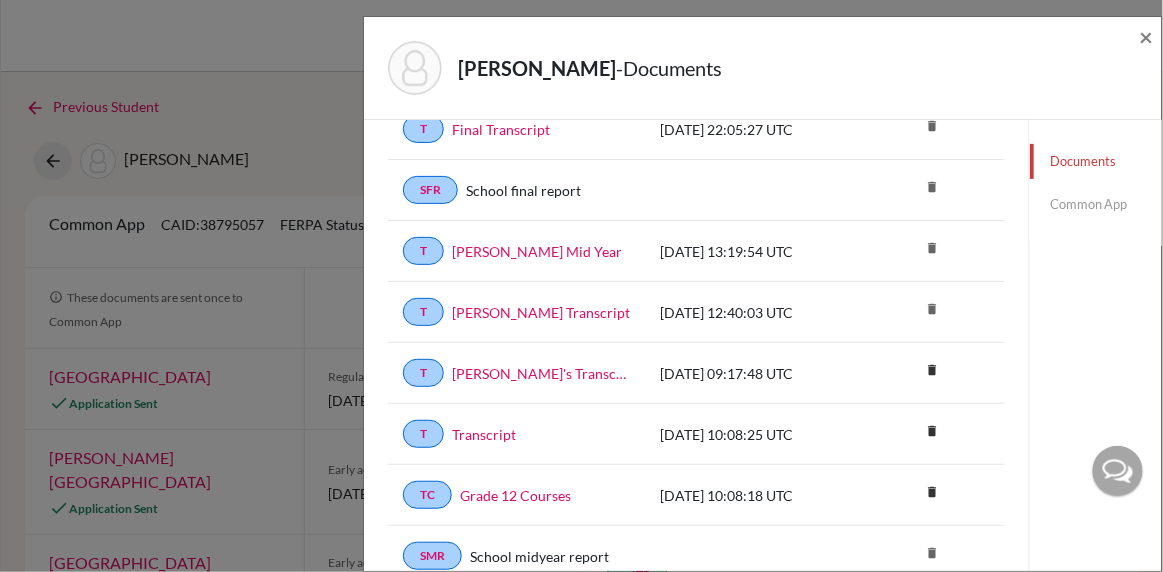 scroll, scrollTop: 0, scrollLeft: 0, axis: both 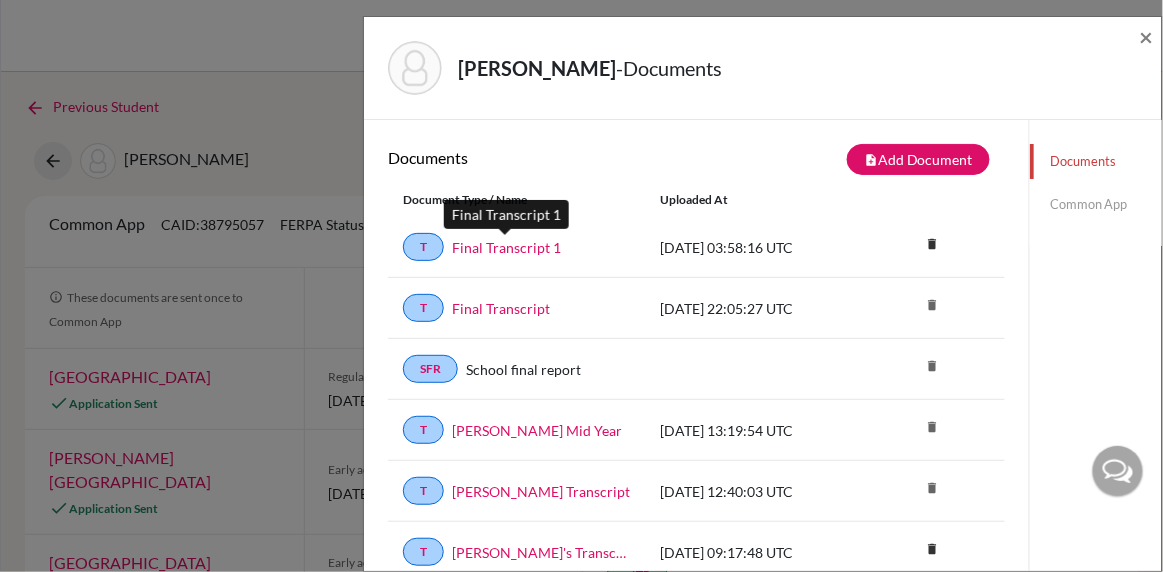 click on "Final Transcript 1" at bounding box center [506, 247] 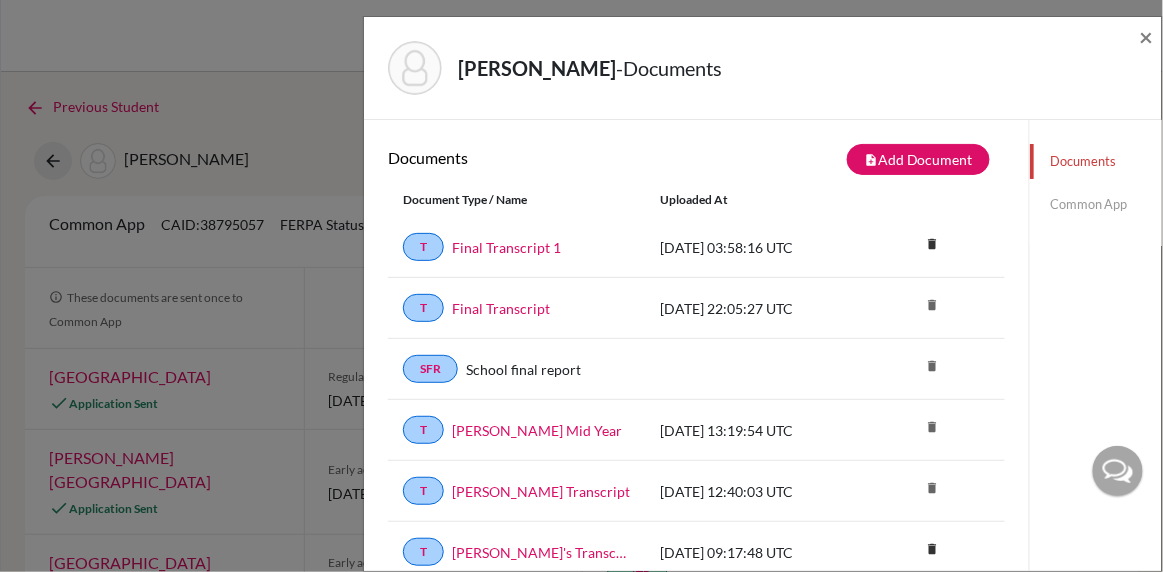 click on "Common App" 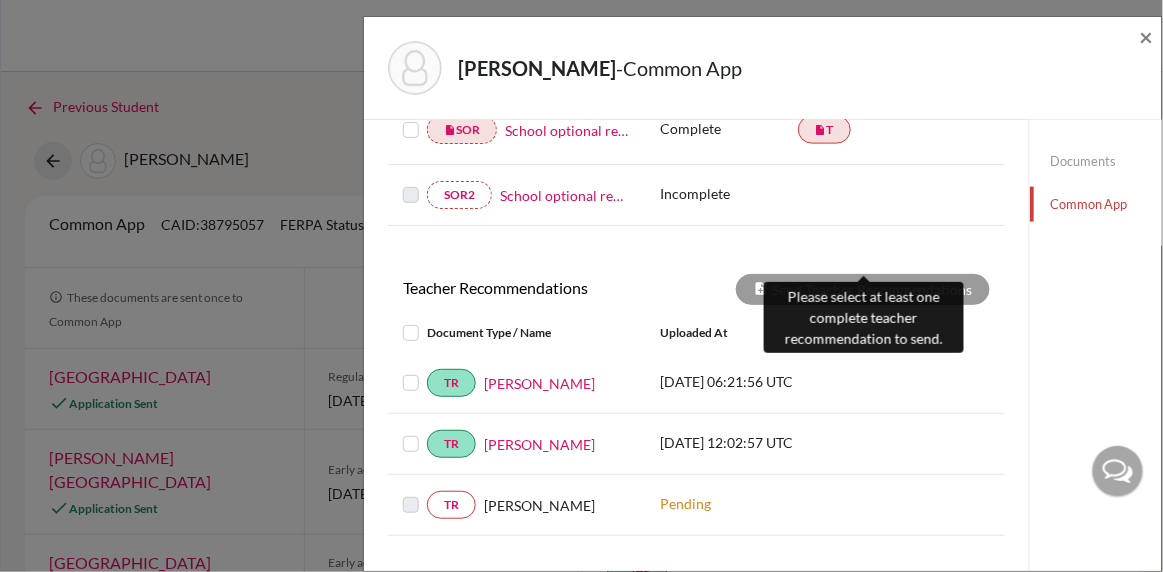 scroll, scrollTop: 697, scrollLeft: 0, axis: vertical 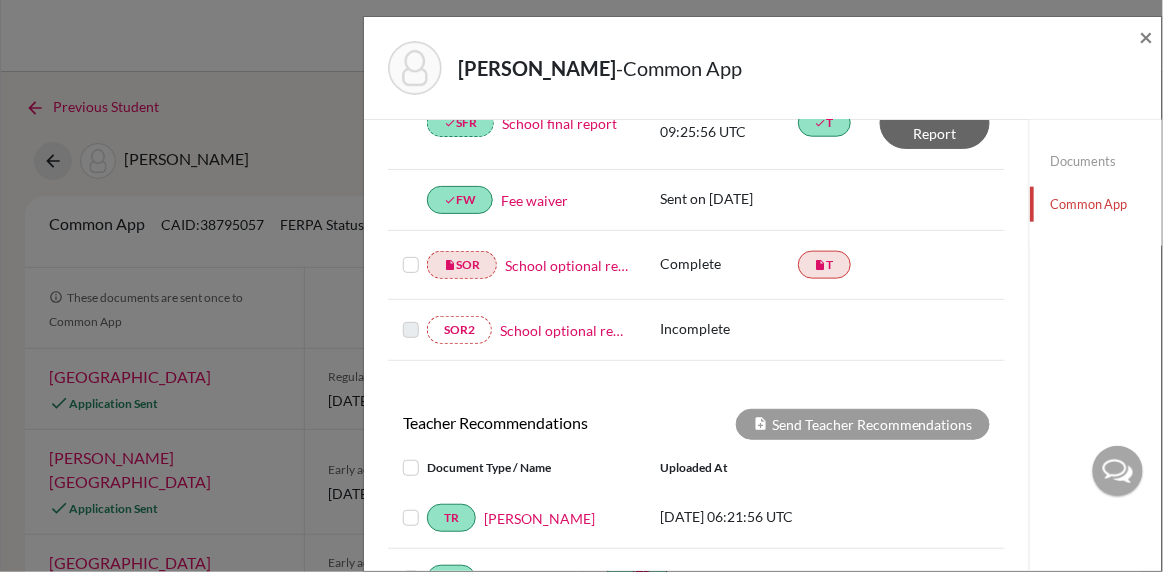 click at bounding box center (411, 253) 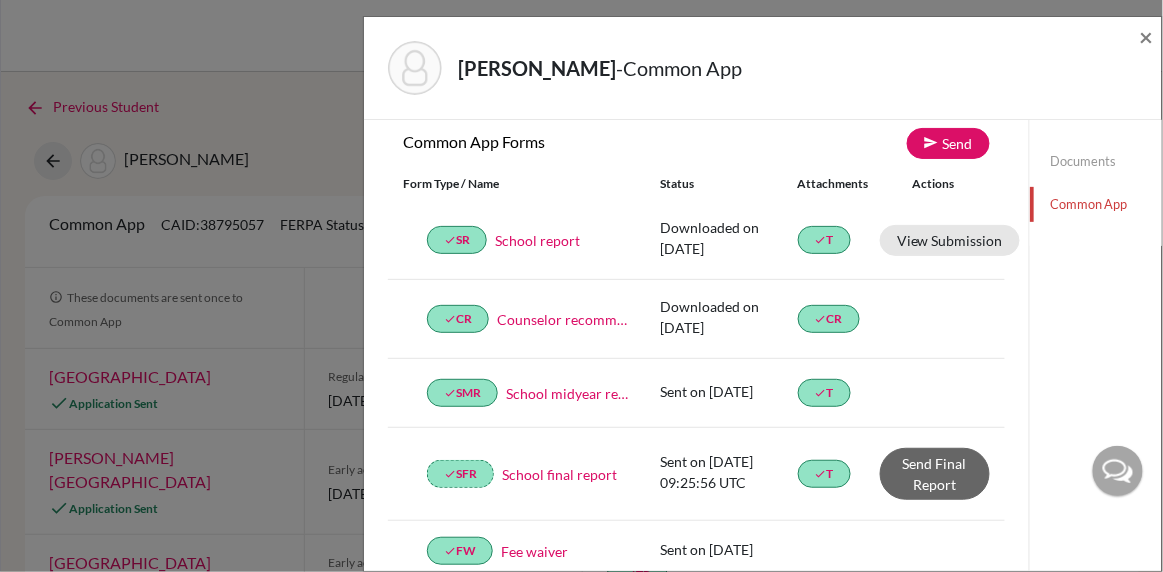 scroll, scrollTop: 0, scrollLeft: 0, axis: both 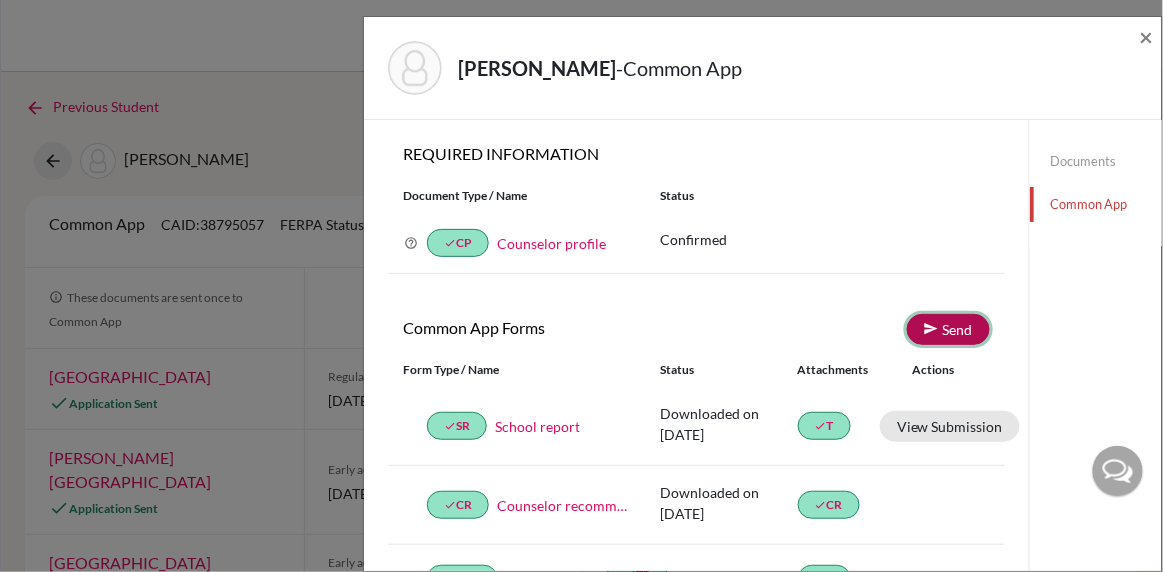 click on "Send" at bounding box center [948, 329] 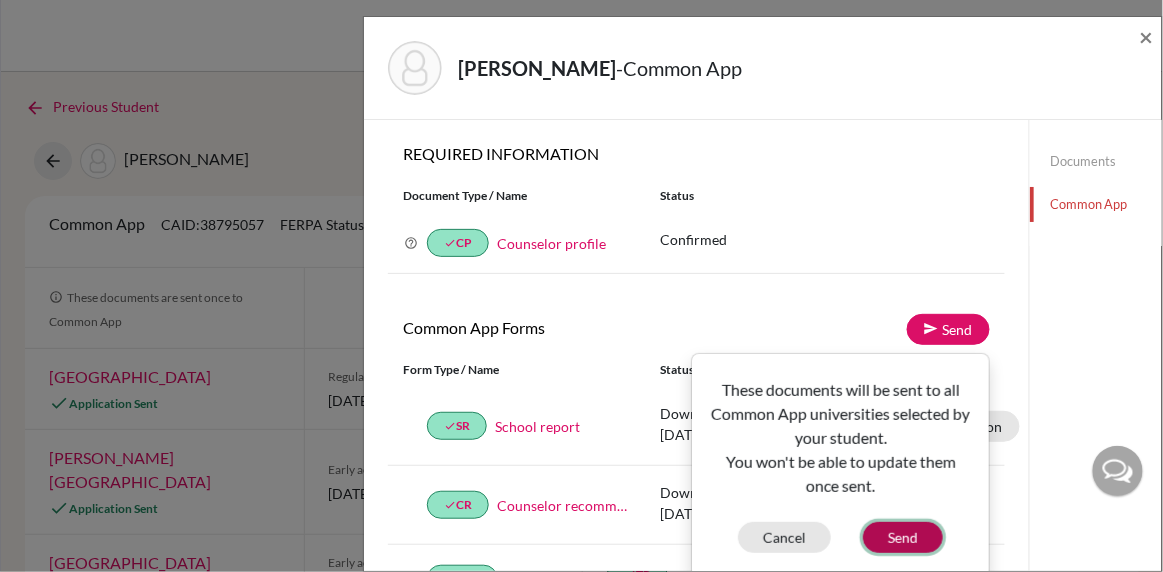 click on "Send" at bounding box center [903, 537] 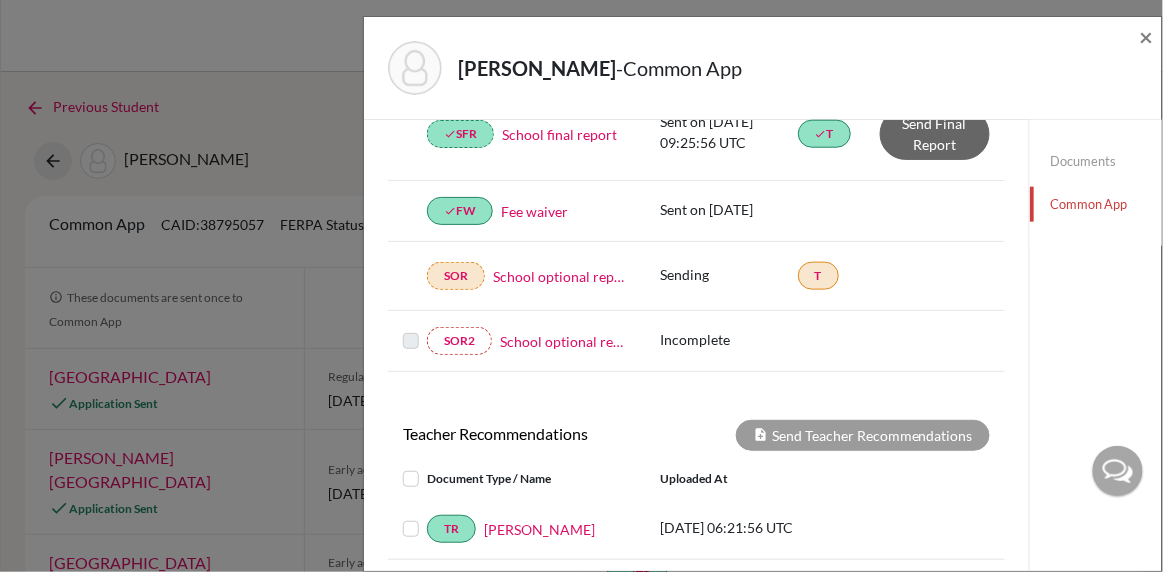 scroll, scrollTop: 523, scrollLeft: 0, axis: vertical 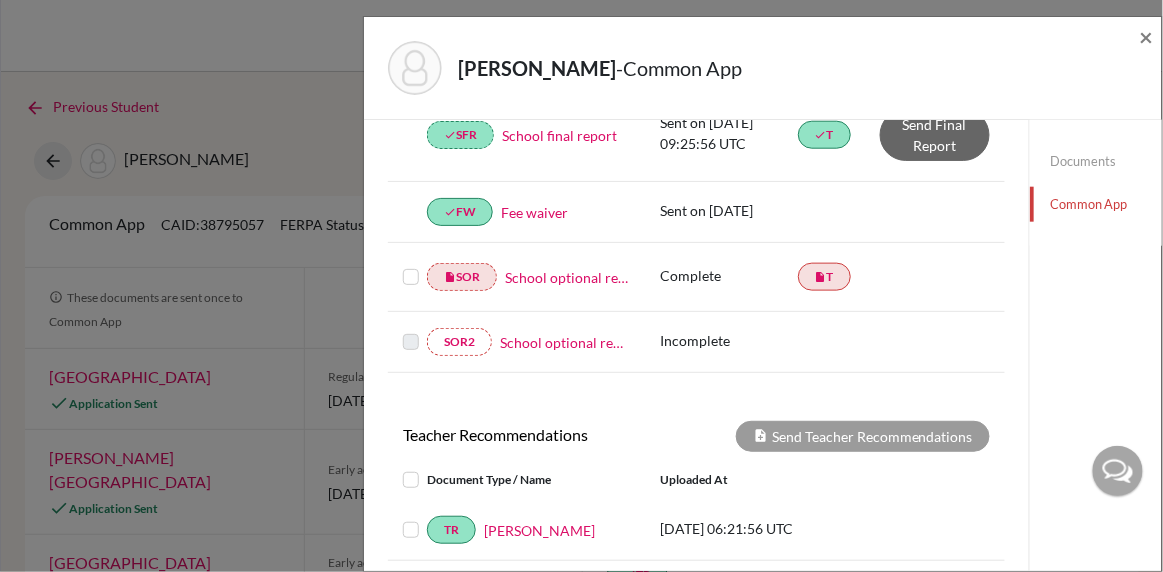 click on "[PERSON_NAME]  -  Common App × × REQUIRED INFORMATION Document Type / Name Status Why am I being asked to do this? Confirming your Common App counselor profile ensures your profile is associated with your students’ Common App applications. You will only need to review this if there are changes in school details during the application cycle. done CP Counselor profile Confirmed Common App Forms Select common app forms to send These documents will be sent to all Common App universities selected by your student. You won't be able to update them once sent. Cancel Send Form Type / Name Status Attachments Actions done  SR School report Downloaded on [DATE] done  T View Submission done  CR Counselor recommendation Downloaded on [DATE] done  CR done  SMR School midyear report Sent on [DATE] done  T done  SFR School final report Sent on [DATE] 09:25:56 UTC done  T Send Final Report done  FW Fee waiver Sent on [DATE] insert_drive_file  SOR School optional report Complete insert_drive_file  T TR" 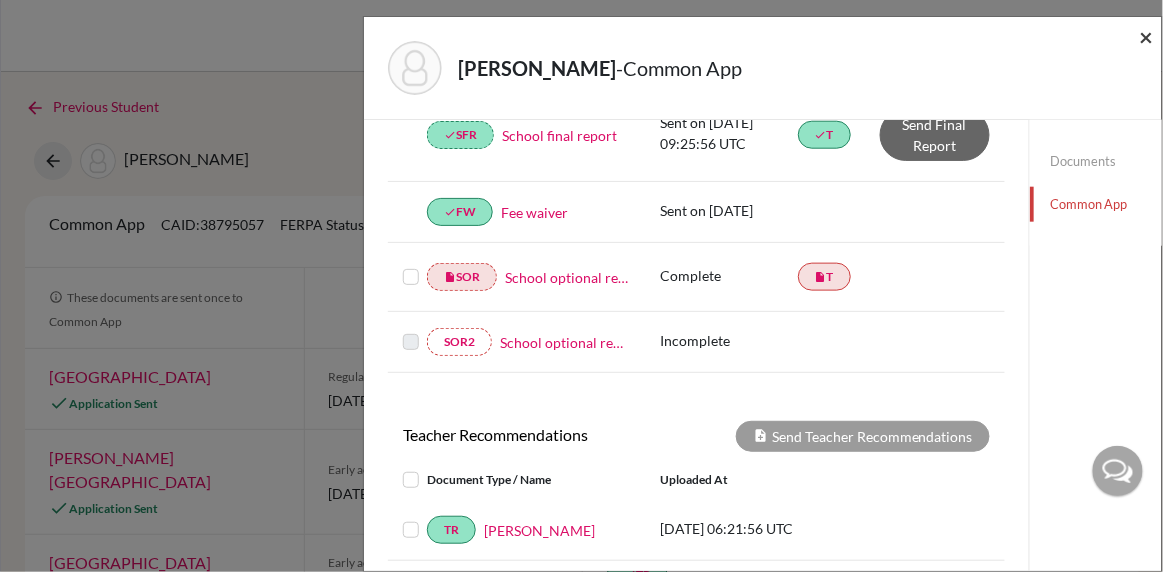 click on "×" at bounding box center [1147, 36] 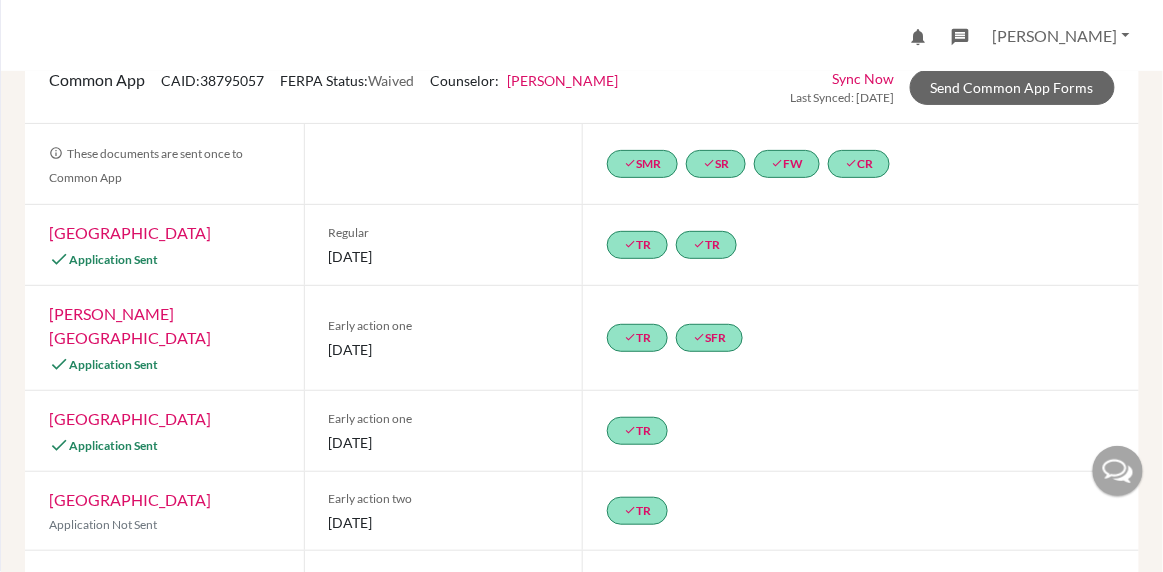 scroll, scrollTop: 160, scrollLeft: 0, axis: vertical 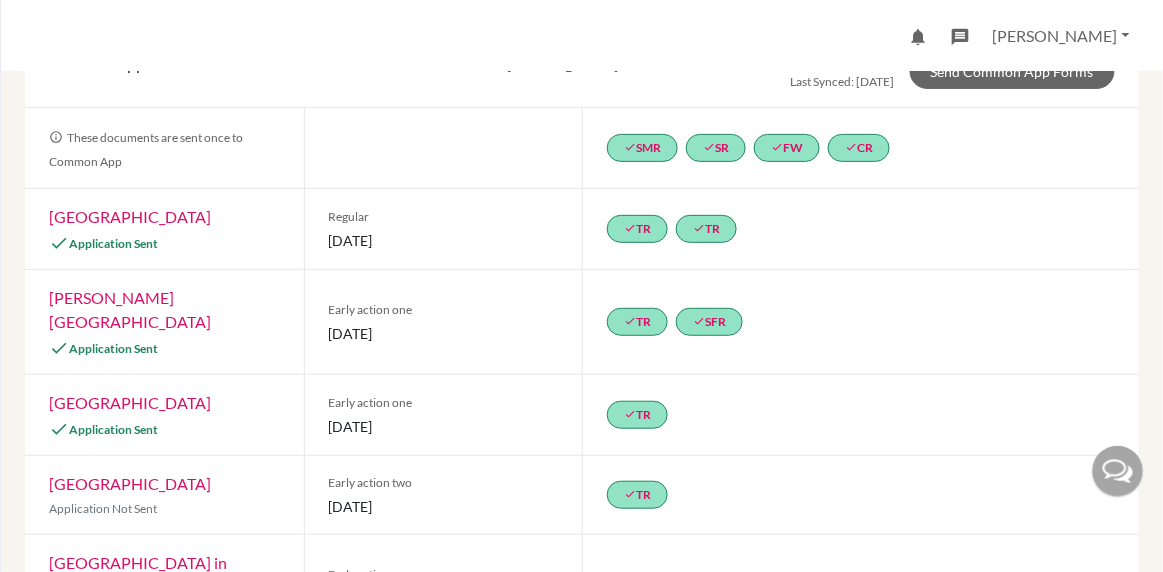 click on "[PERSON_NAME][GEOGRAPHIC_DATA]" at bounding box center [130, 309] 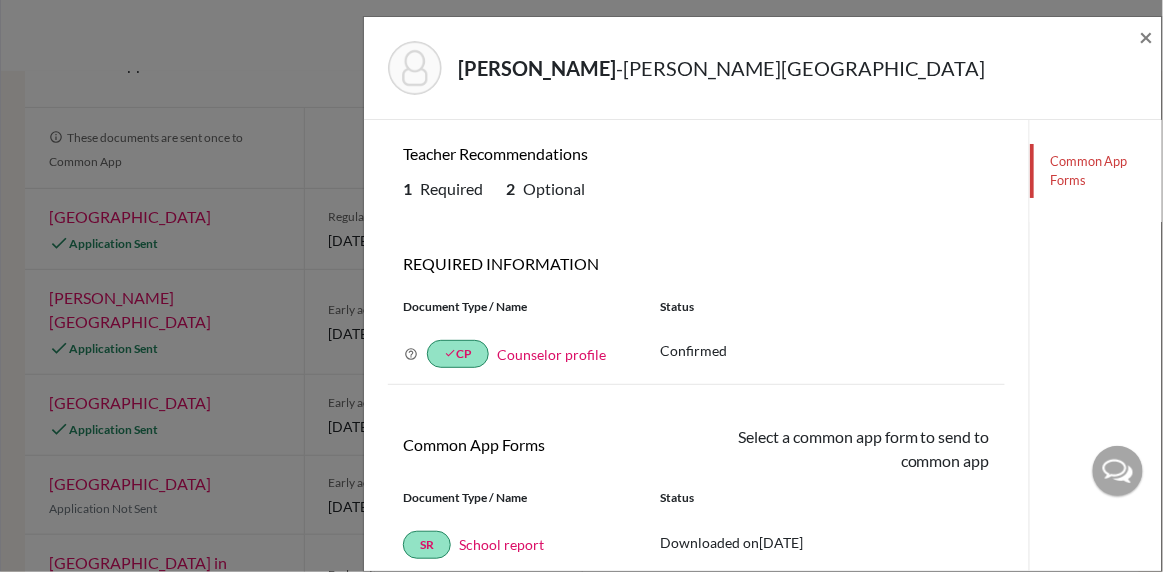 scroll, scrollTop: 47, scrollLeft: 0, axis: vertical 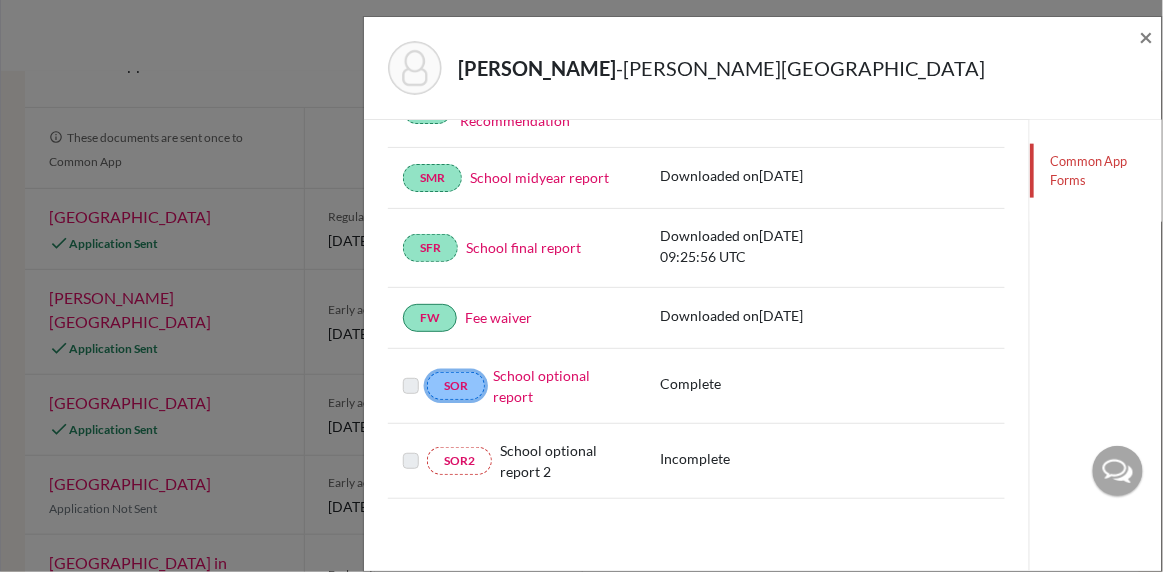 click on "SOR" at bounding box center (456, 386) 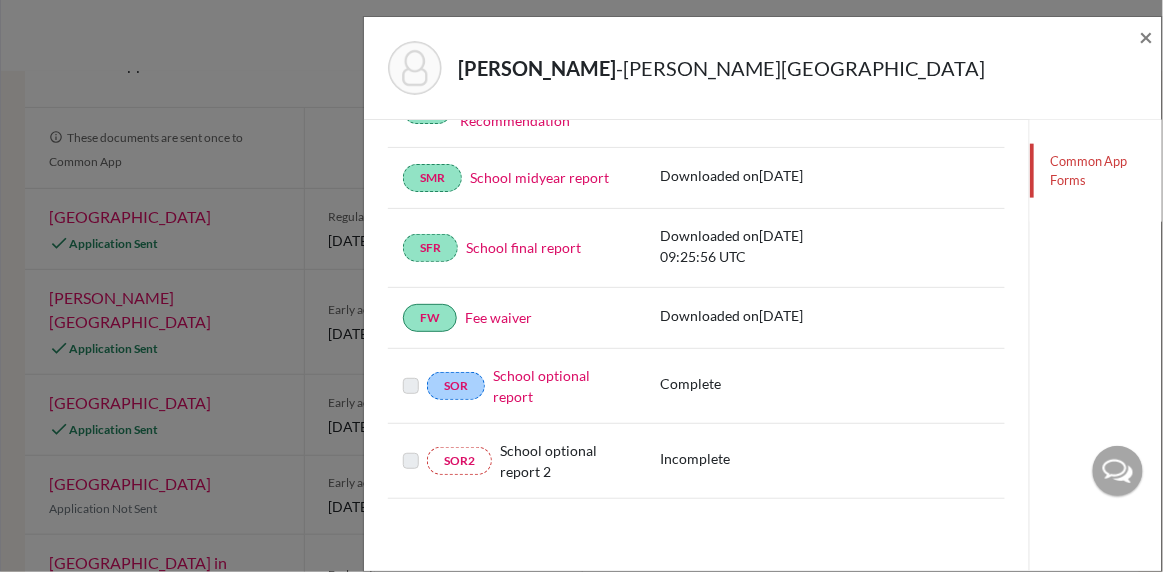 click on "School optional report" at bounding box center [541, 386] 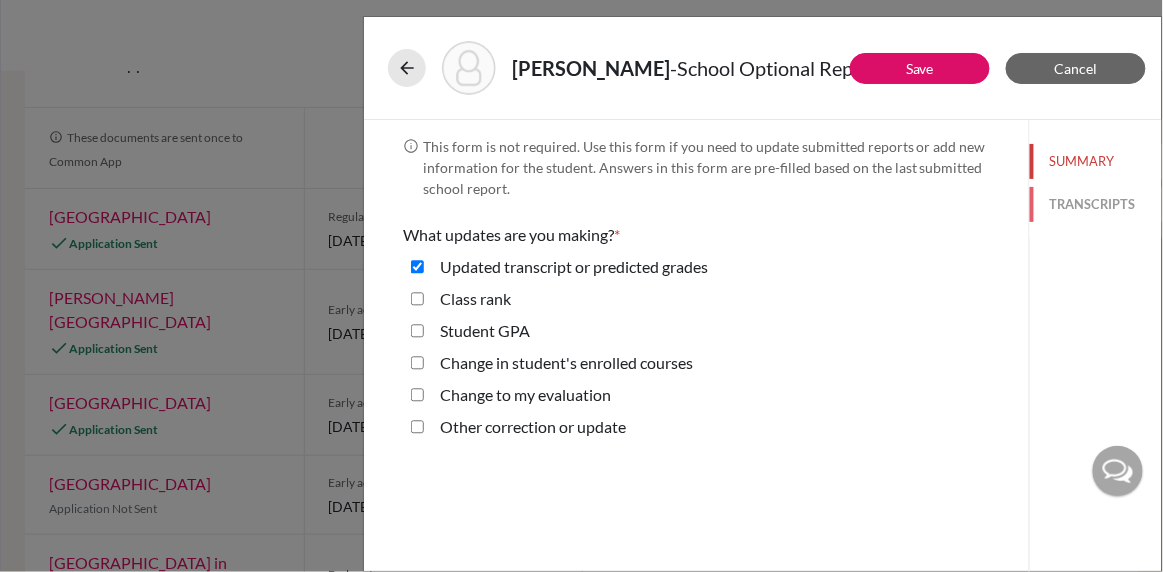 click on "TRANSCRIPTS" at bounding box center (1096, 204) 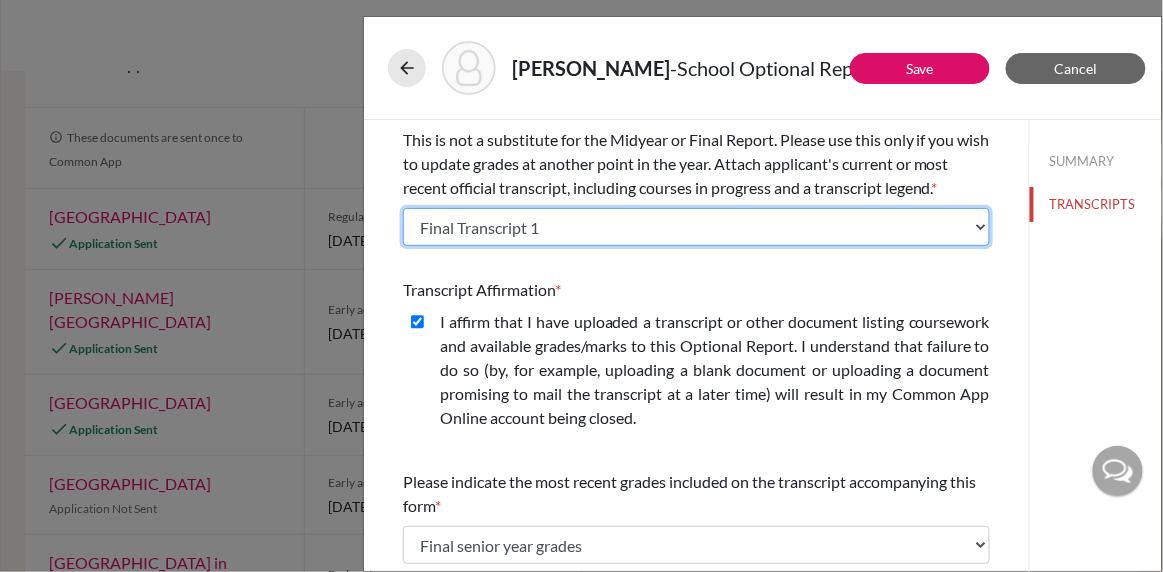 click on "Select existing document or upload a new one Transcript TIffany's Transcript [PERSON_NAME] Transcript [PERSON_NAME] Mid Year Final Transcript Final Transcript 1 Upload New File" 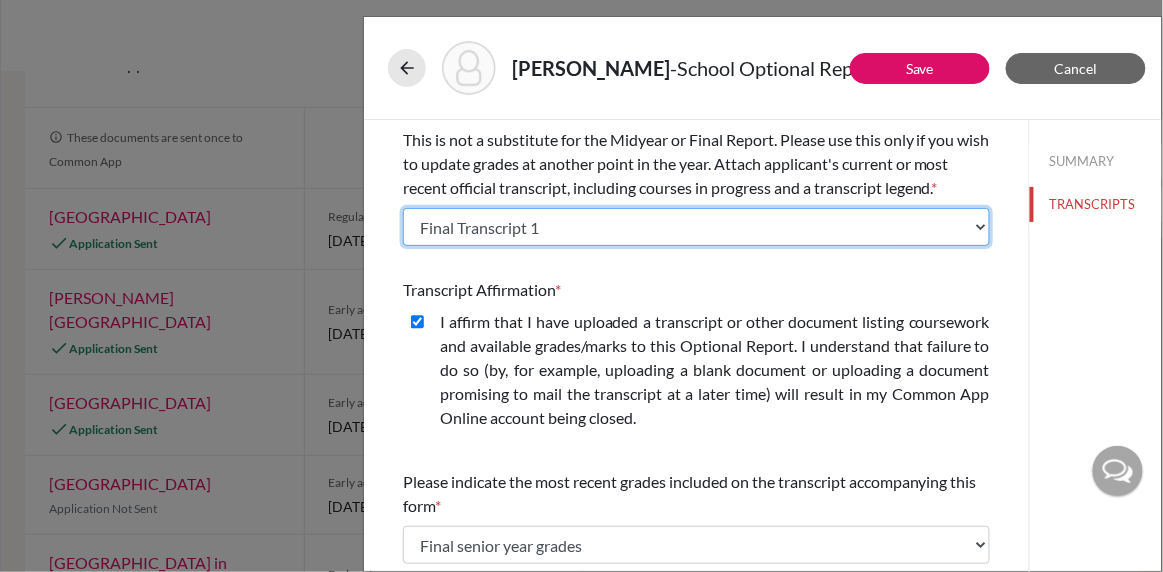 click on "Select existing document or upload a new one Transcript TIffany's Transcript [PERSON_NAME] Transcript [PERSON_NAME] Mid Year Final Transcript Final Transcript 1 Upload New File" 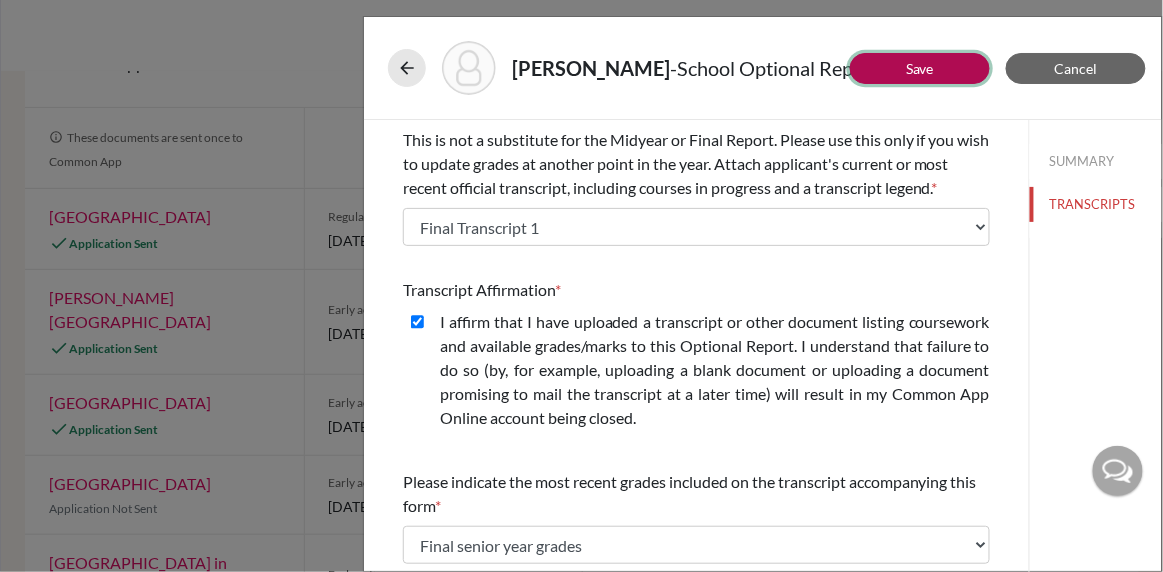 click on "Save" at bounding box center [920, 68] 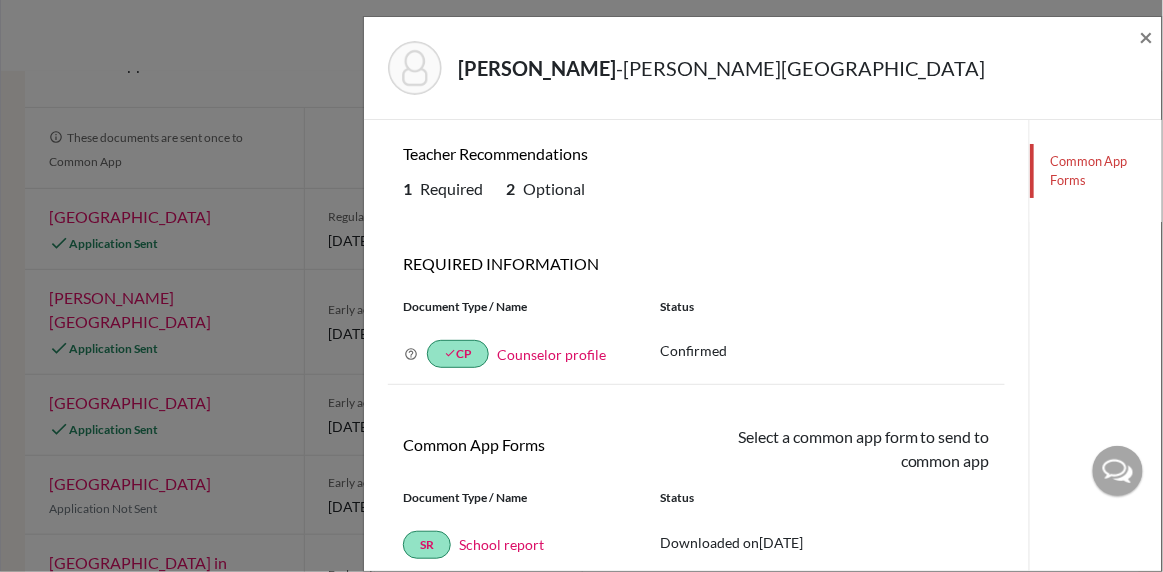 scroll, scrollTop: 47, scrollLeft: 0, axis: vertical 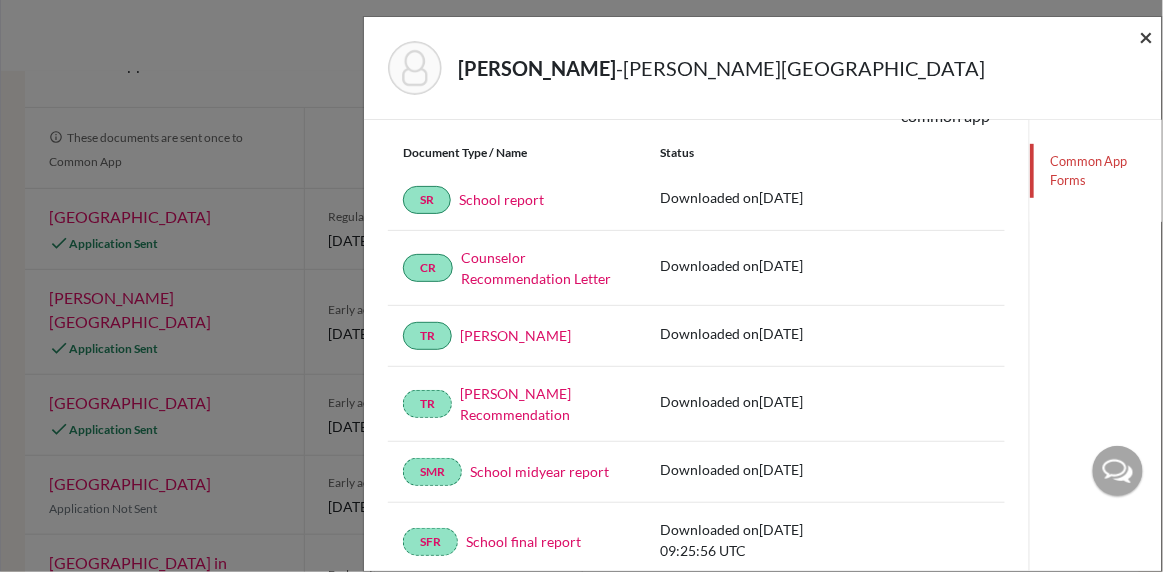 click on "×" at bounding box center (1147, 36) 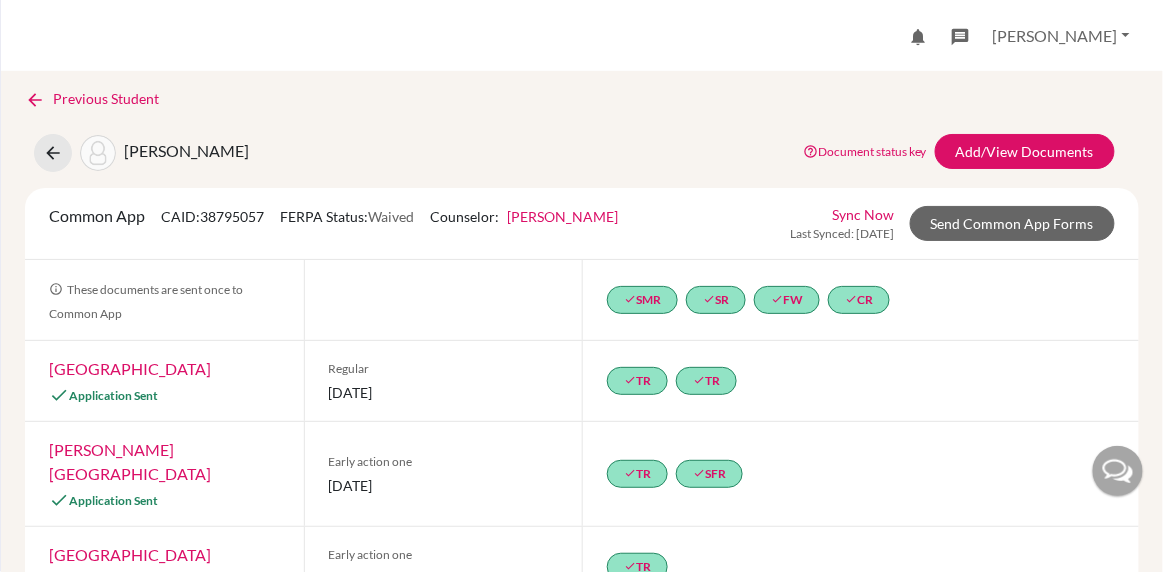 scroll, scrollTop: 0, scrollLeft: 0, axis: both 